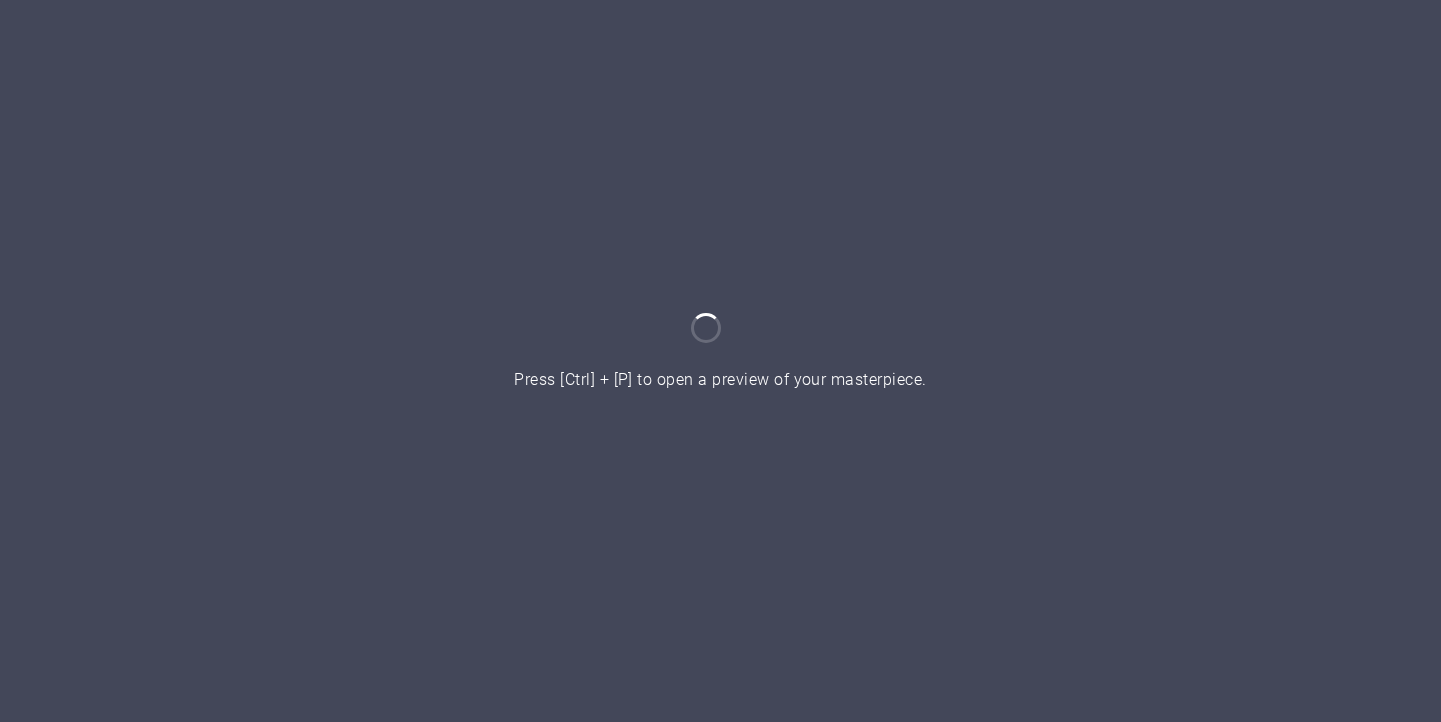 scroll, scrollTop: 0, scrollLeft: 0, axis: both 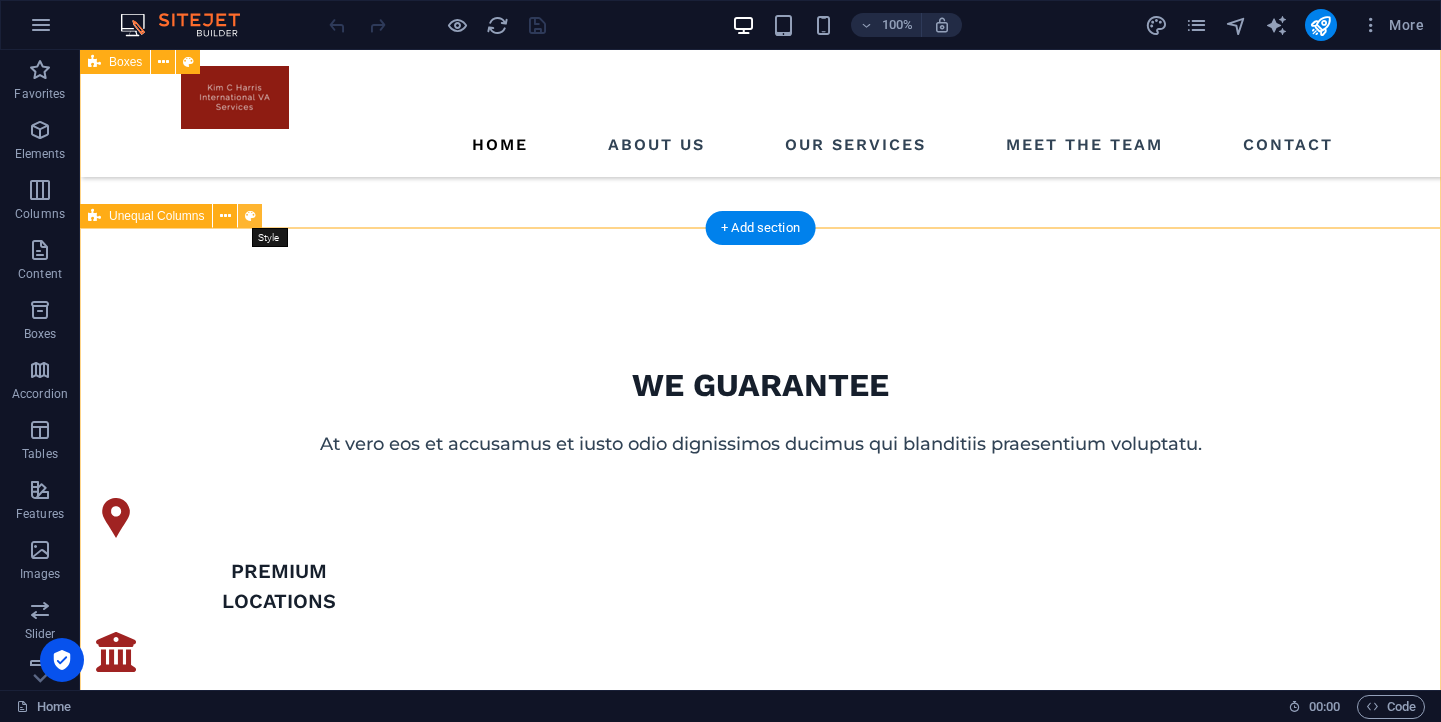 click at bounding box center [250, 216] 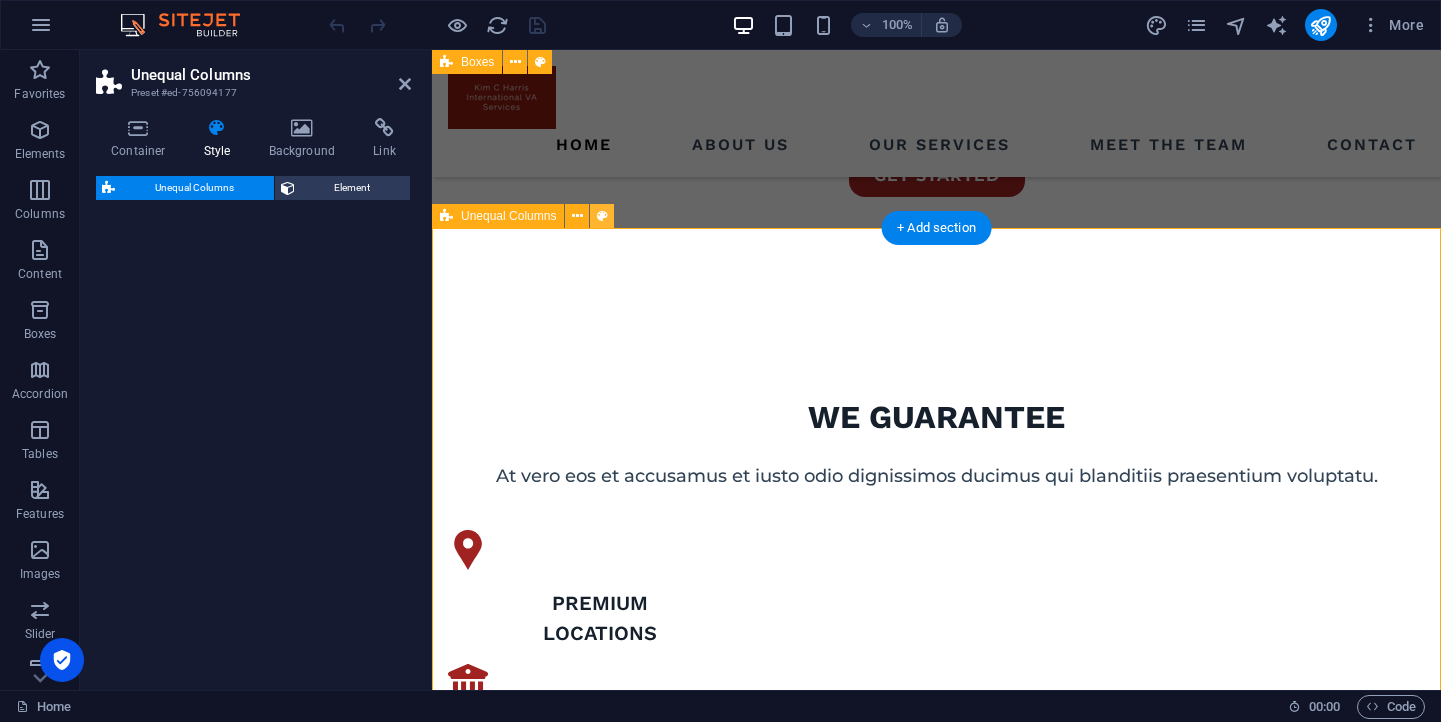 select on "%" 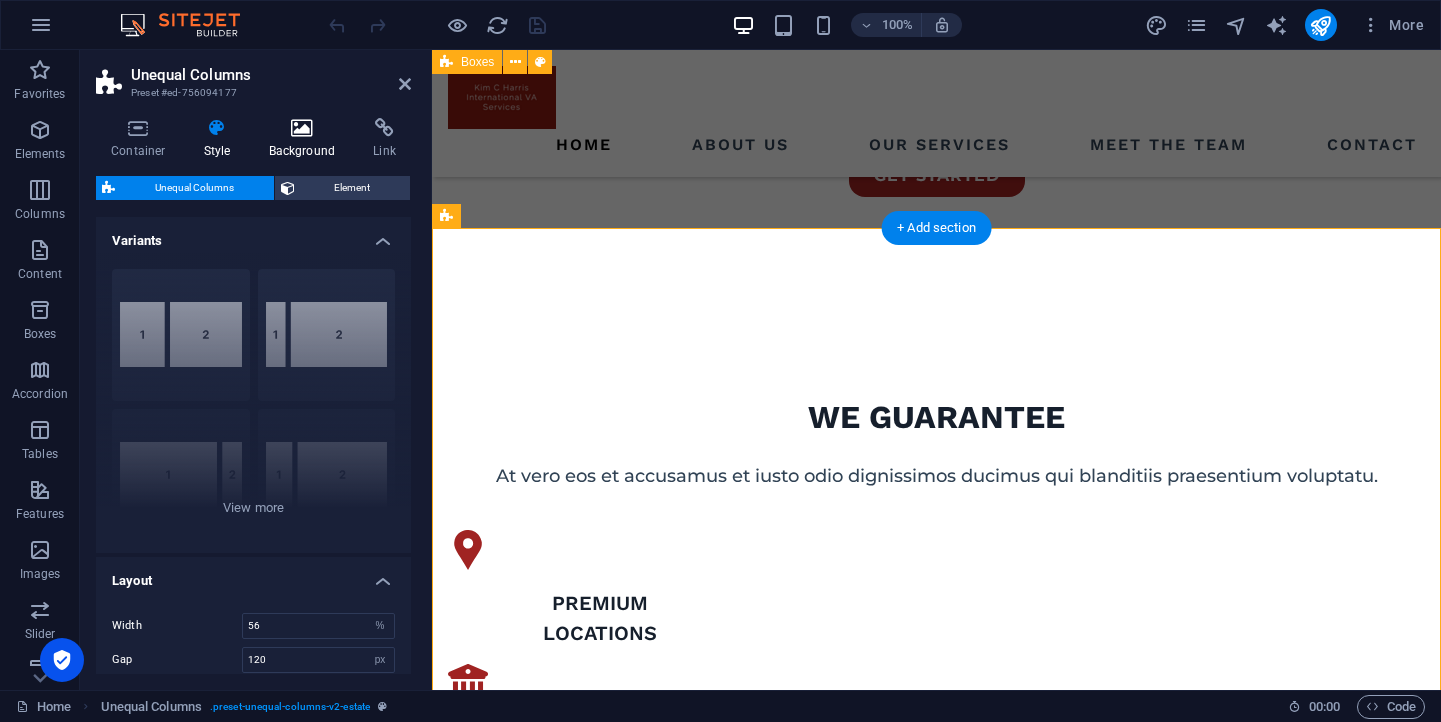 scroll, scrollTop: 0, scrollLeft: 0, axis: both 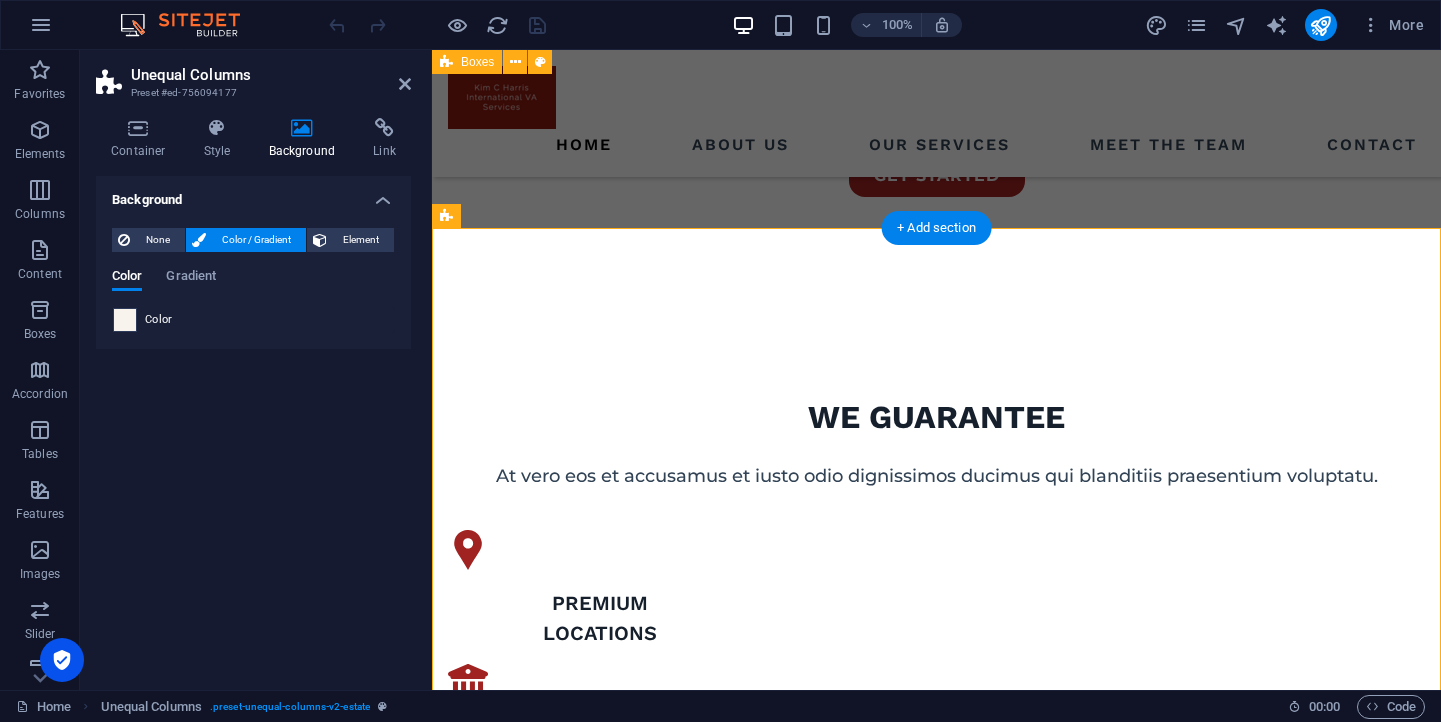 click at bounding box center [125, 320] 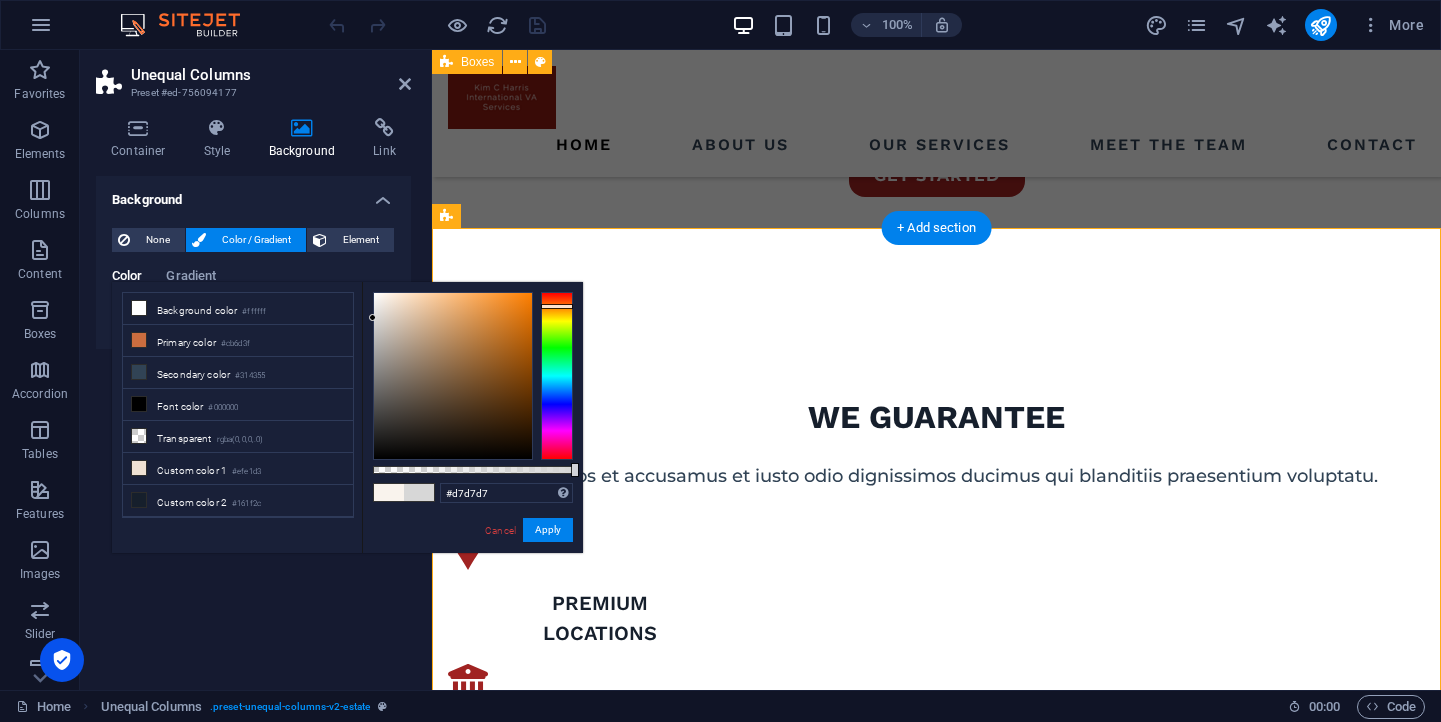 type on "#d6d6d6" 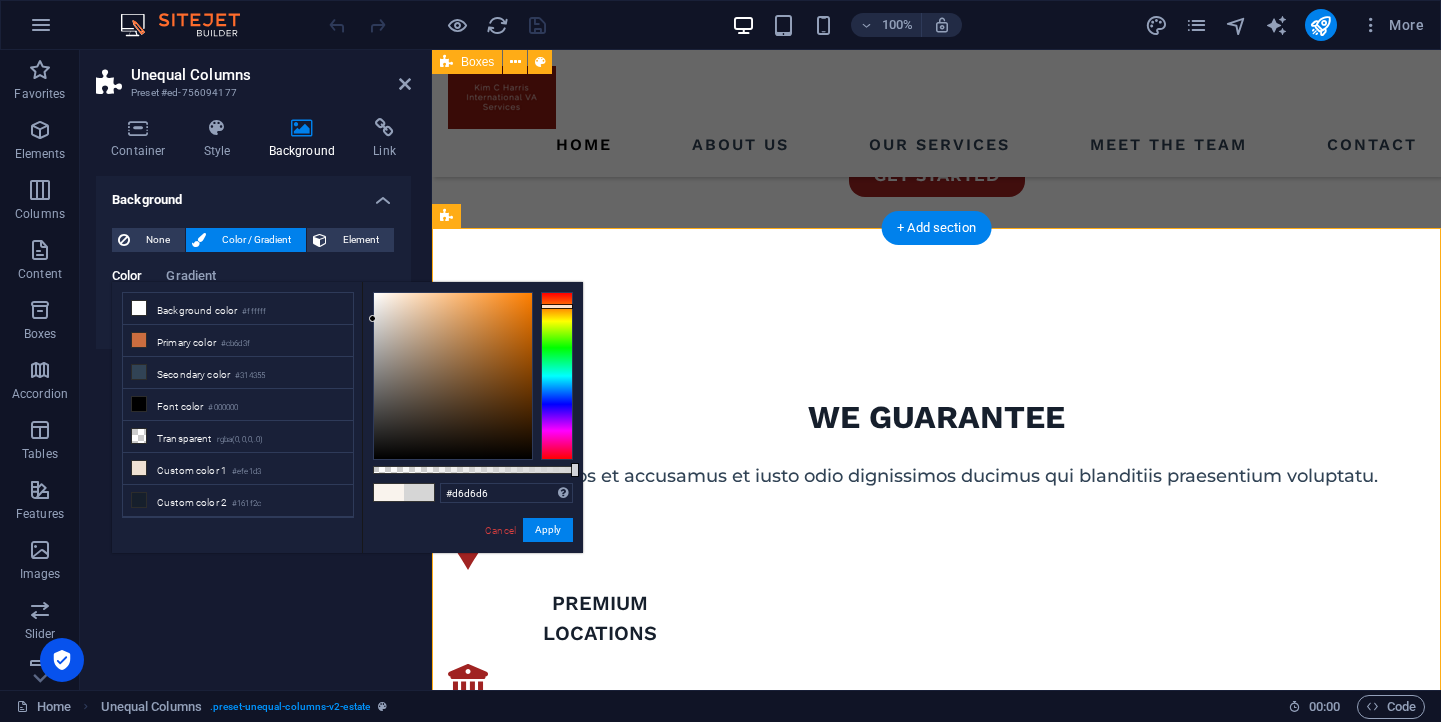 drag, startPoint x: 376, startPoint y: 337, endPoint x: 356, endPoint y: 319, distance: 26.907248 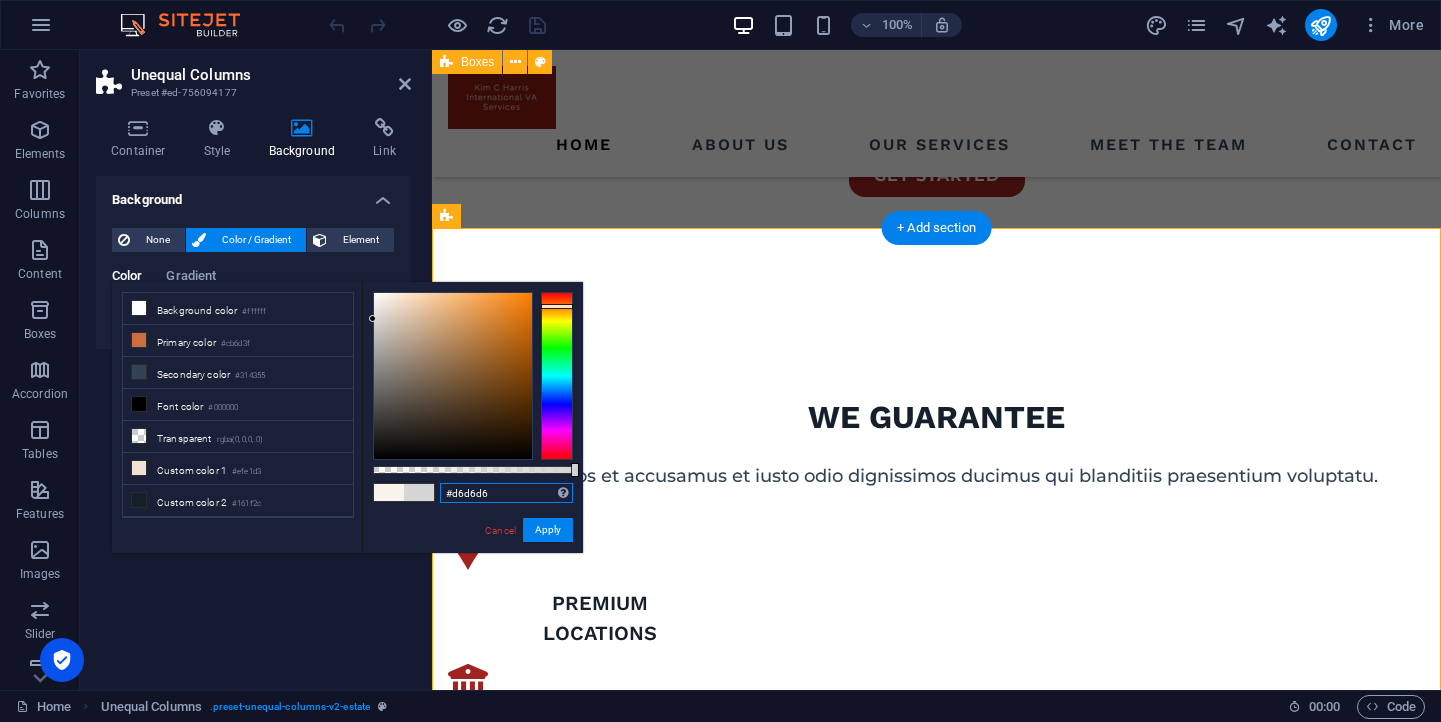 click on "#d6d6d6" at bounding box center (506, 493) 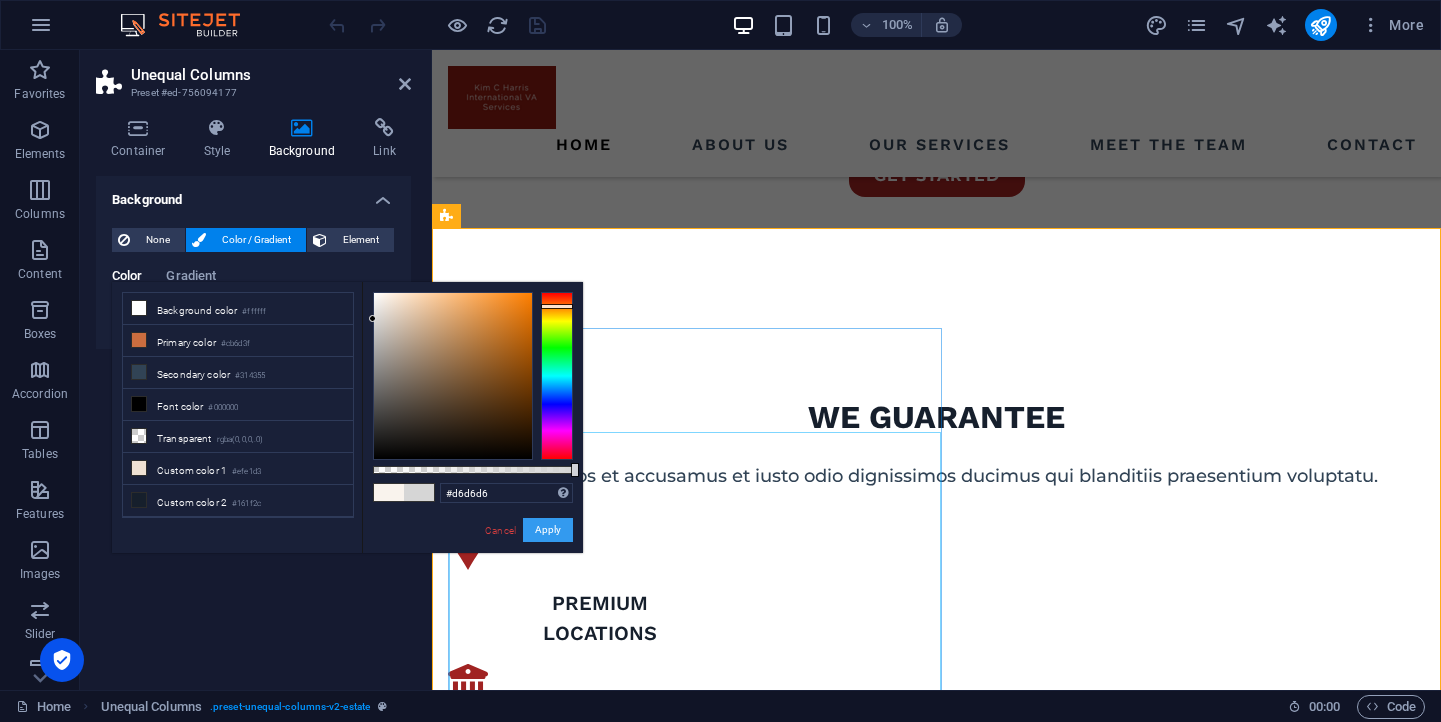 click on "Apply" at bounding box center [548, 530] 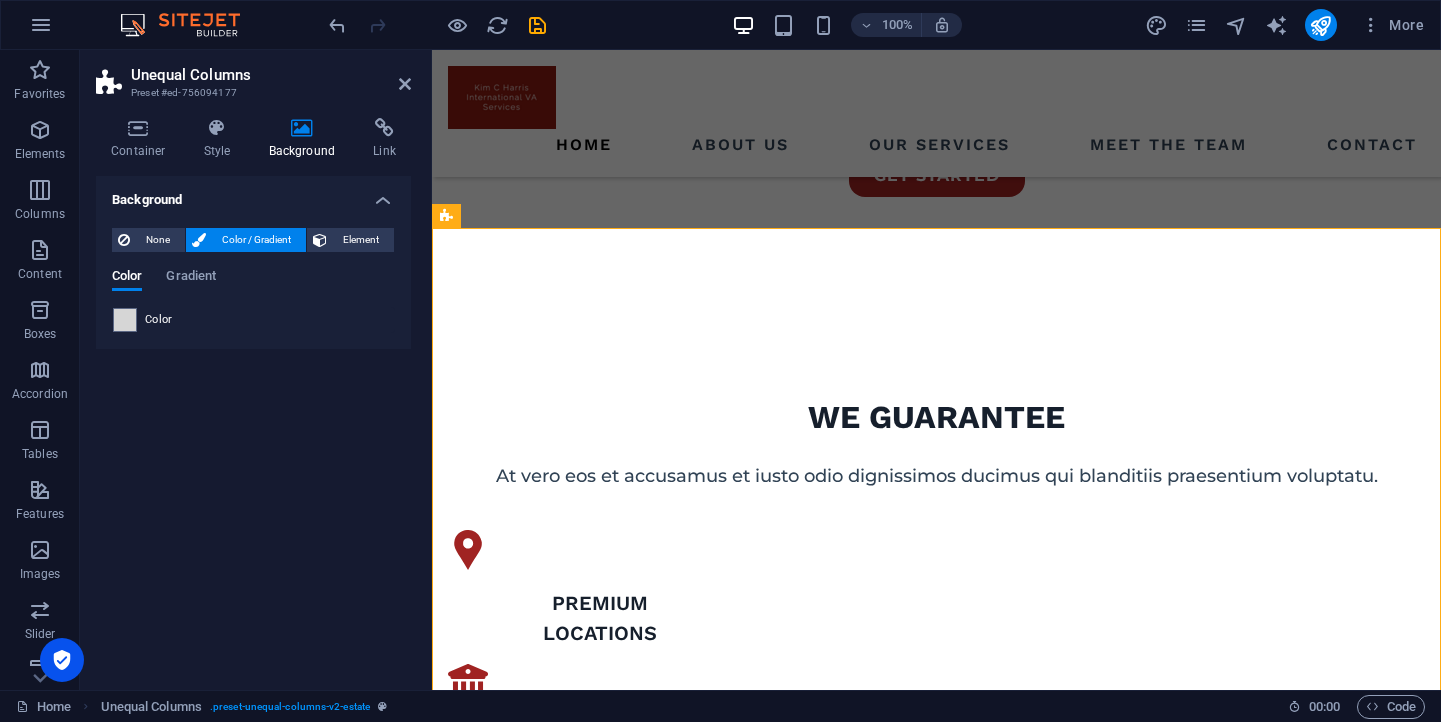 click on "Unequal Columns" at bounding box center (271, 75) 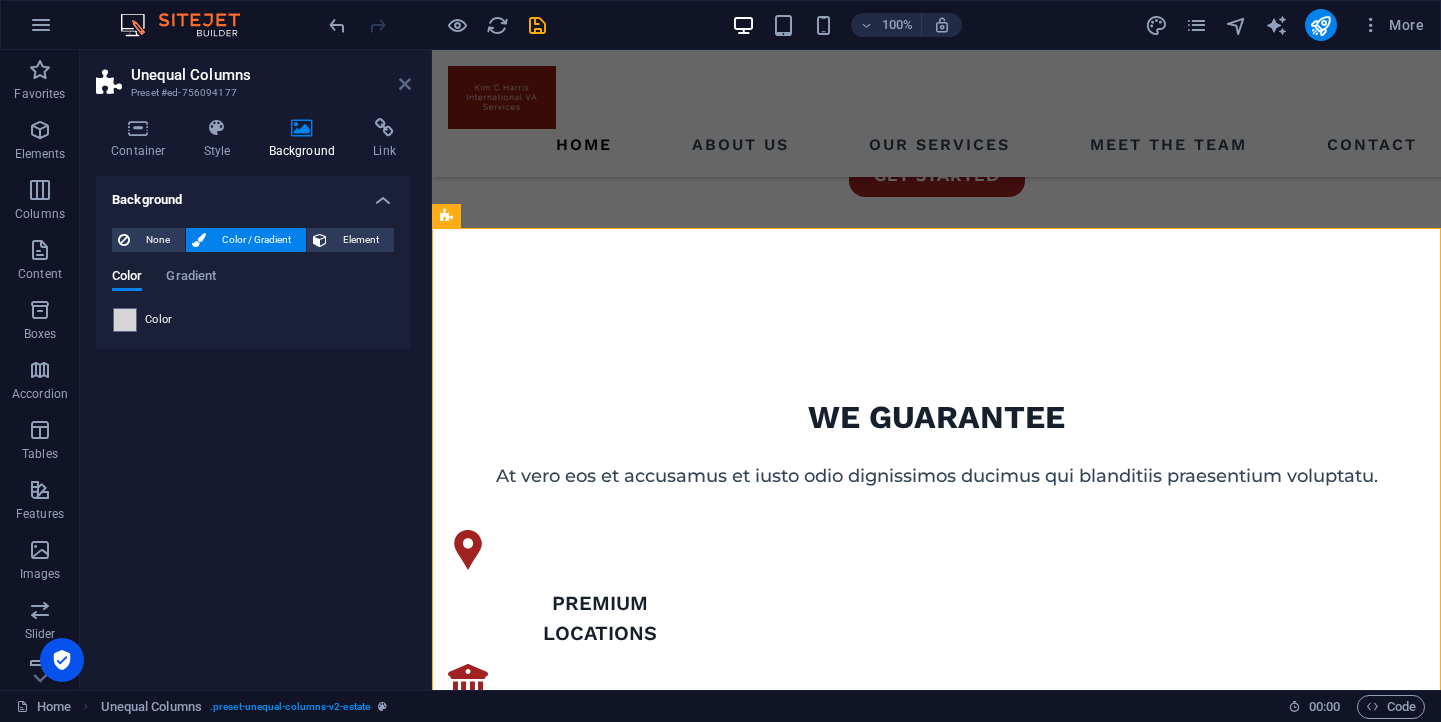 click at bounding box center (405, 84) 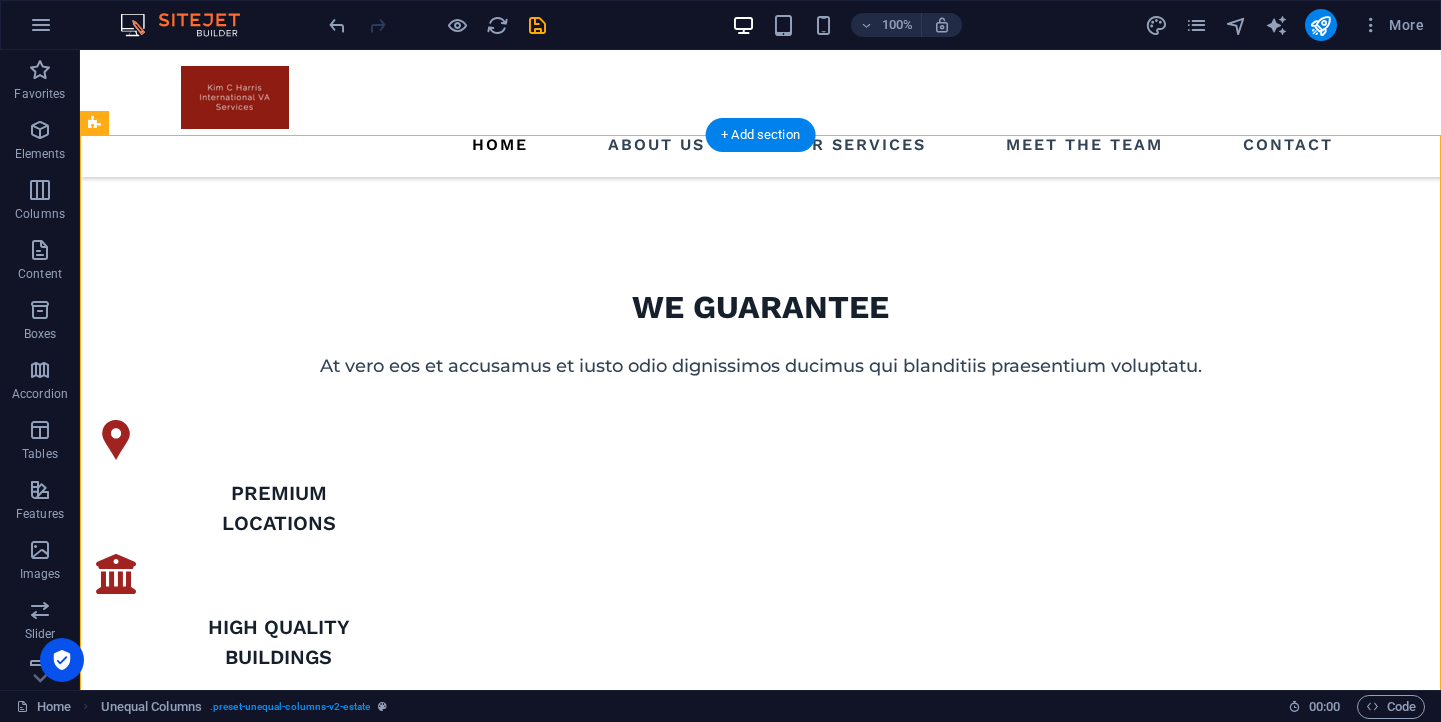 scroll, scrollTop: 1034, scrollLeft: 0, axis: vertical 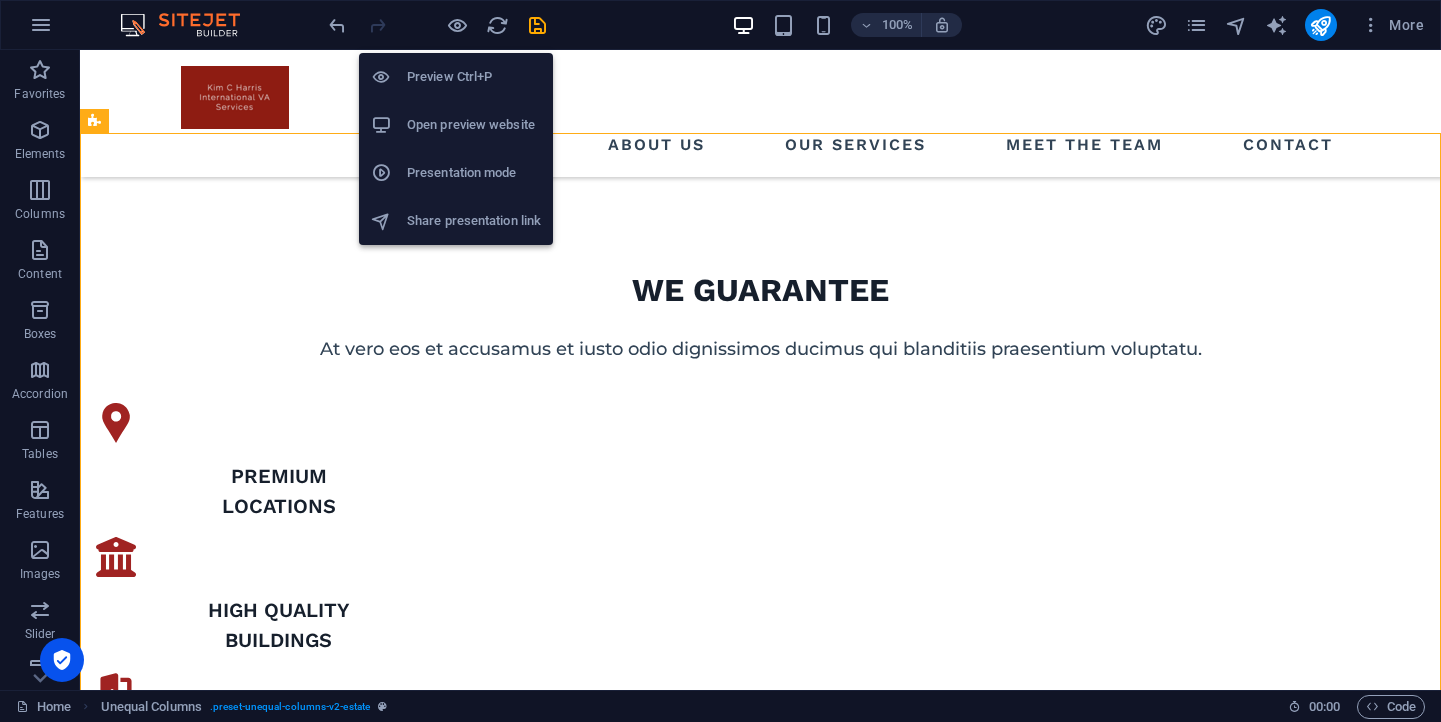 click on "Preview Ctrl+P" at bounding box center [474, 77] 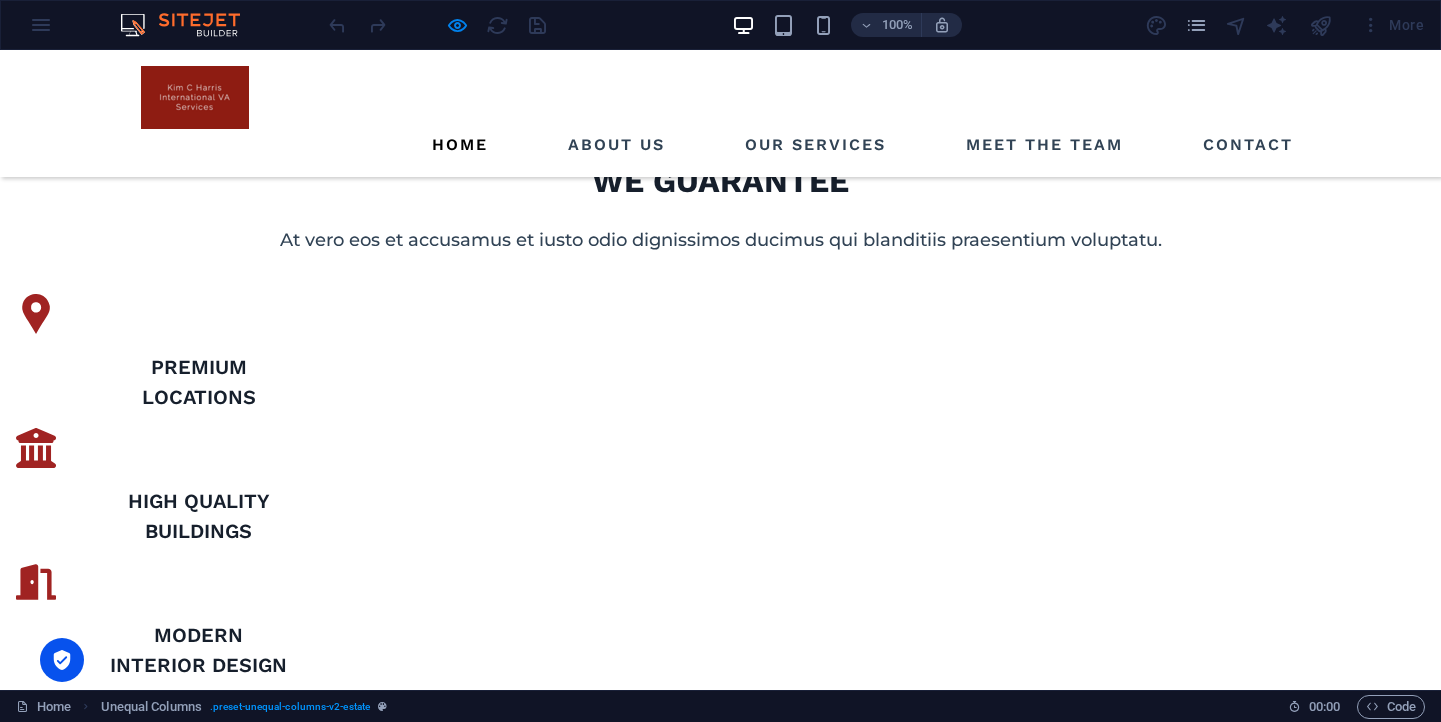 scroll, scrollTop: 1139, scrollLeft: 0, axis: vertical 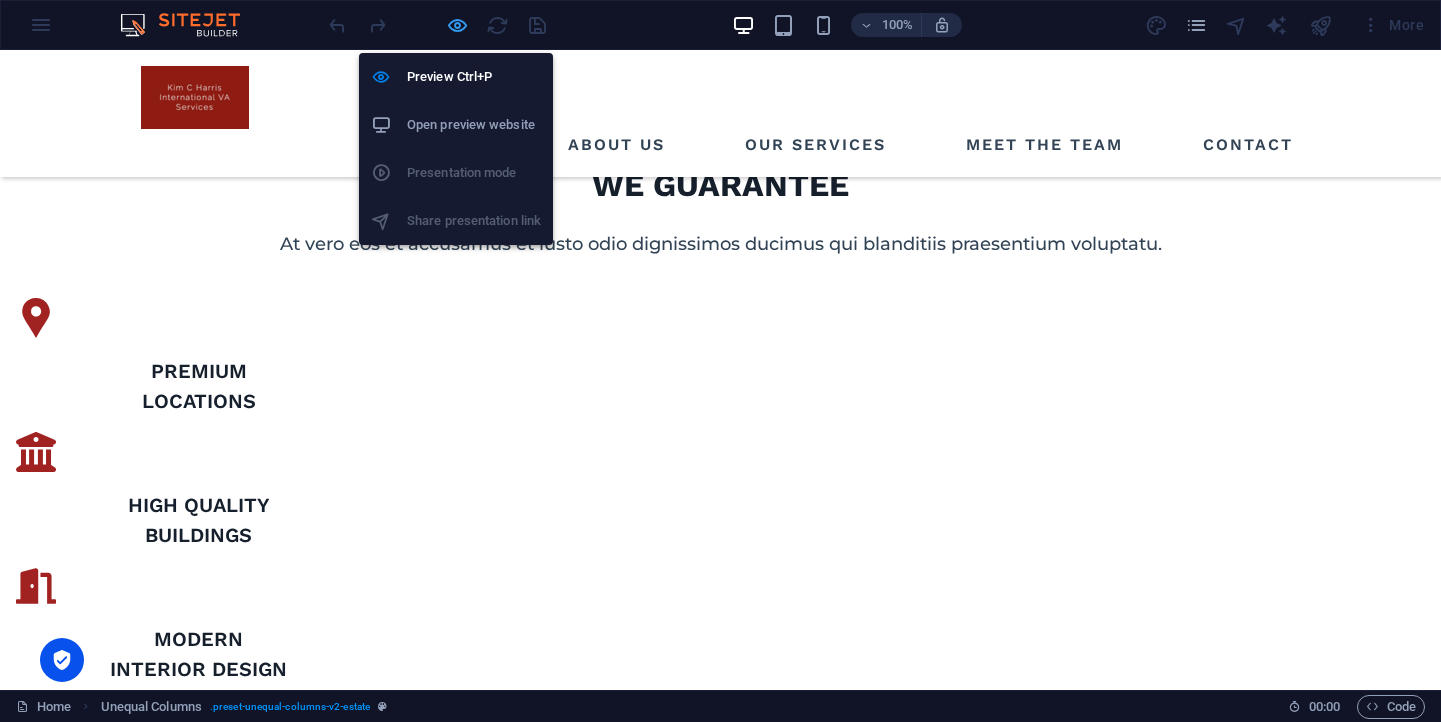 click at bounding box center (457, 25) 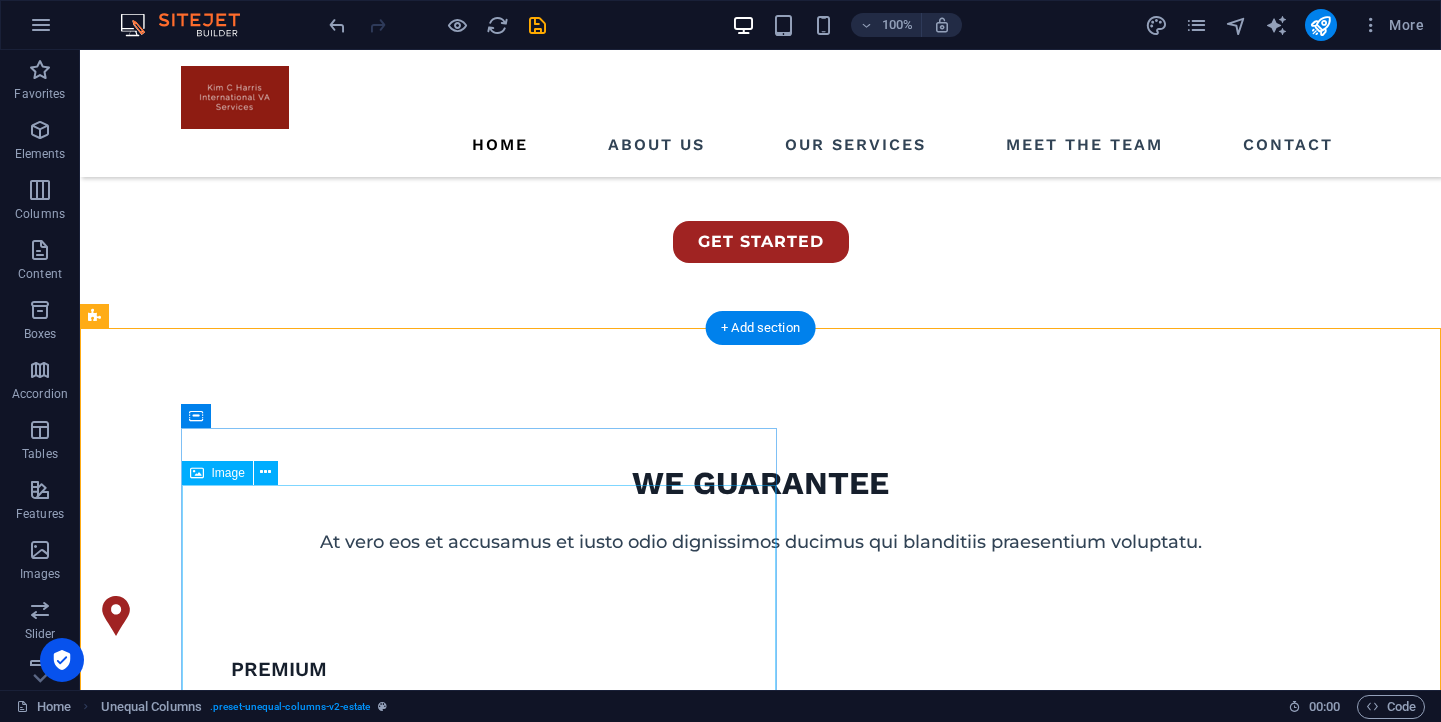 scroll, scrollTop: 839, scrollLeft: 0, axis: vertical 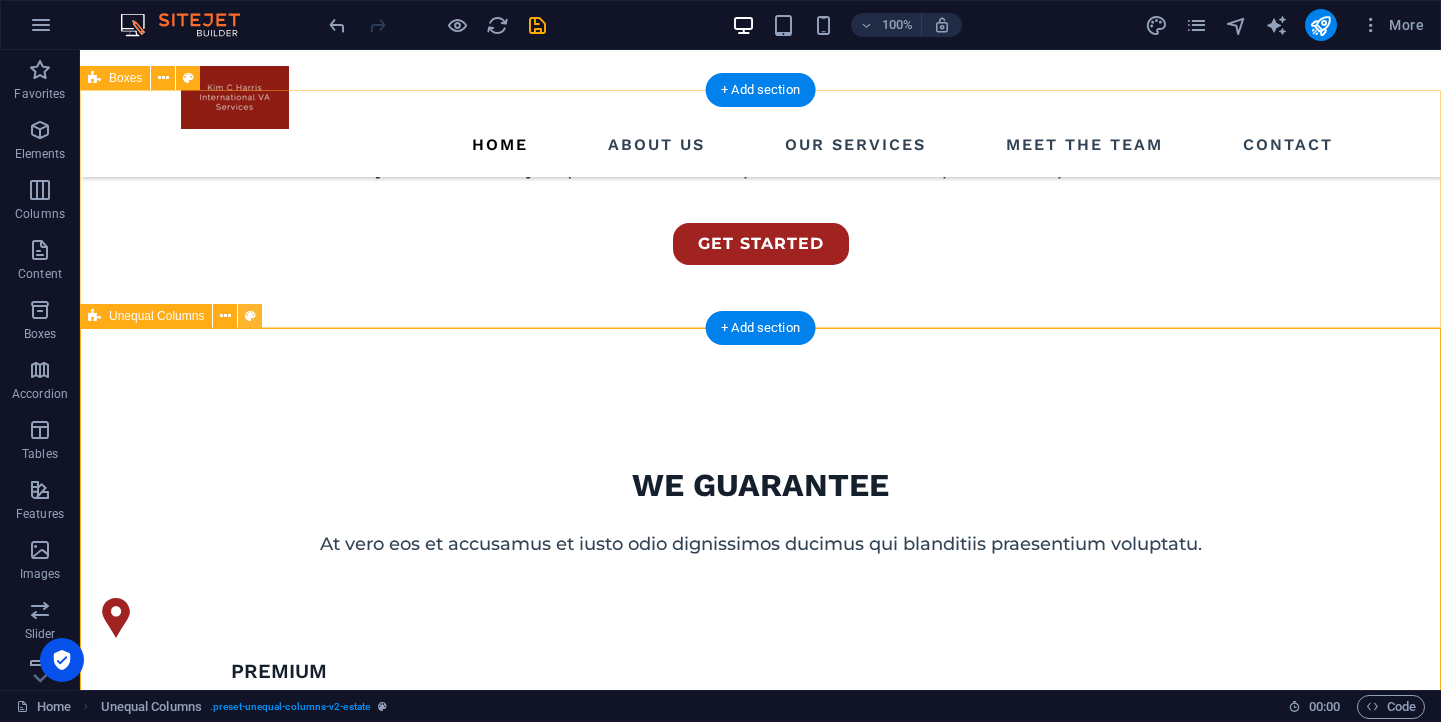 click at bounding box center [250, 316] 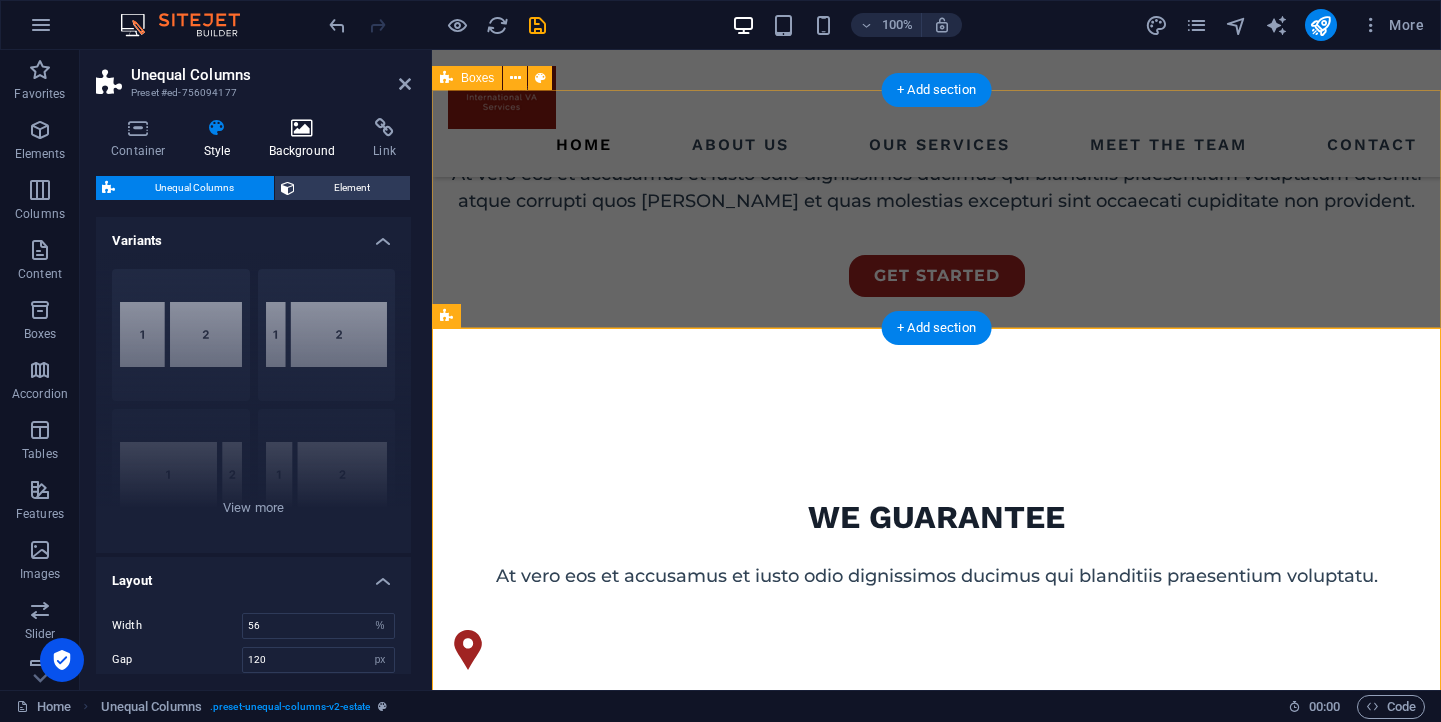 click at bounding box center (302, 128) 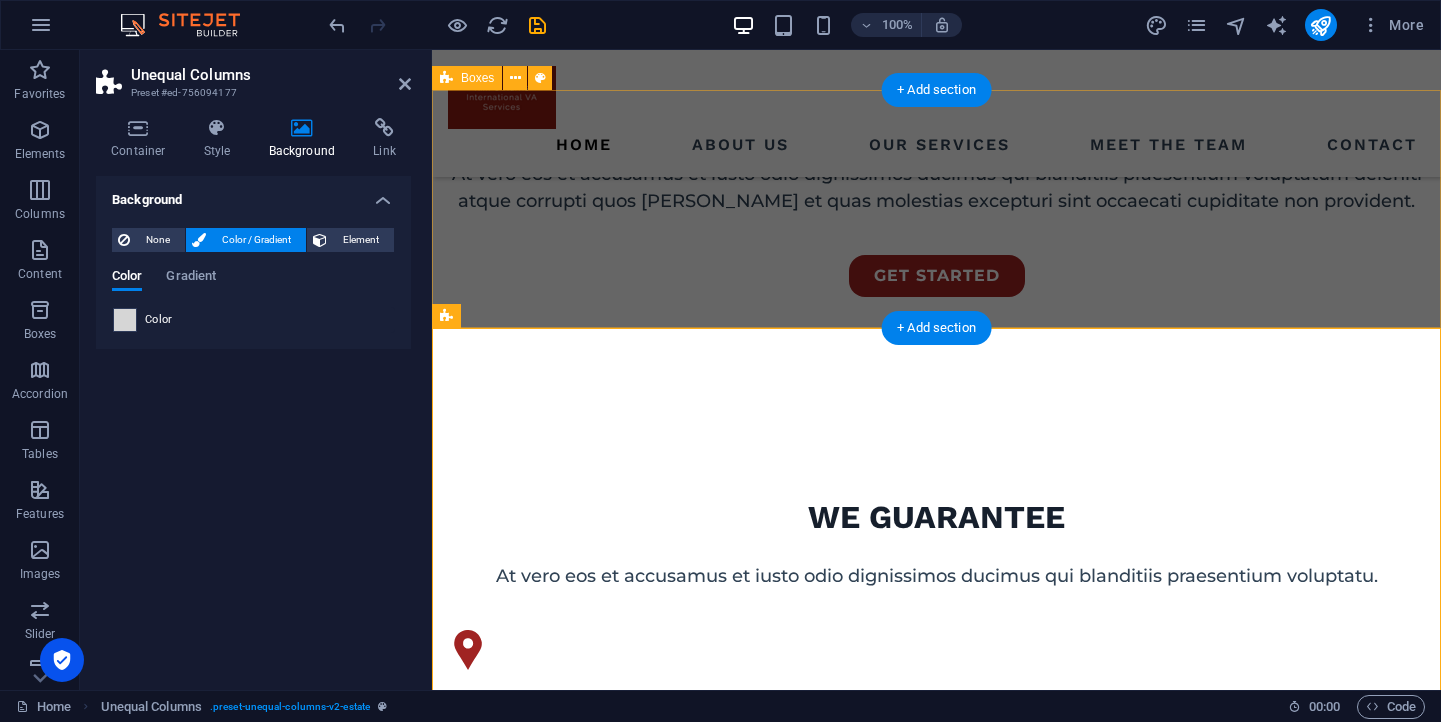 click at bounding box center (125, 320) 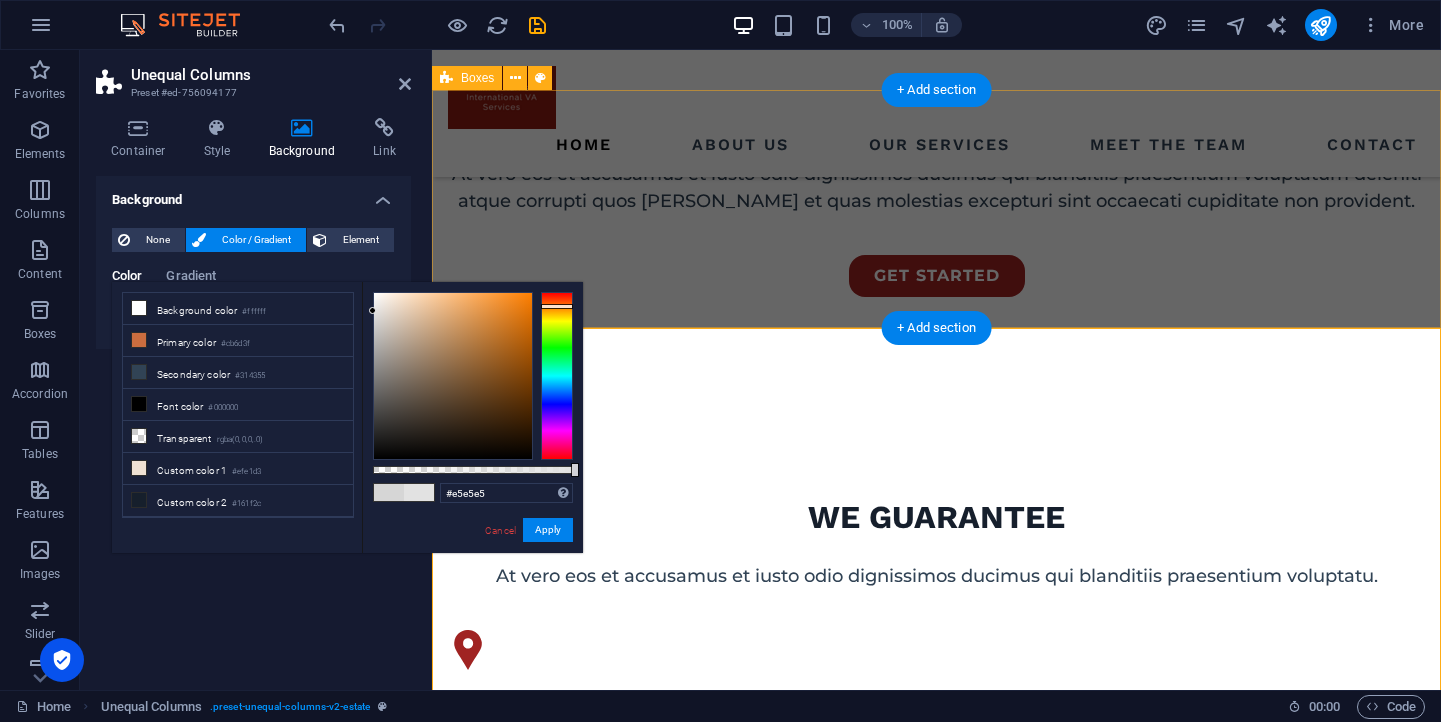 type on "#e6e6e6" 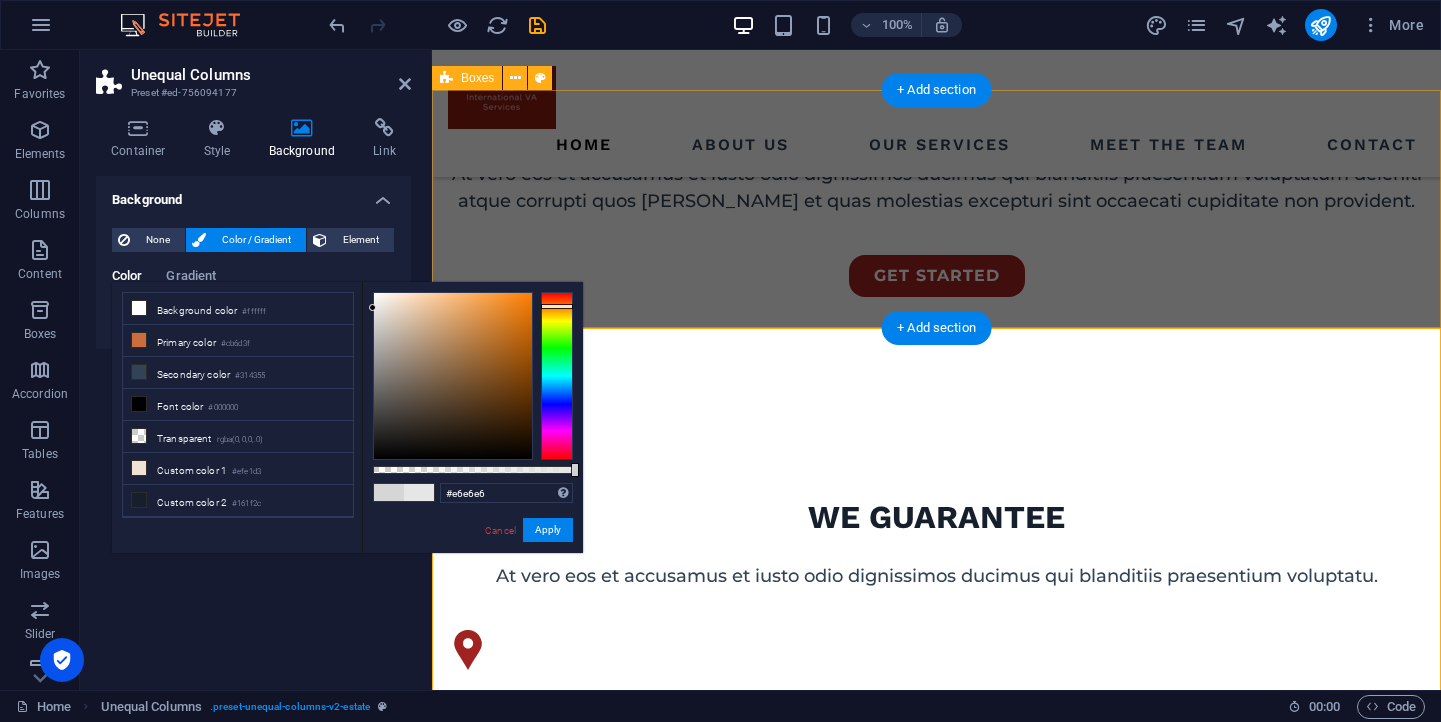 drag, startPoint x: 377, startPoint y: 323, endPoint x: 360, endPoint y: 308, distance: 22.671568 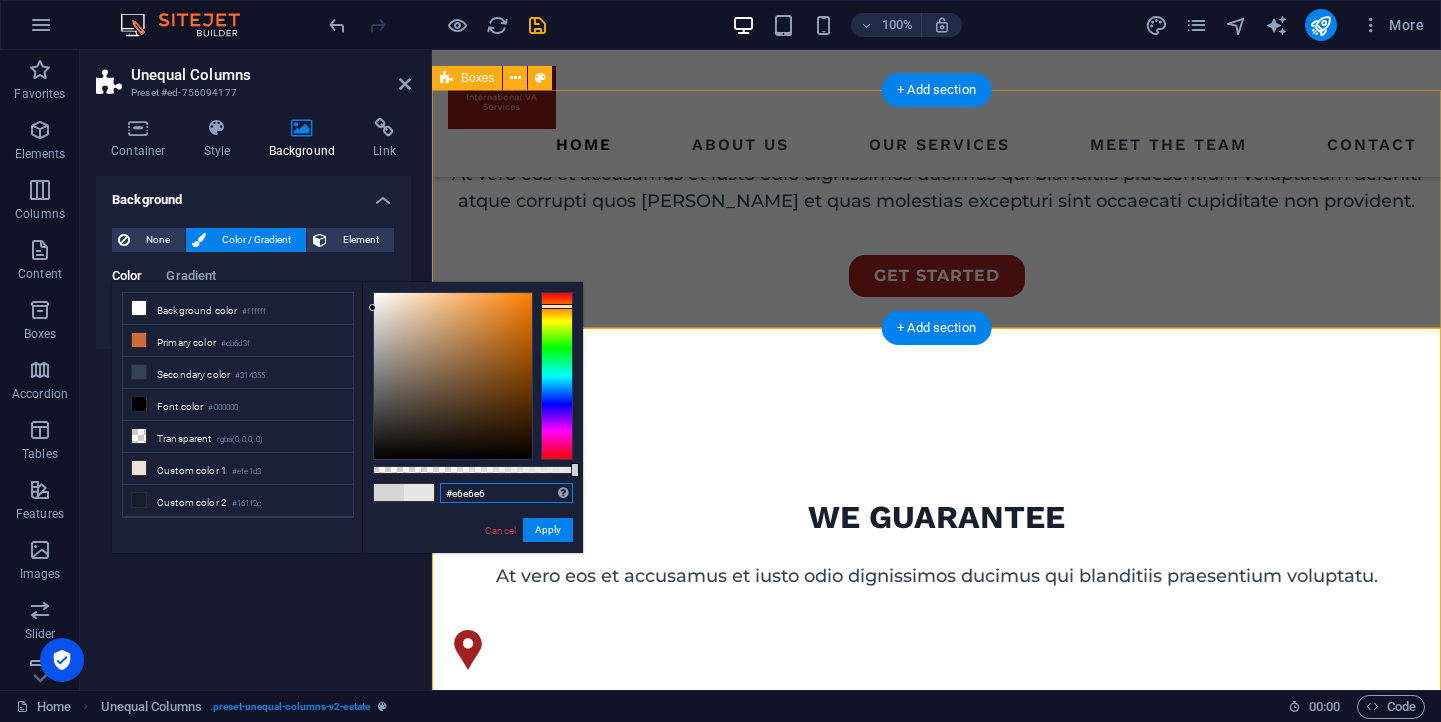 click on "#e6e6e6" at bounding box center (506, 493) 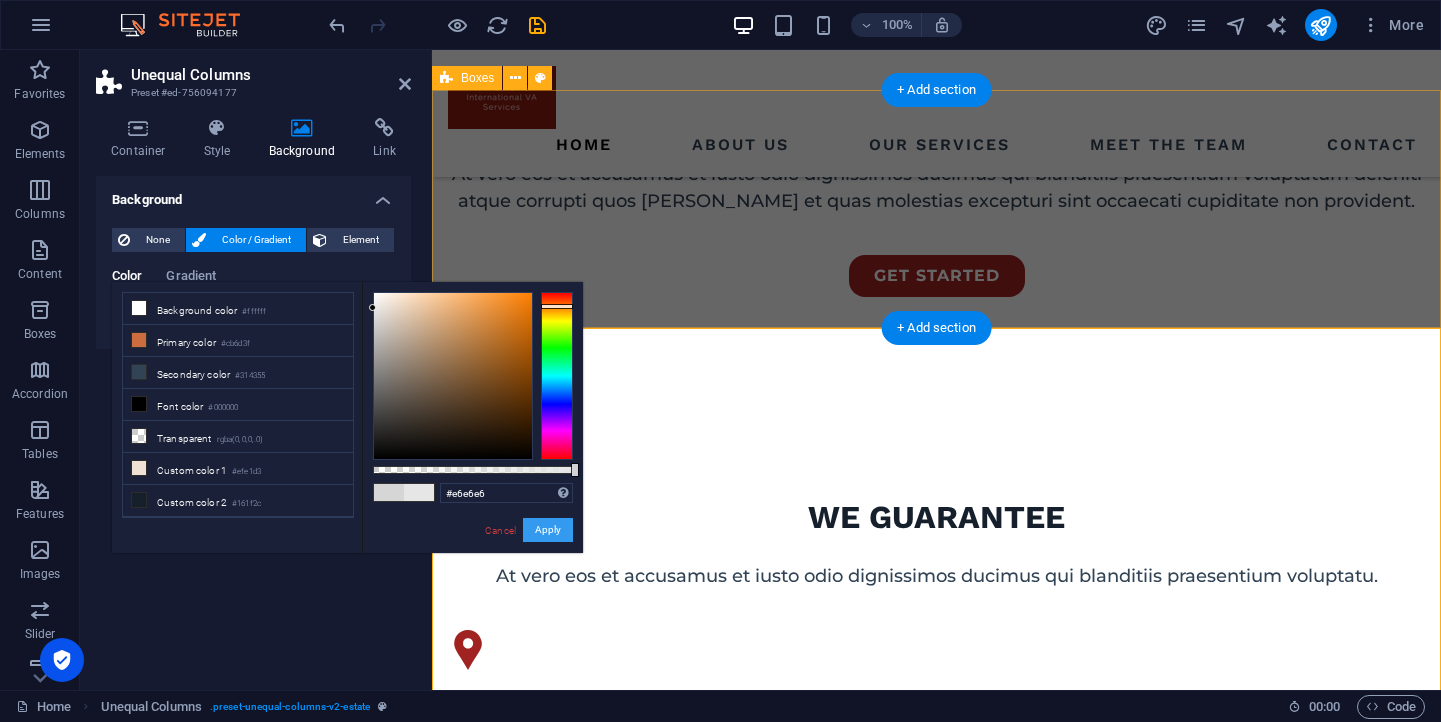 click on "Apply" at bounding box center [548, 530] 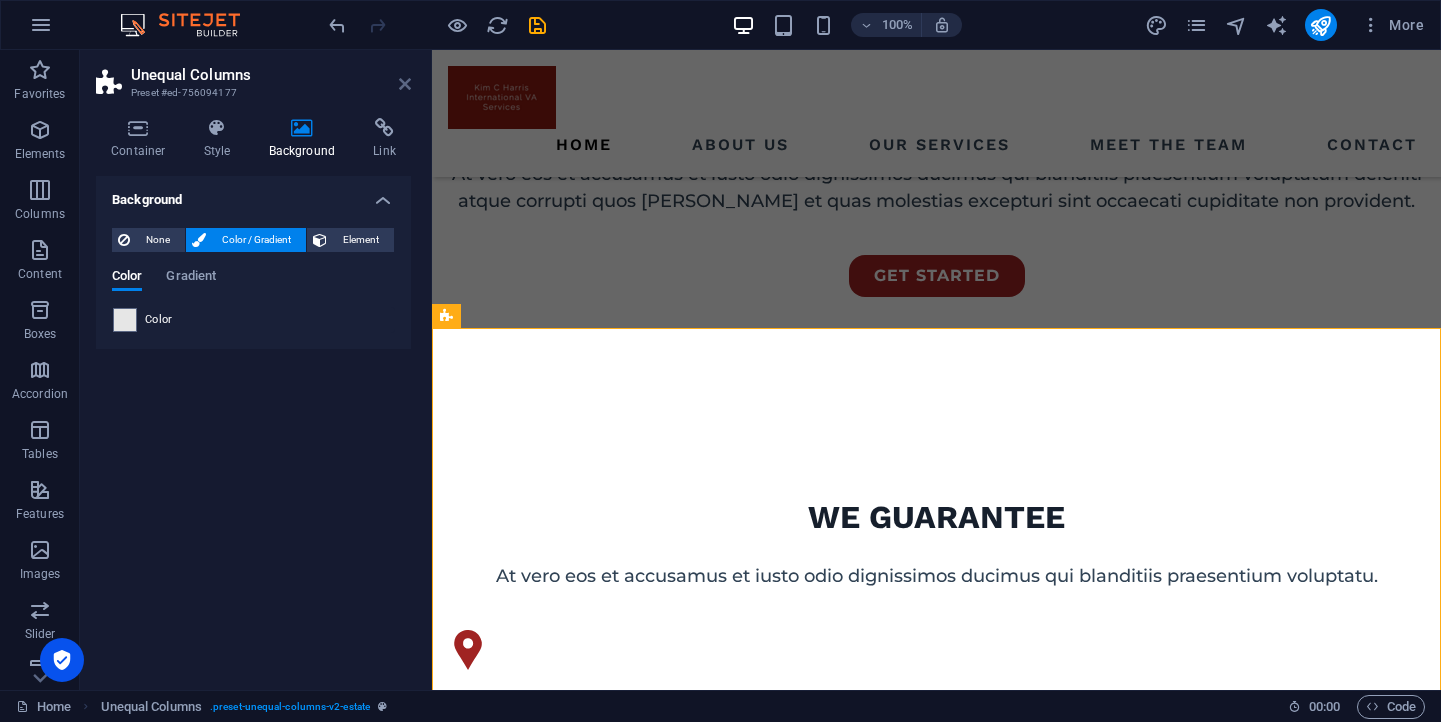 click at bounding box center [405, 84] 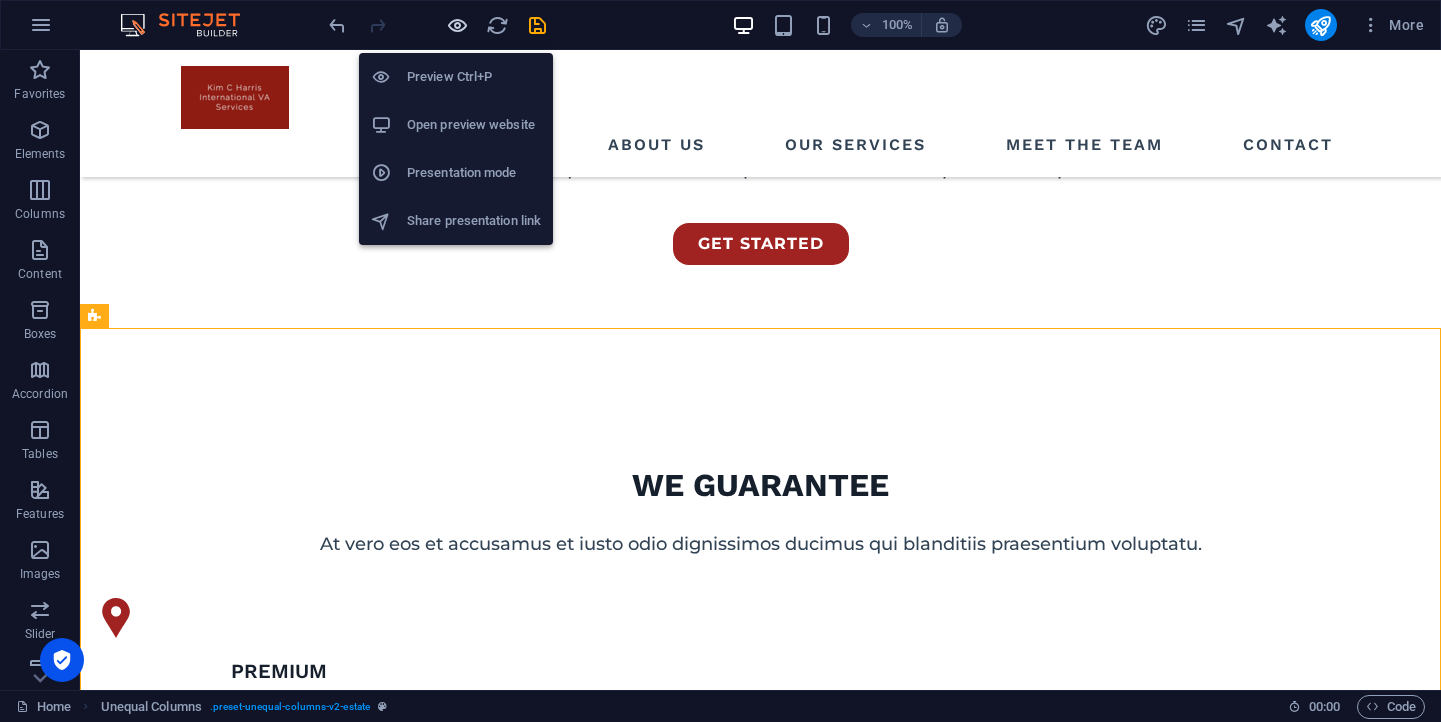 click at bounding box center [457, 25] 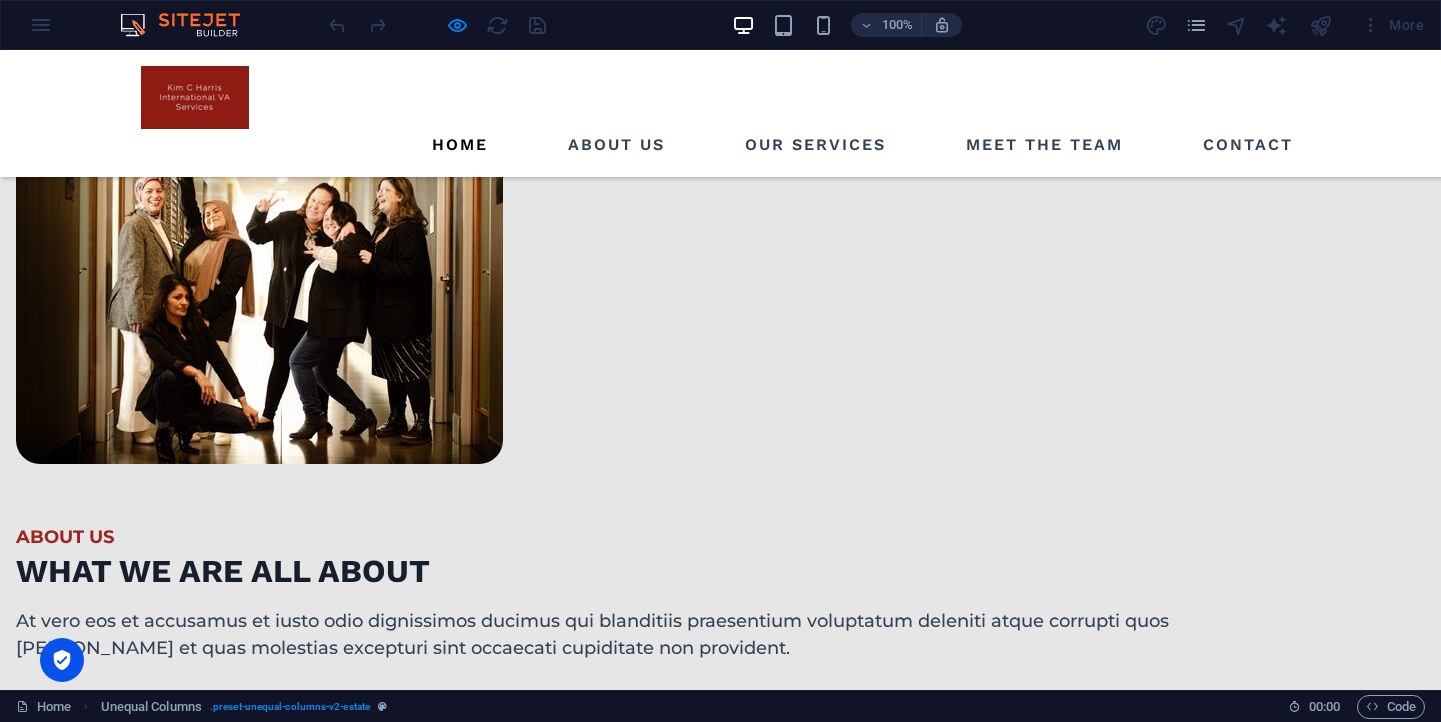 scroll, scrollTop: 1888, scrollLeft: 0, axis: vertical 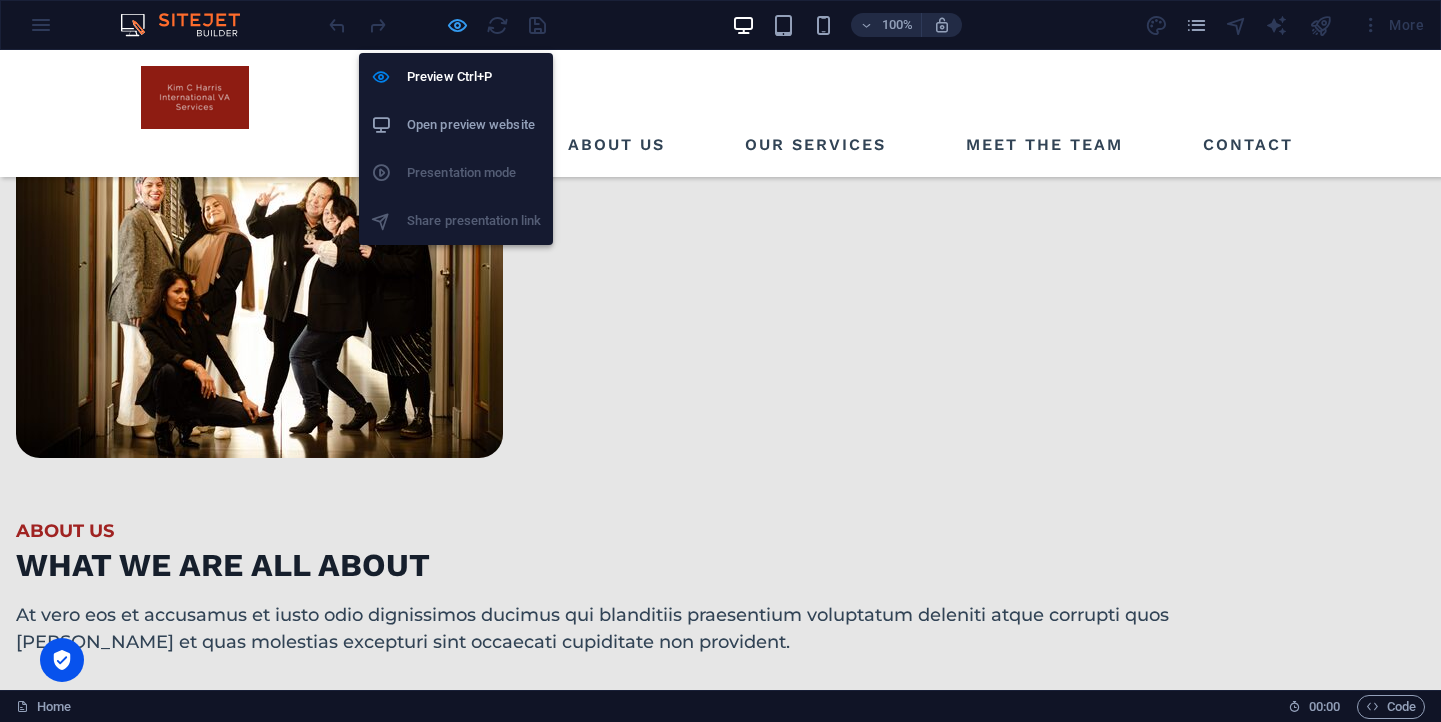 click at bounding box center [457, 25] 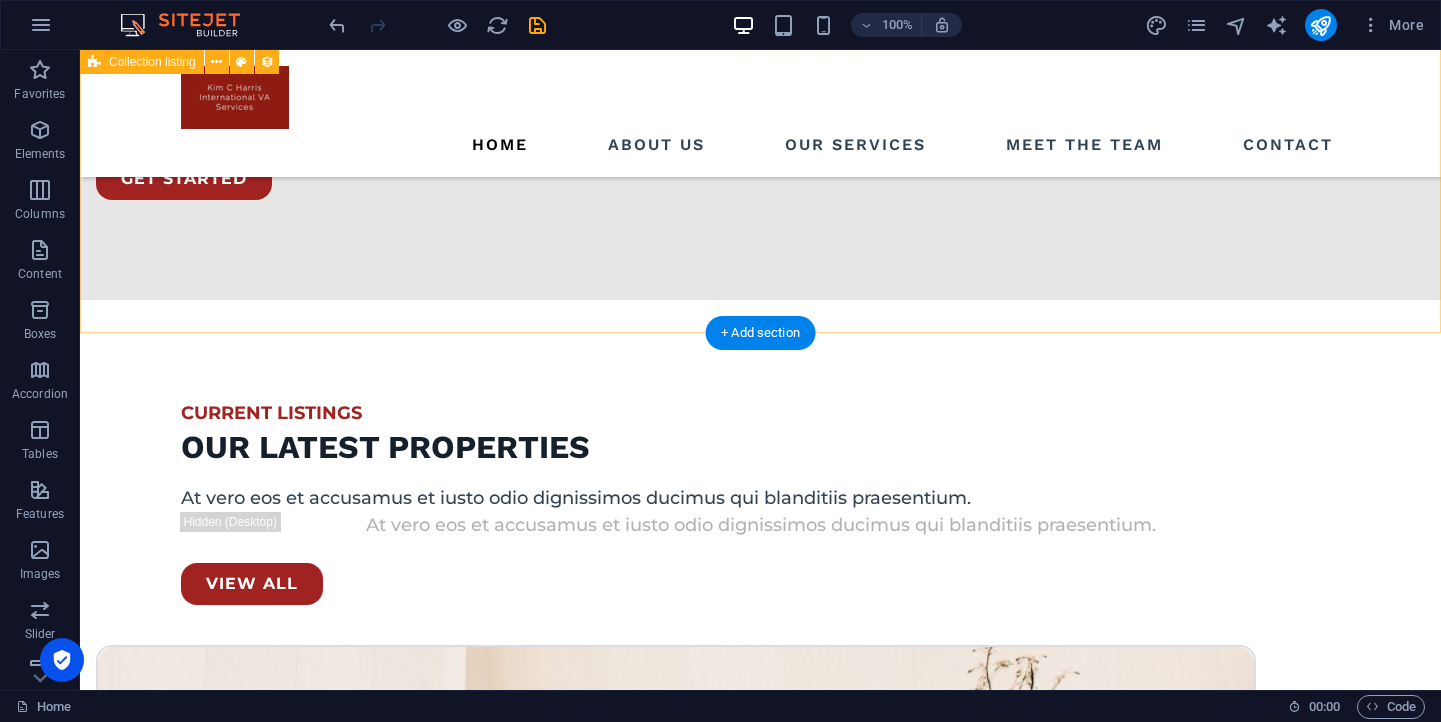 scroll, scrollTop: 2479, scrollLeft: 0, axis: vertical 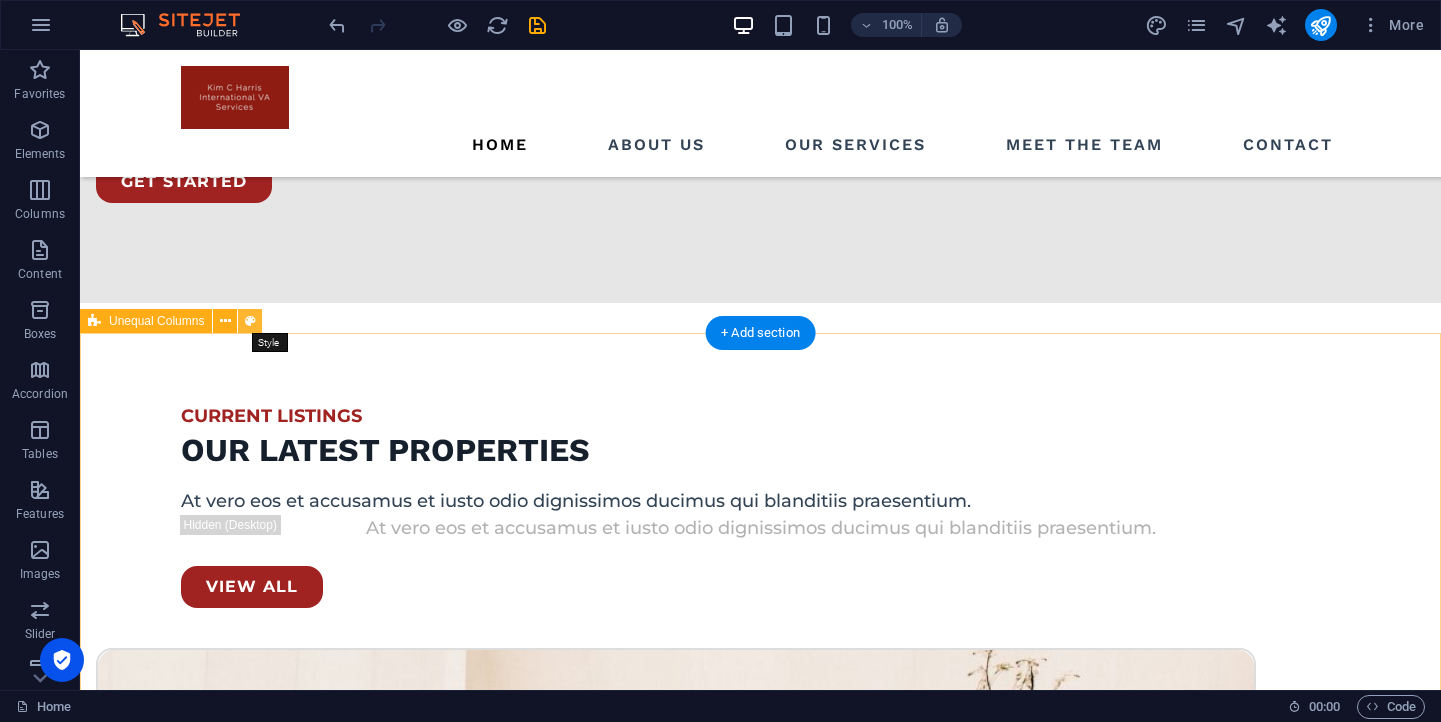 click at bounding box center [250, 321] 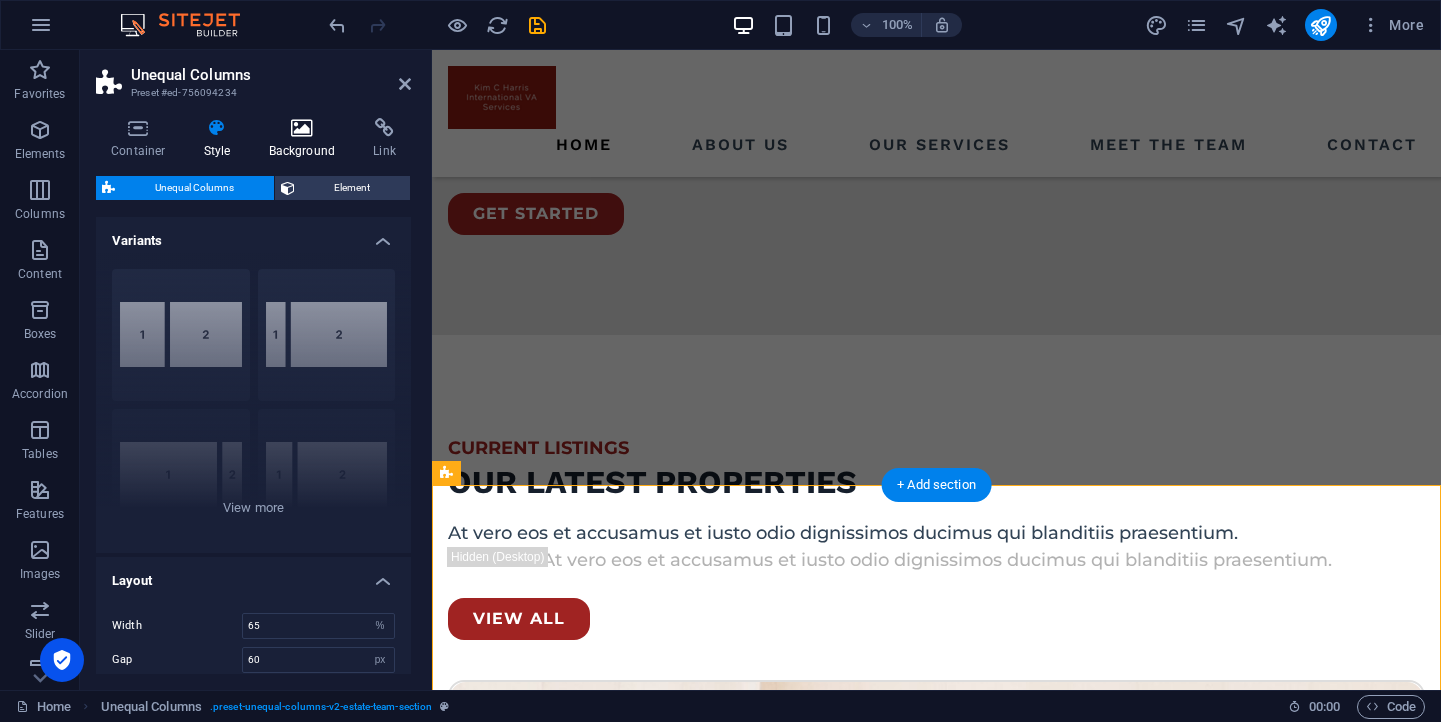 click on "Background" at bounding box center [306, 139] 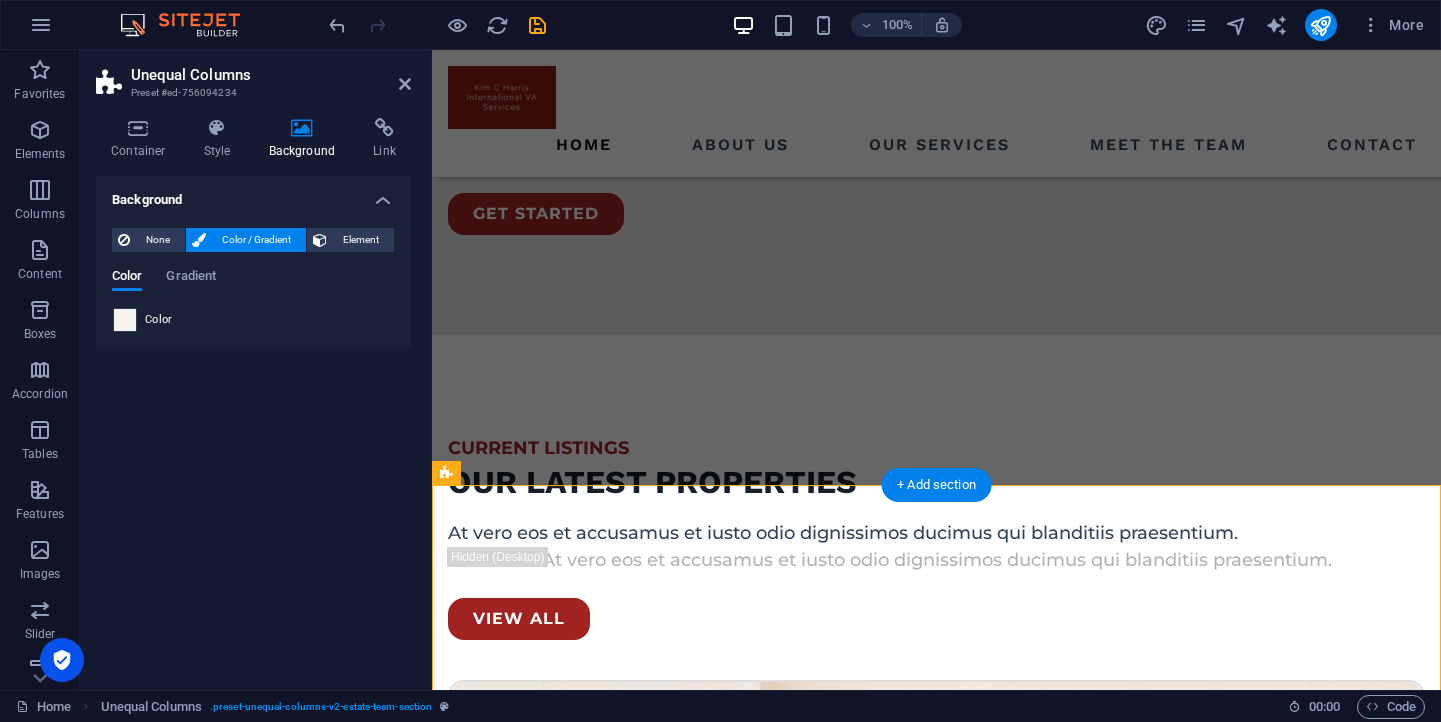 click at bounding box center (125, 320) 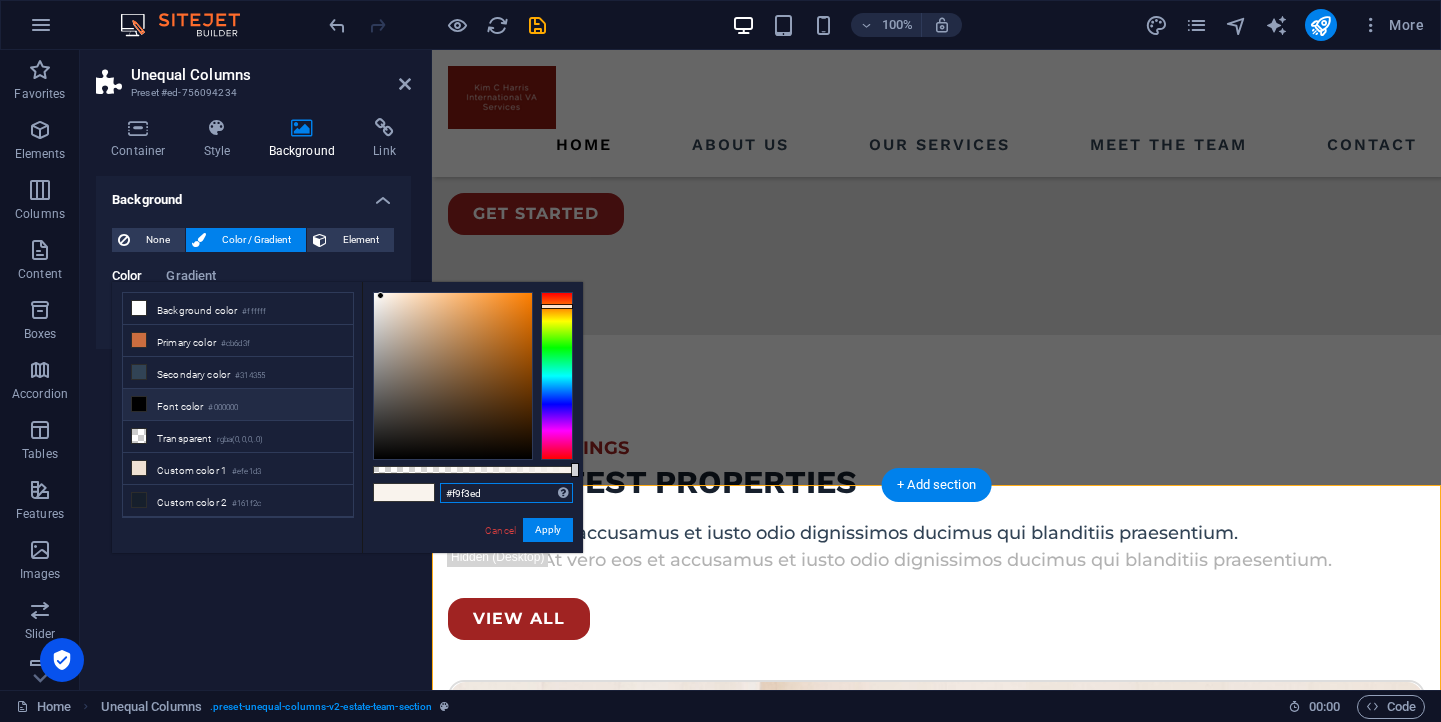 click on "#f9f3ed" at bounding box center [506, 493] 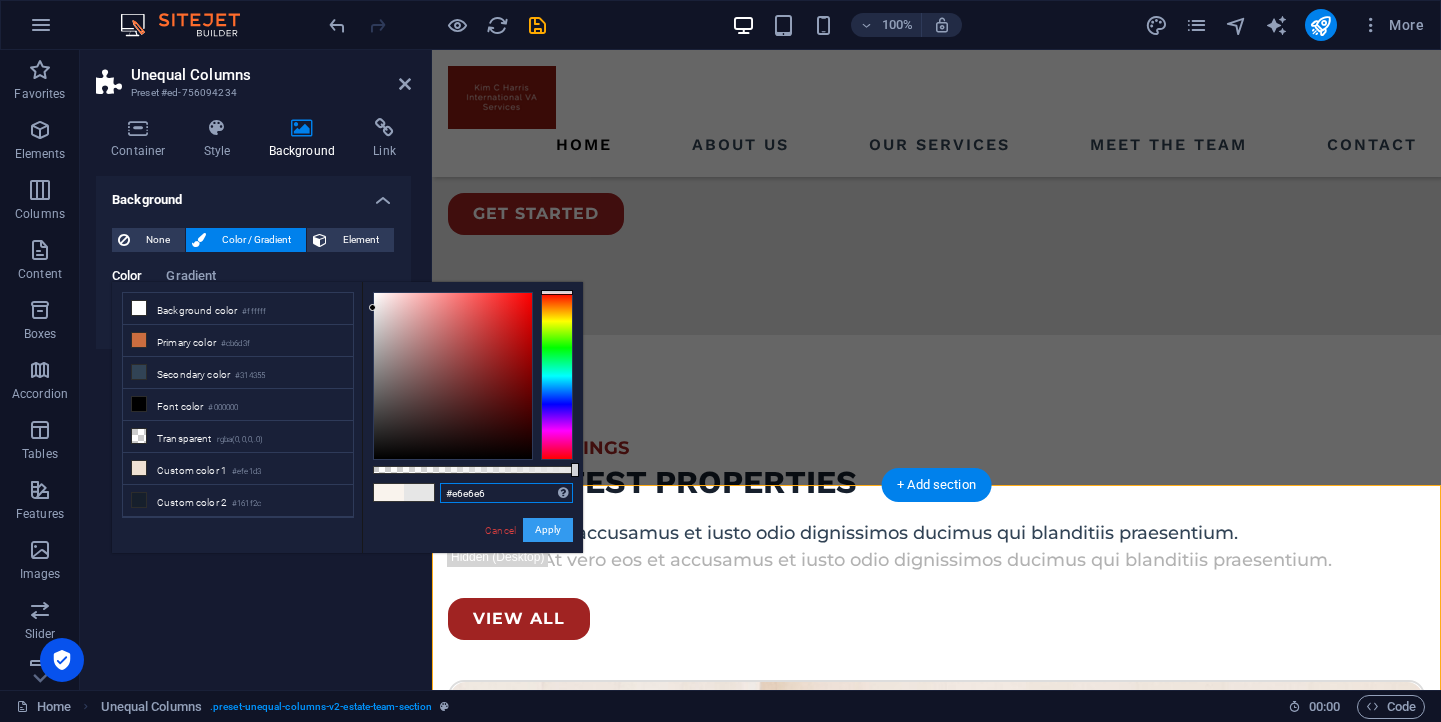 type on "#e6e6e6" 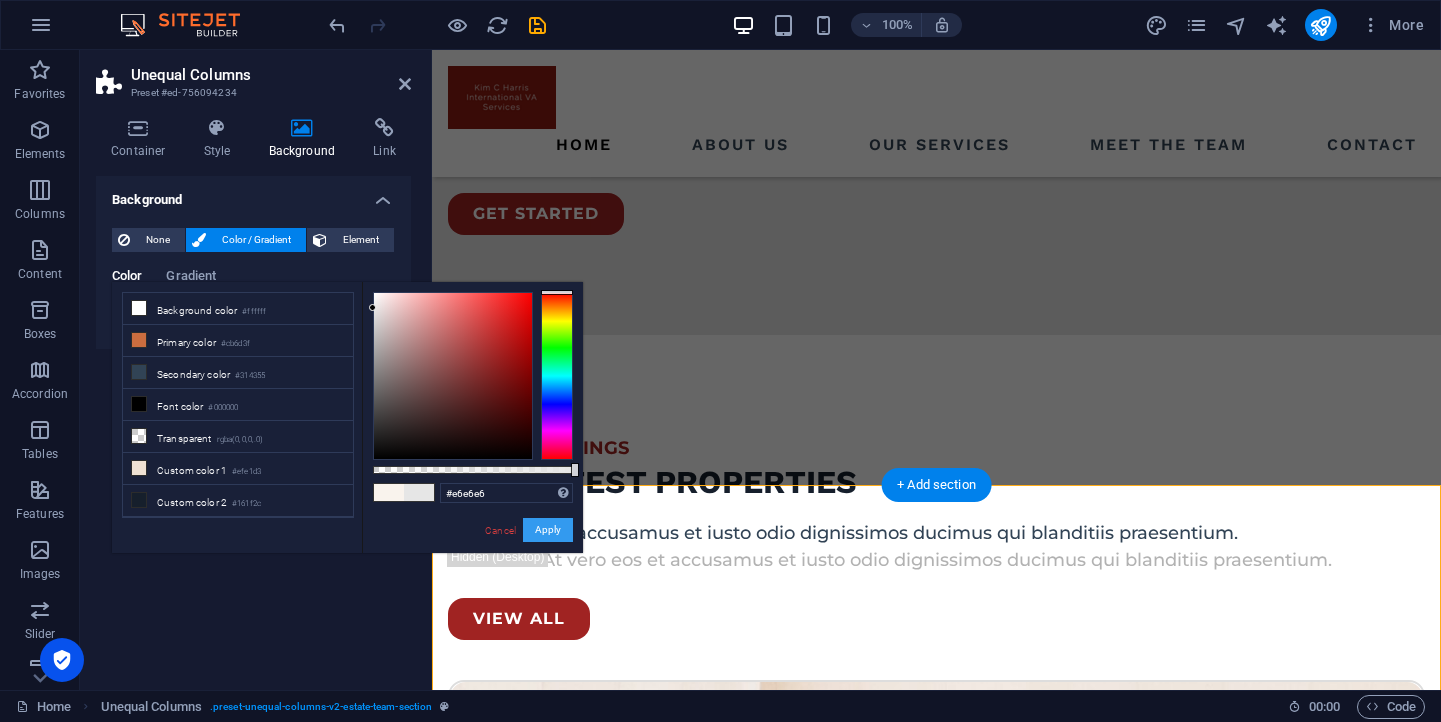 click on "Apply" at bounding box center [548, 530] 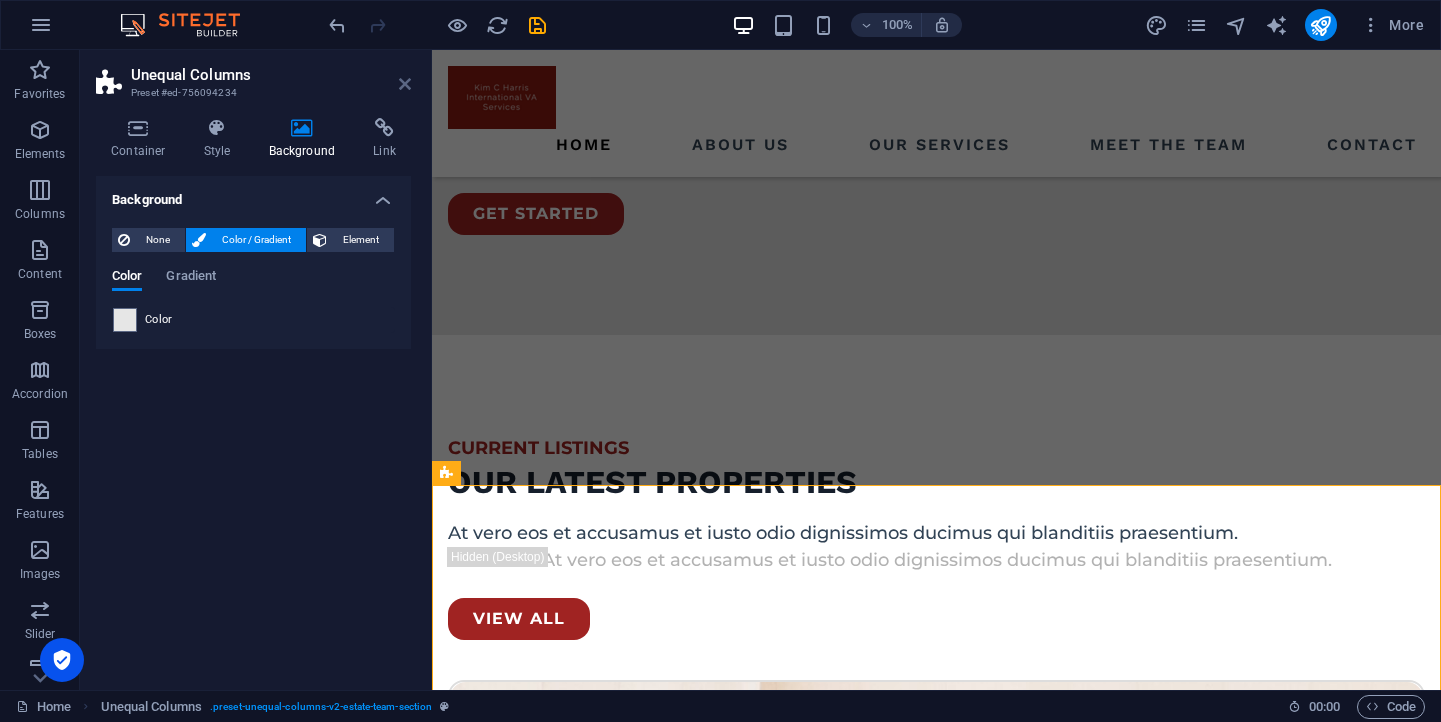 click at bounding box center (405, 84) 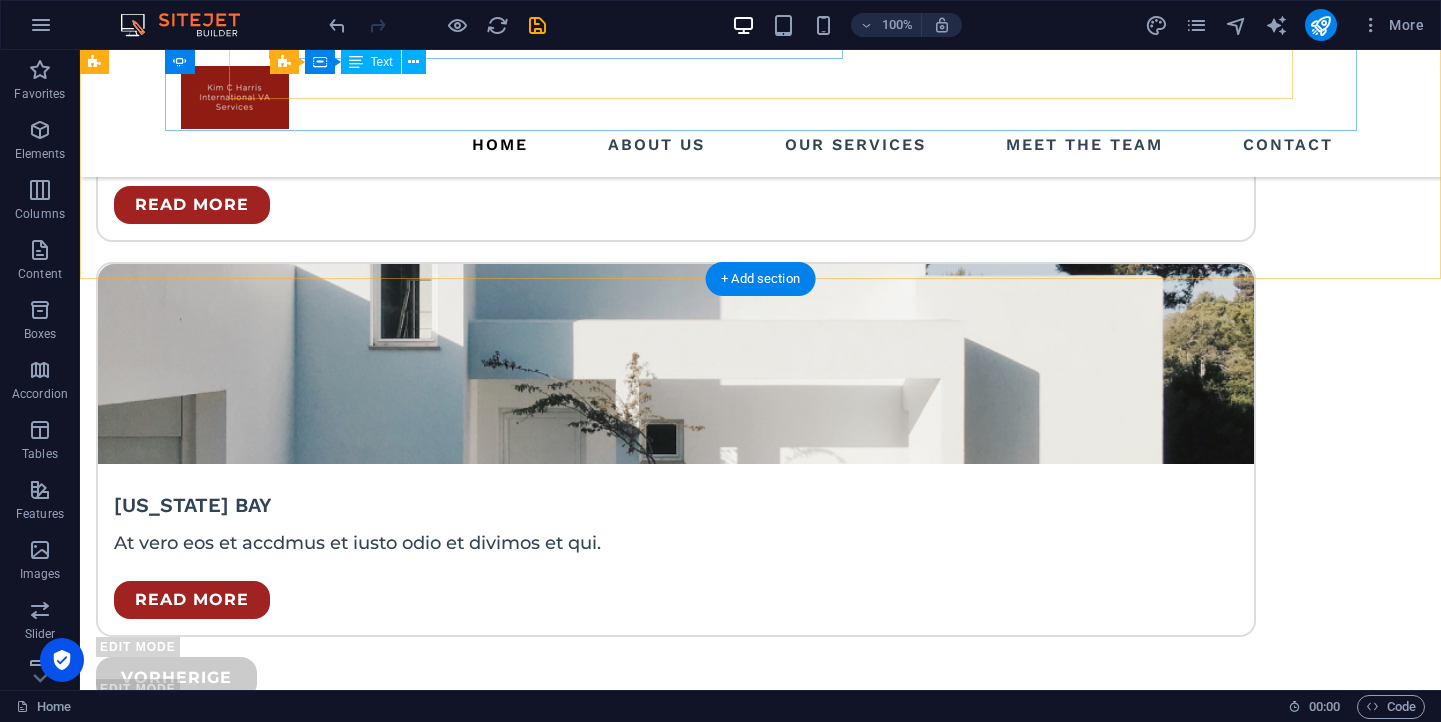 scroll, scrollTop: 4067, scrollLeft: 0, axis: vertical 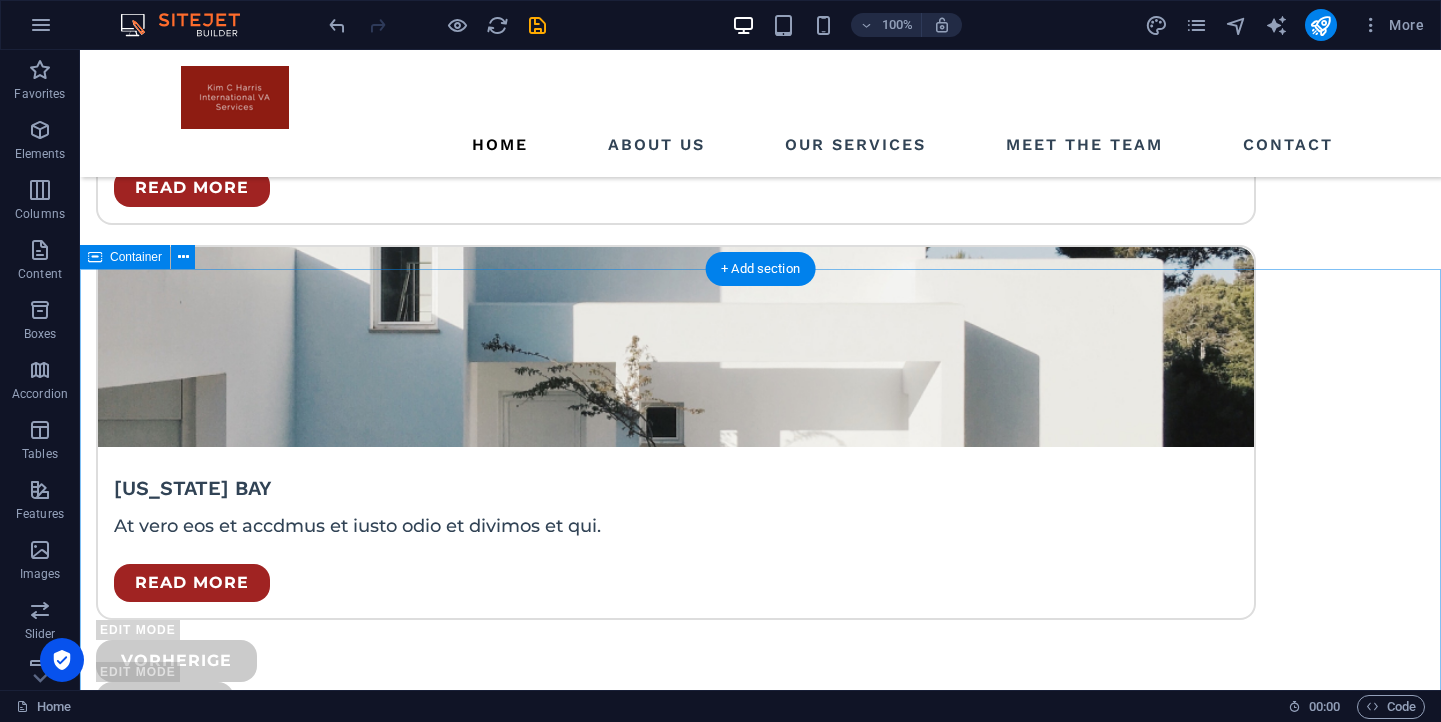 click on "BLOG read all about real estate At vero eos et accusamus et iusto odio dignissimos ducimus qui blanditiis praesentium. At vero [PERSON_NAME] et accusamus et iusto odio dignissimos ducimus qui blanditiis praesentium. read more Your first property At vero eos et accdmus et iusto odio et divimos et qui. Read more You want to be an agent At vero eos et accdmus et iusto odio et divimos et qui. Read more Tips To Get Into Real Estate At vero eos et accdmus et iusto odio et divimos et qui. Read more Best Locations in [DATE] At vero eos et accdmus et iusto odio et divimos et qui. Read more  Vorherige Nächste" at bounding box center (760, 5547) 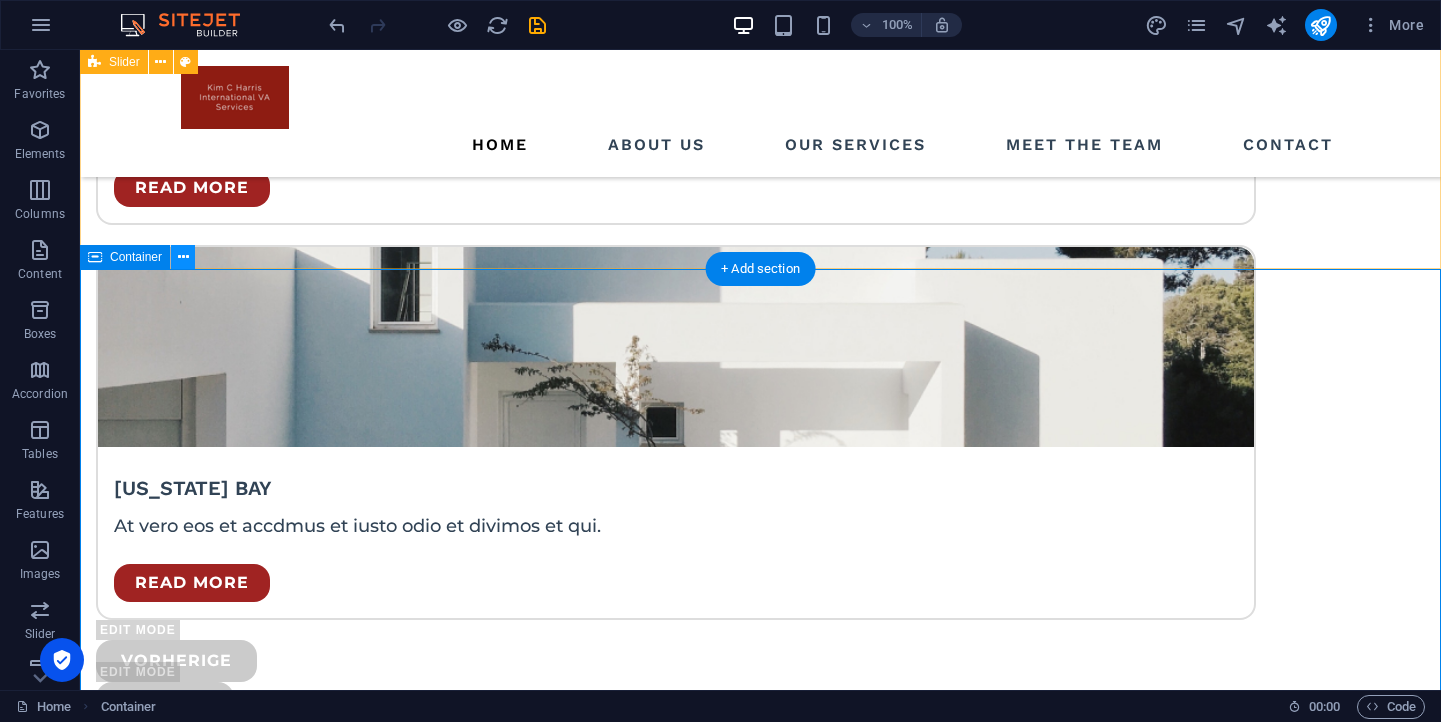 click at bounding box center [183, 257] 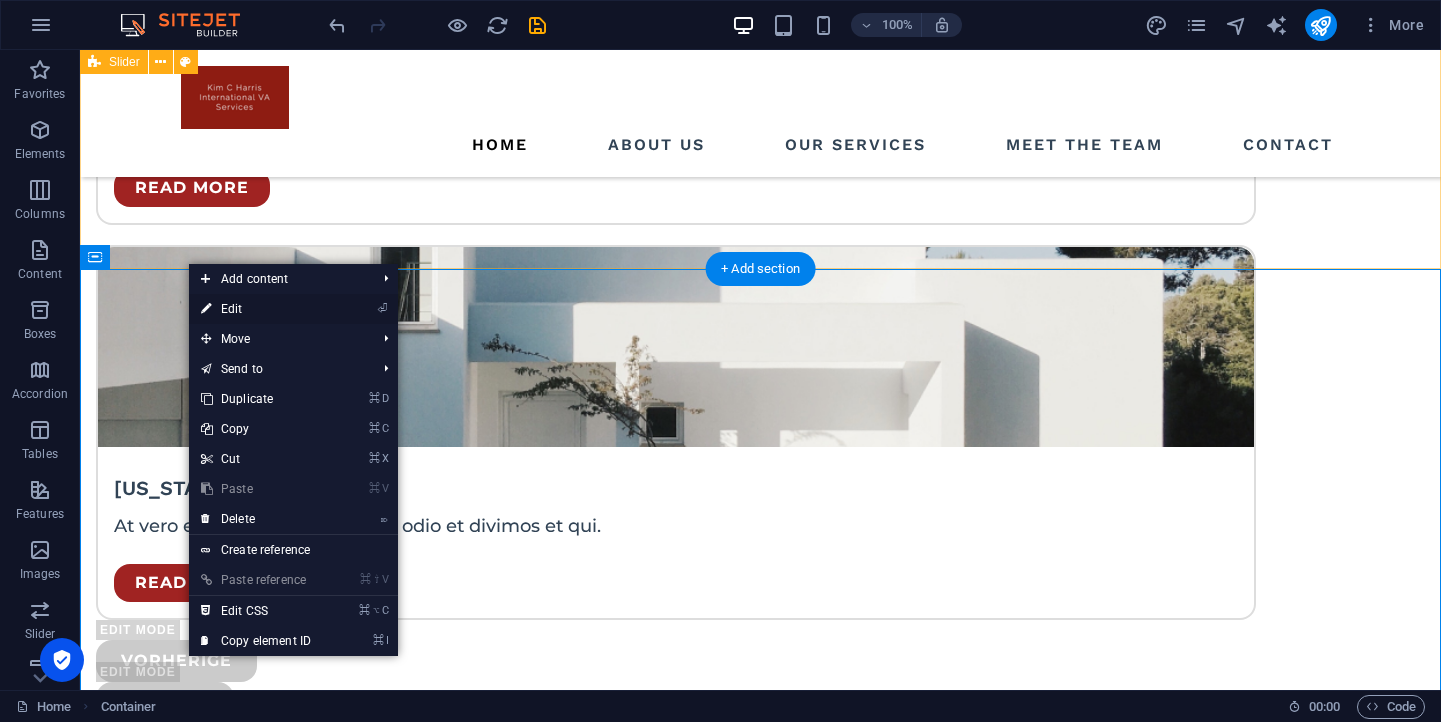 click on "⏎  Edit" at bounding box center [256, 309] 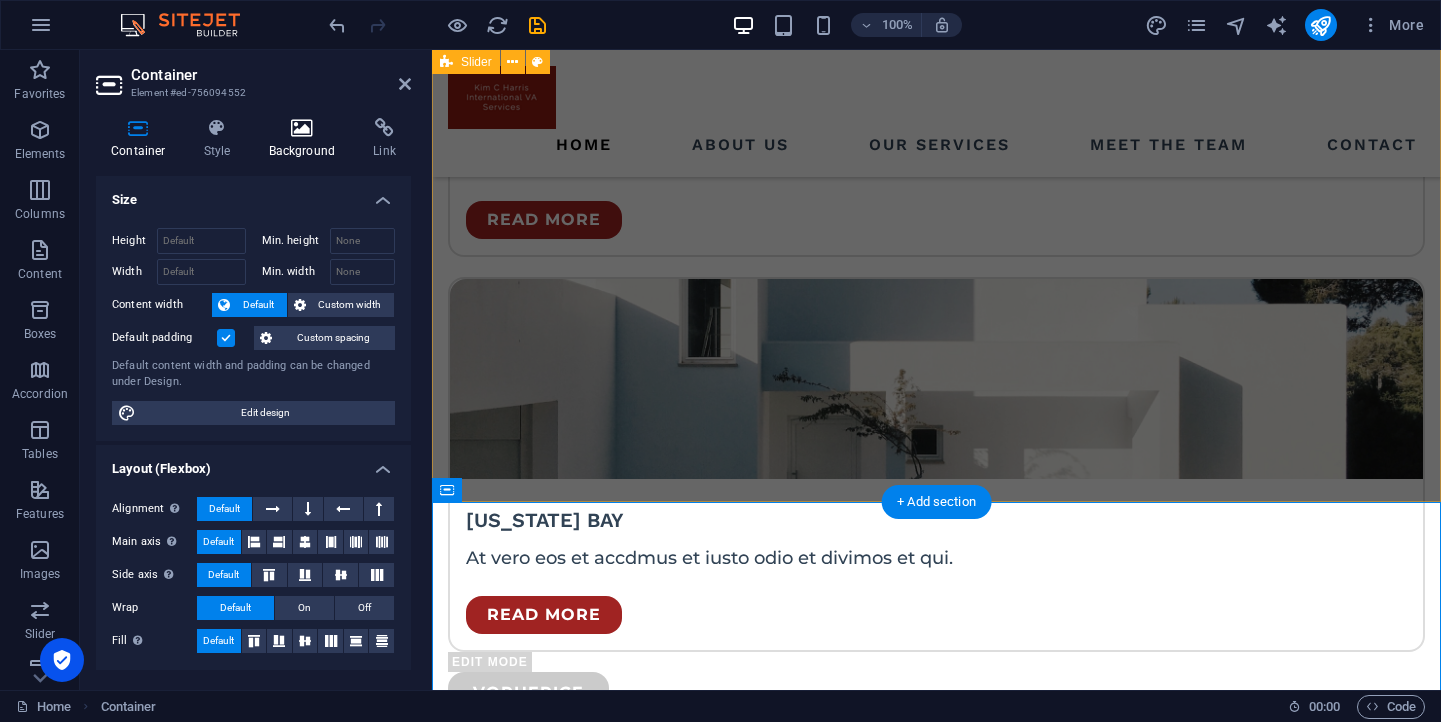 click on "Background" at bounding box center (306, 139) 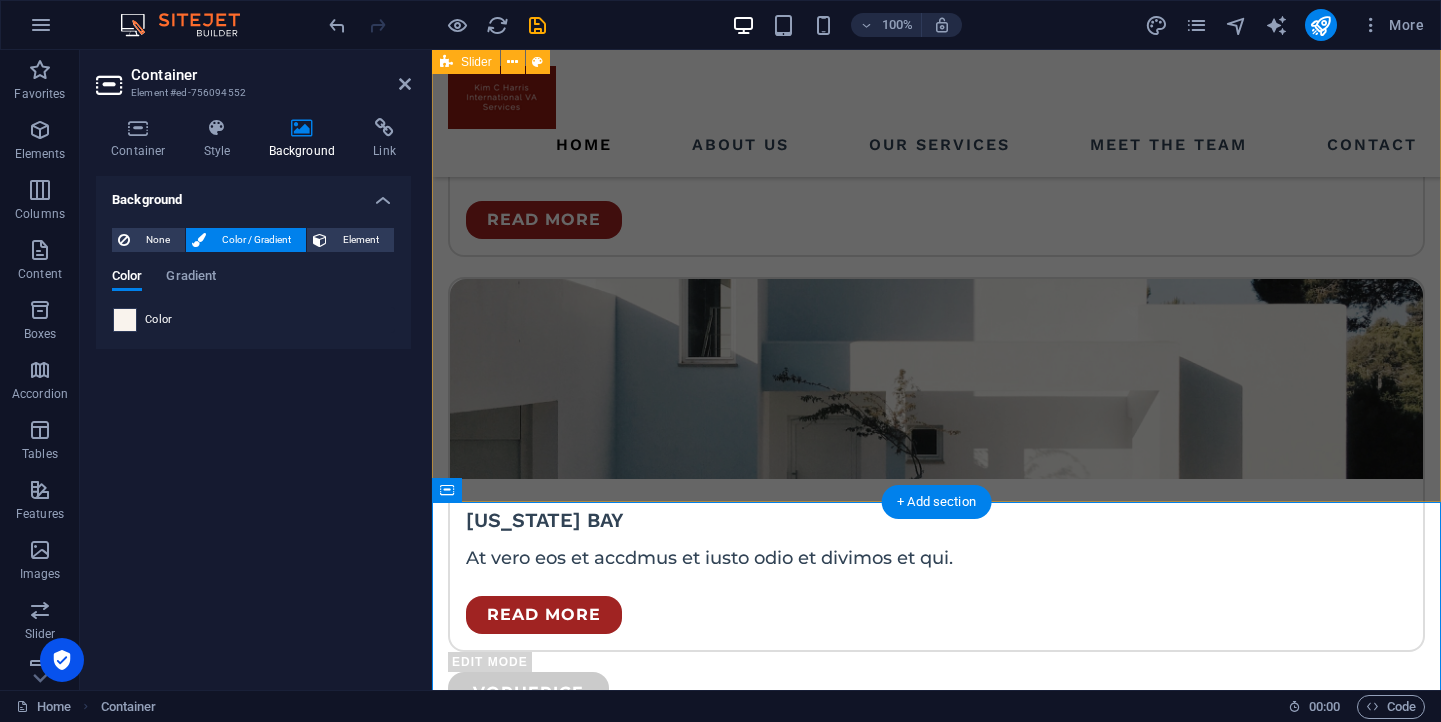 click at bounding box center [125, 320] 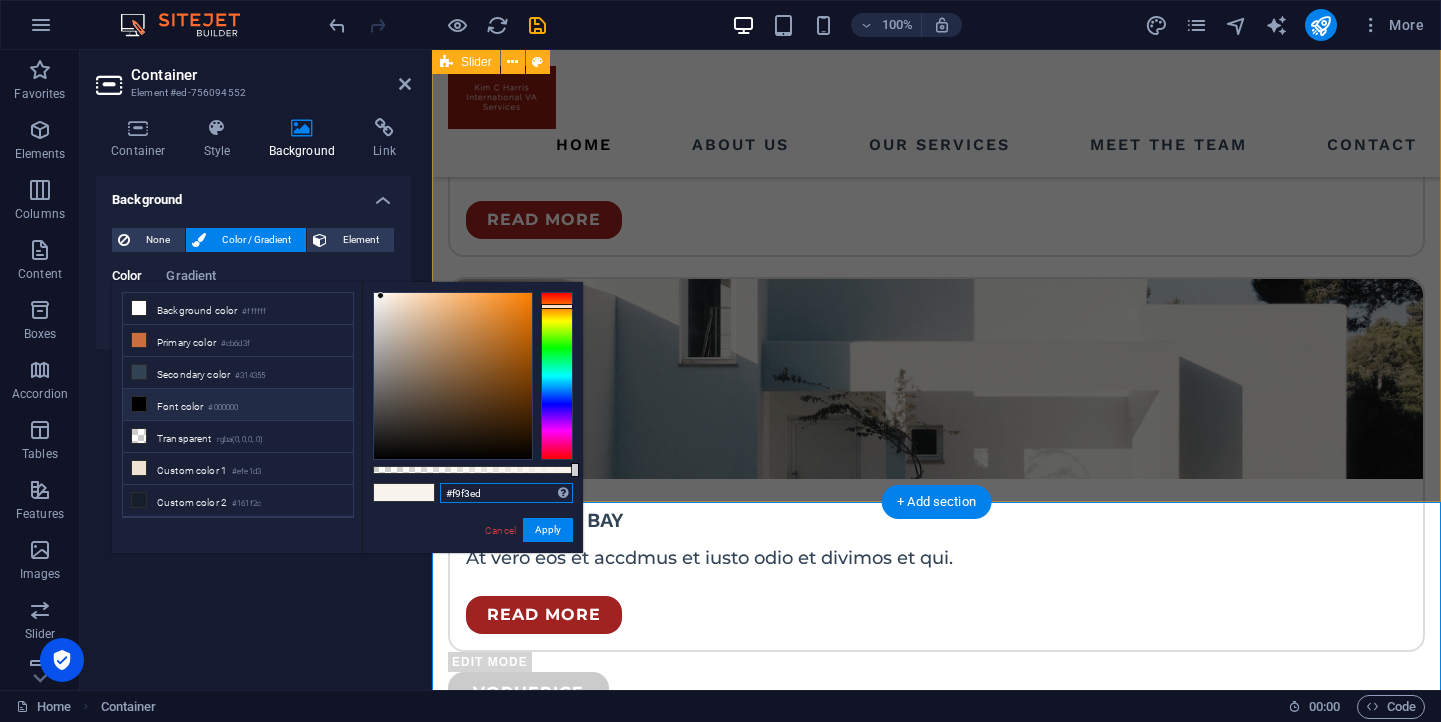 click on "#f9f3ed" at bounding box center [506, 493] 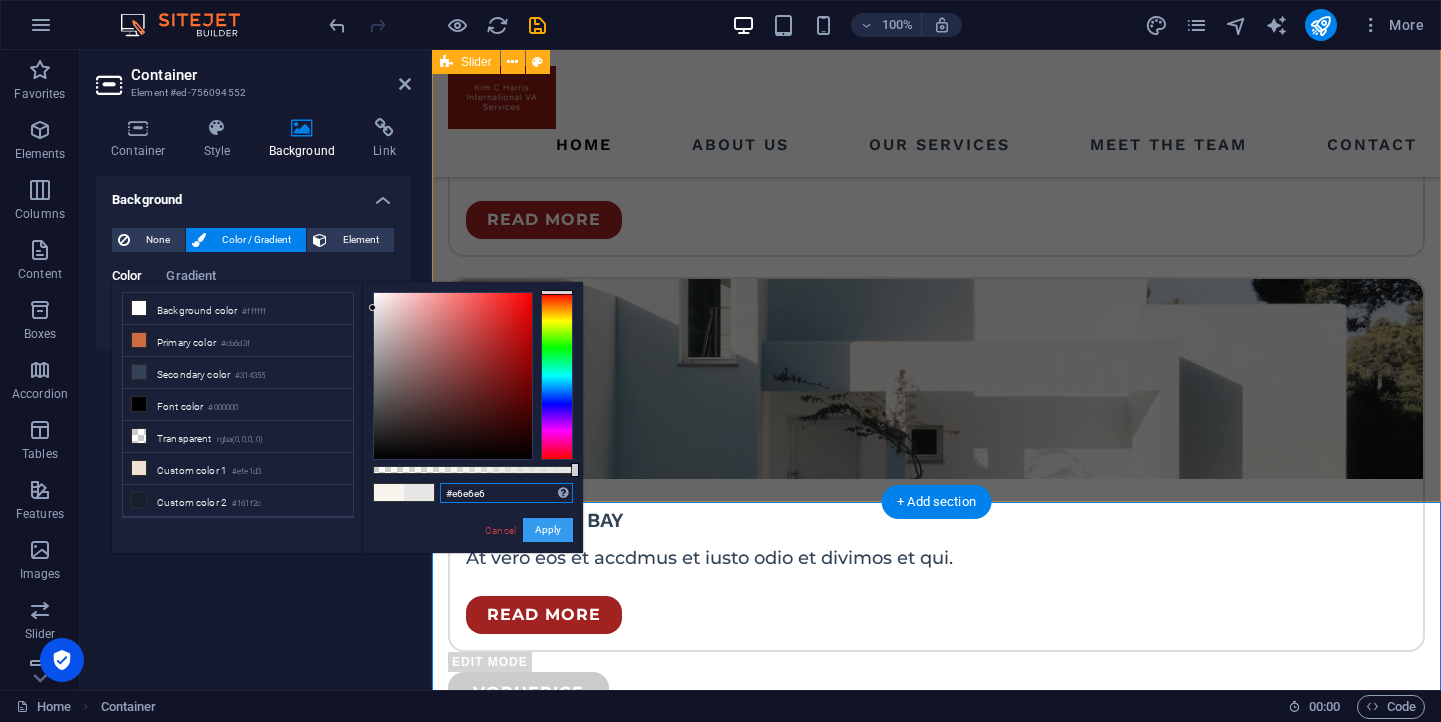 type on "#e6e6e6" 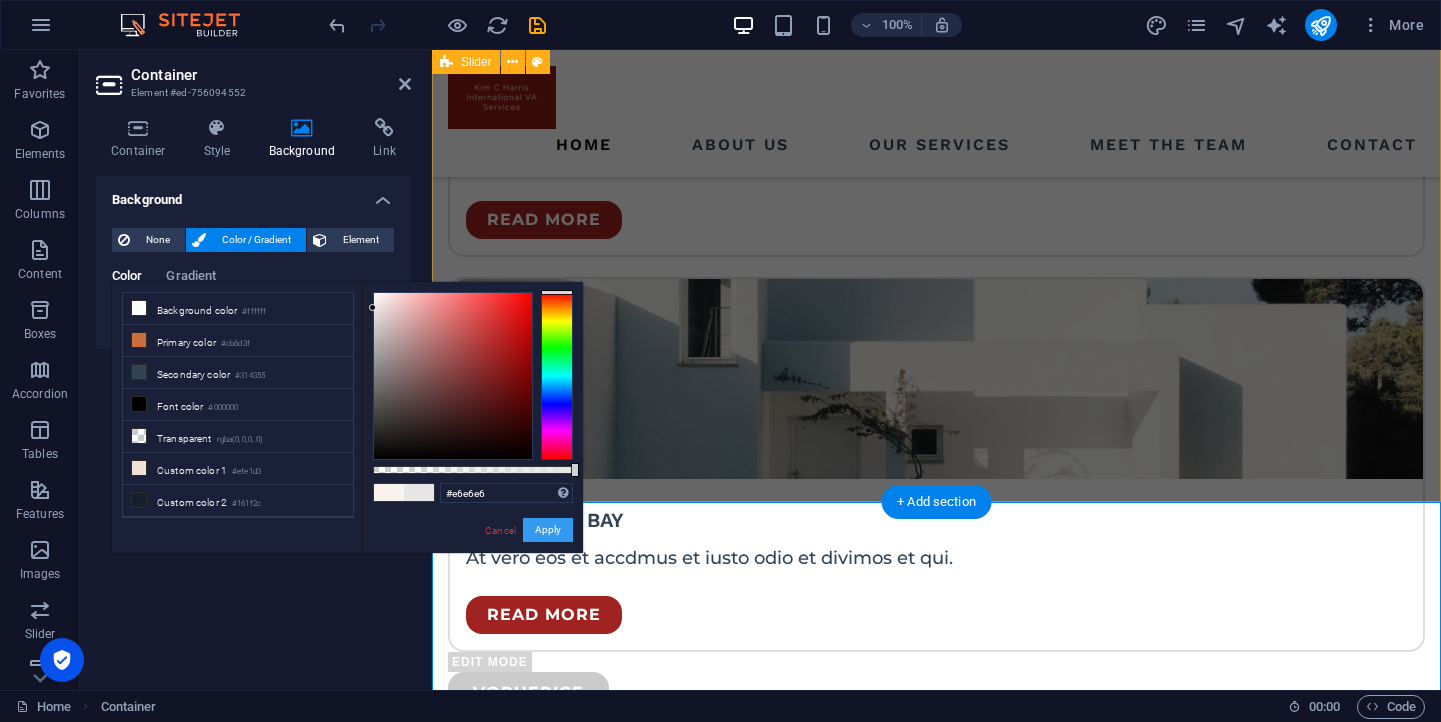 click on "Apply" at bounding box center [548, 530] 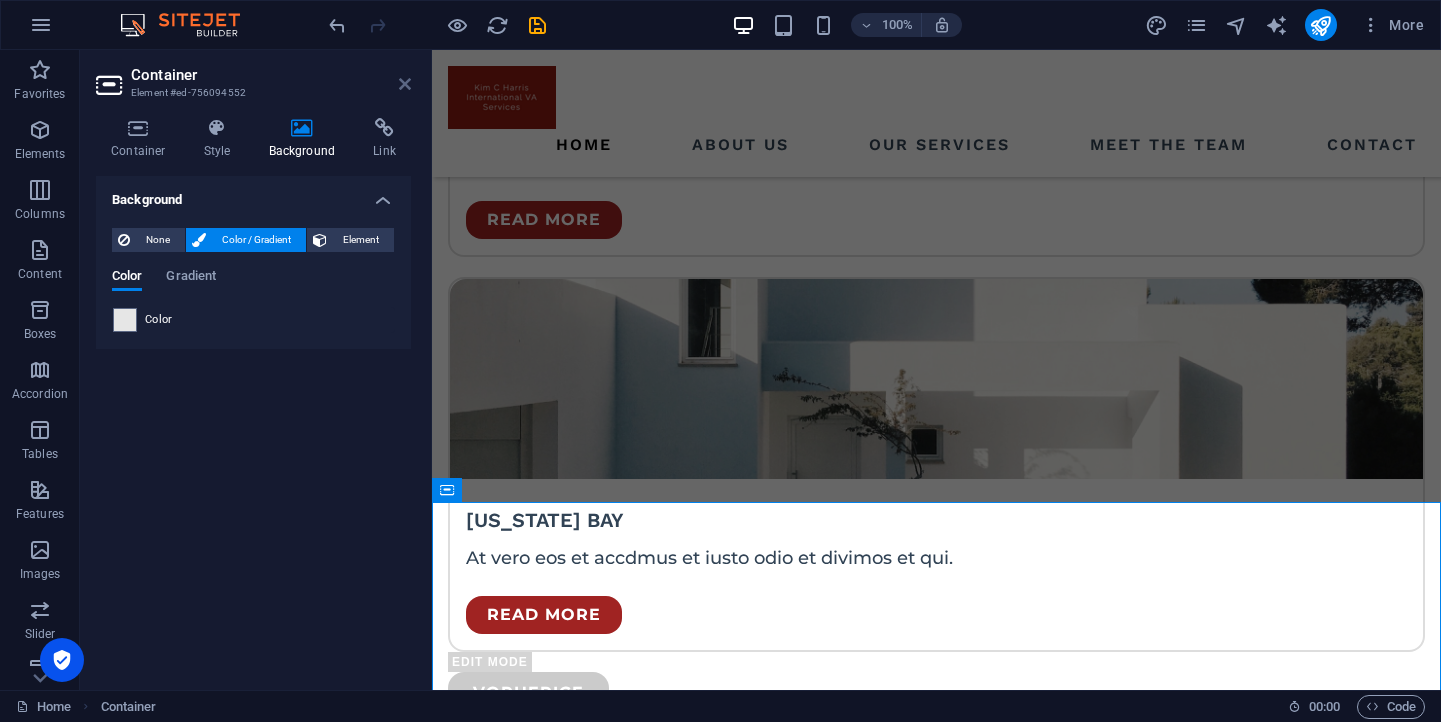 click at bounding box center (405, 84) 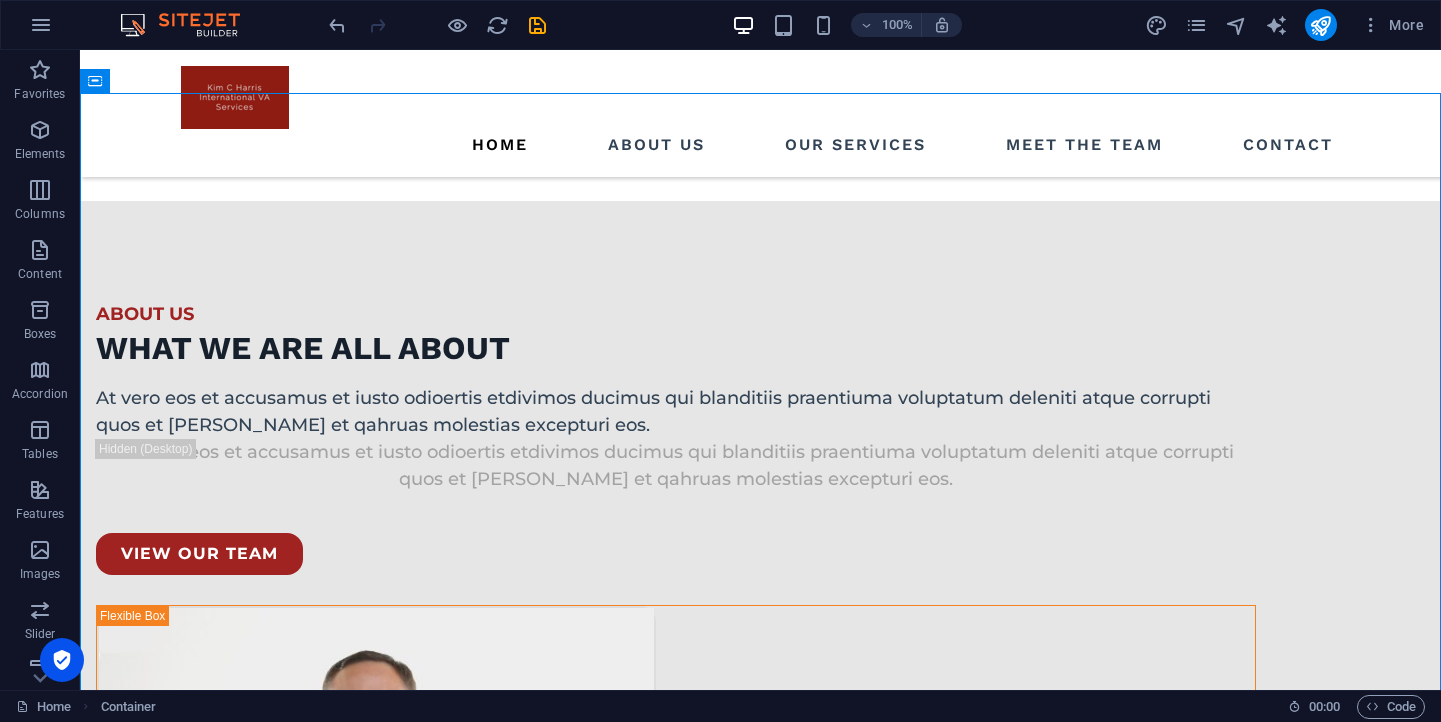 scroll, scrollTop: 4052, scrollLeft: 0, axis: vertical 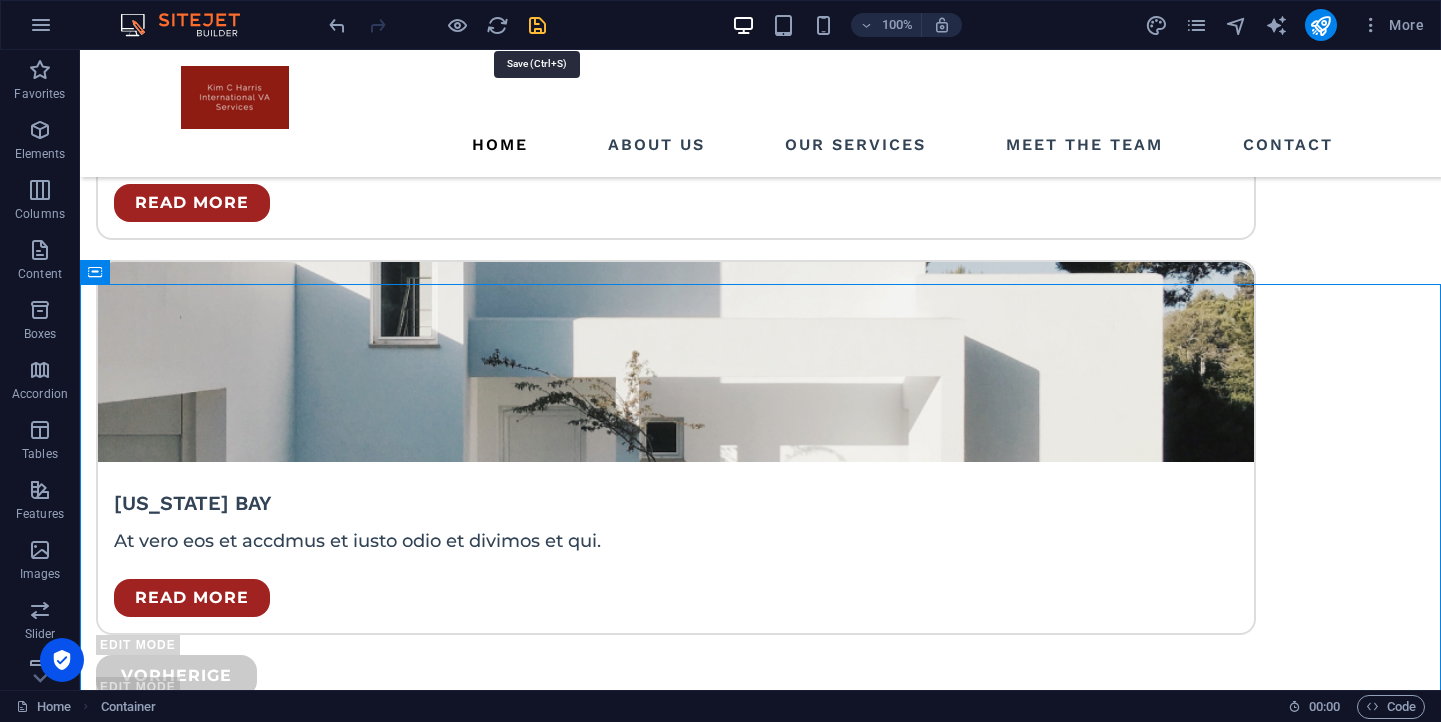 click at bounding box center (537, 25) 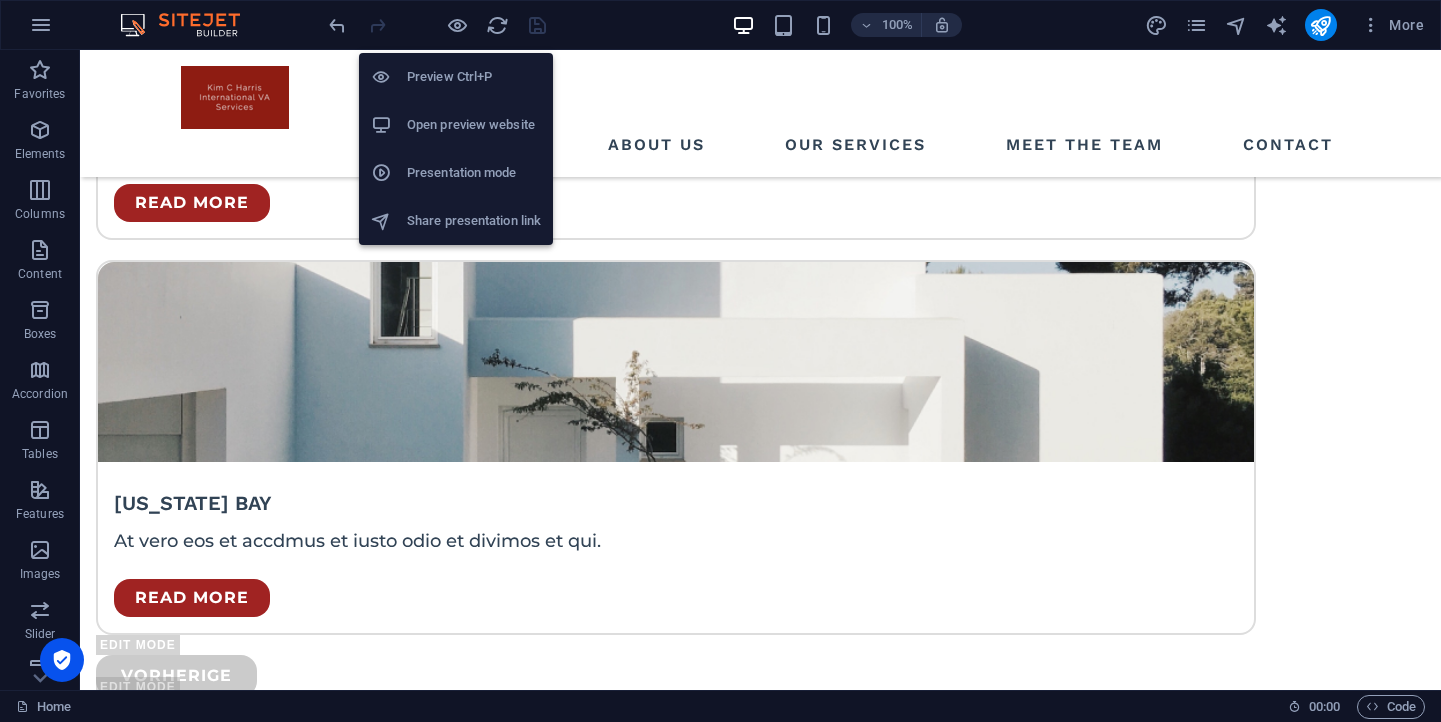 click on "Open preview website" at bounding box center (474, 125) 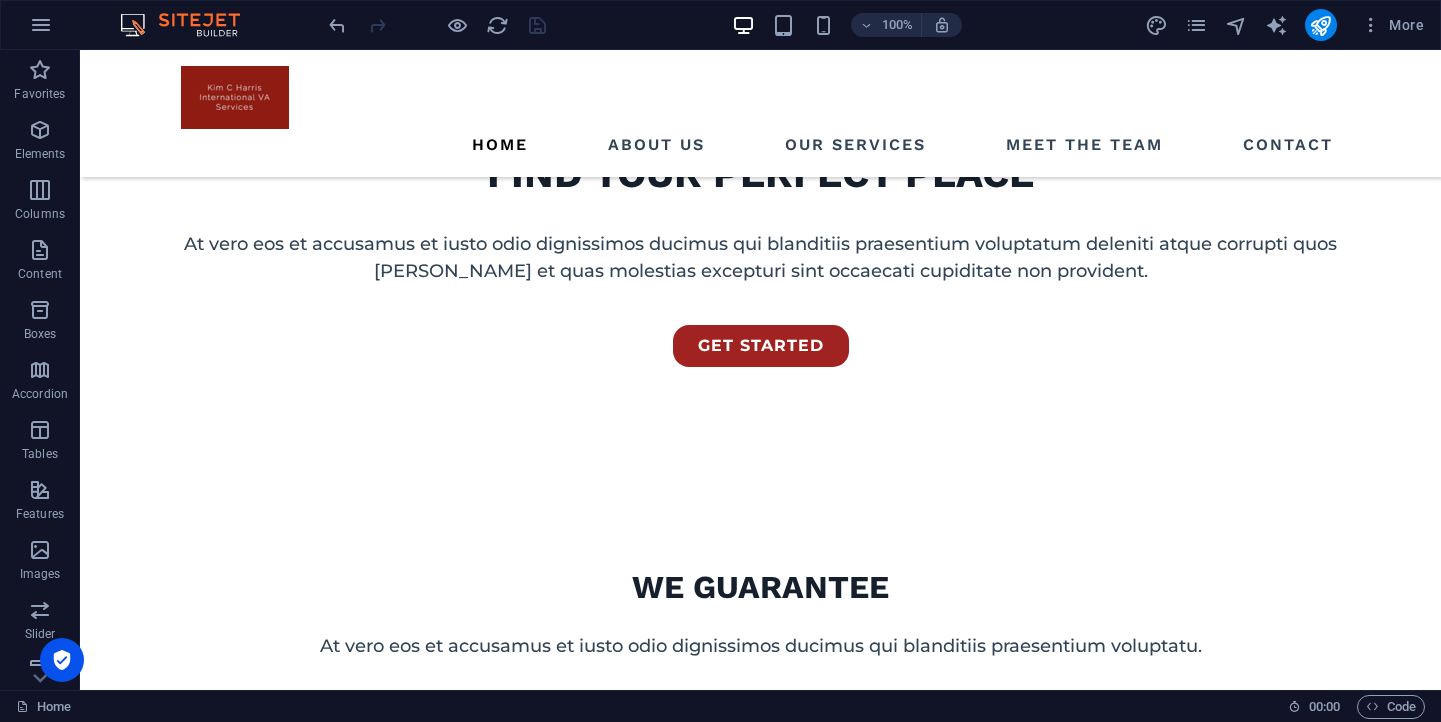 scroll, scrollTop: 763, scrollLeft: 0, axis: vertical 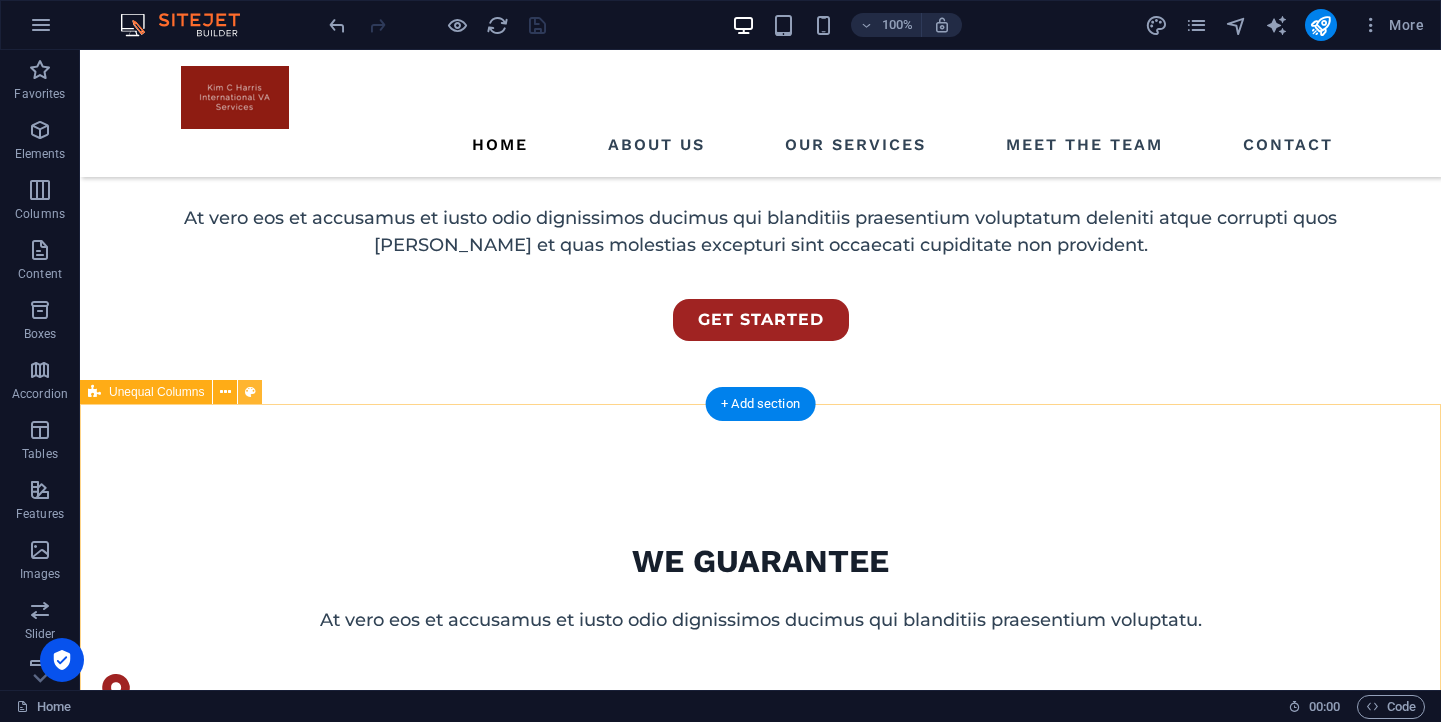 click at bounding box center [250, 392] 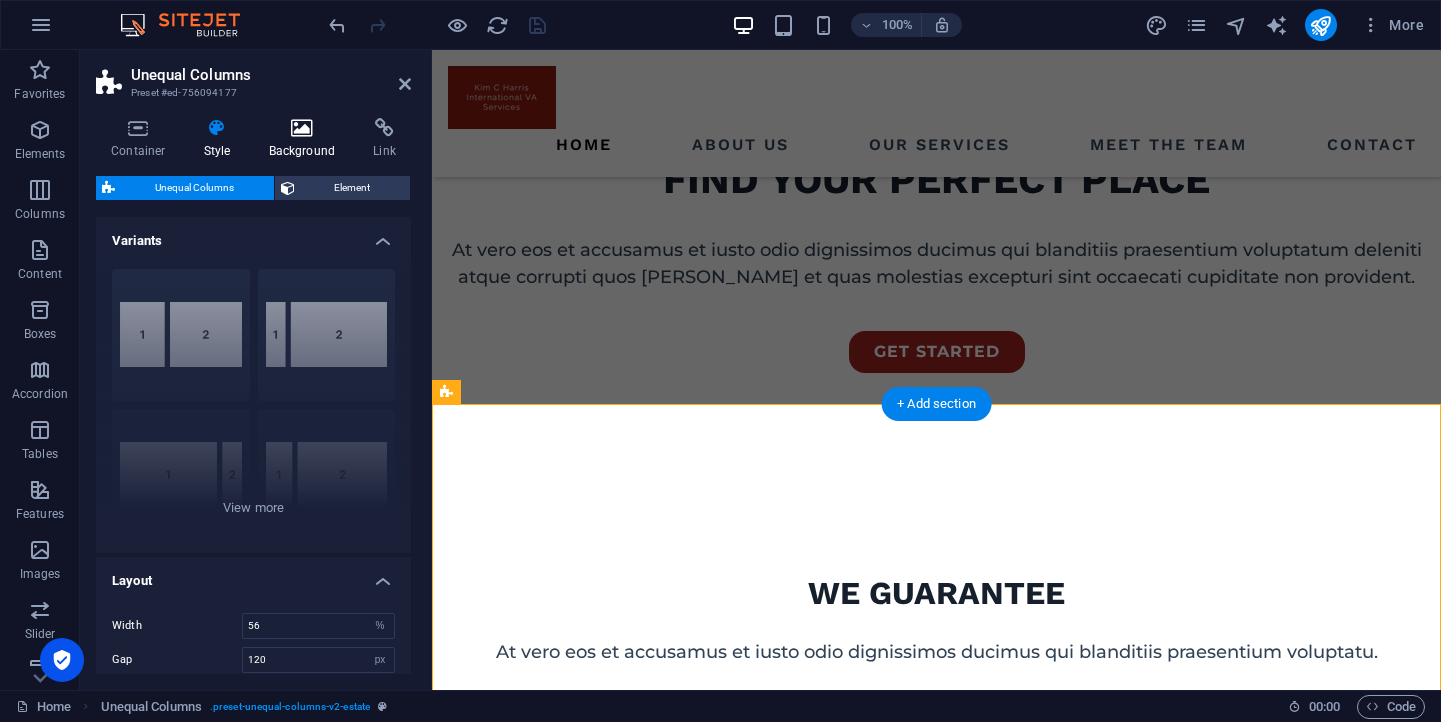 click on "Background" at bounding box center (306, 139) 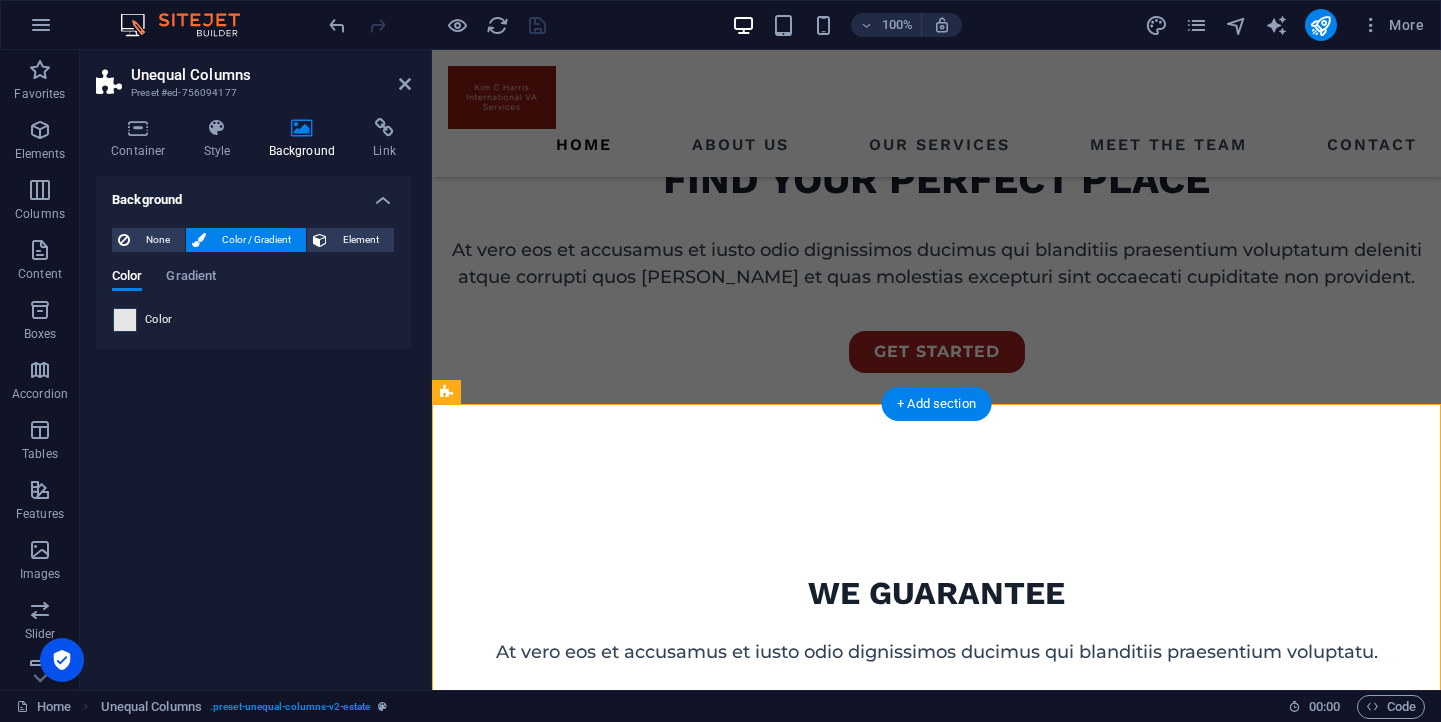 click at bounding box center [125, 320] 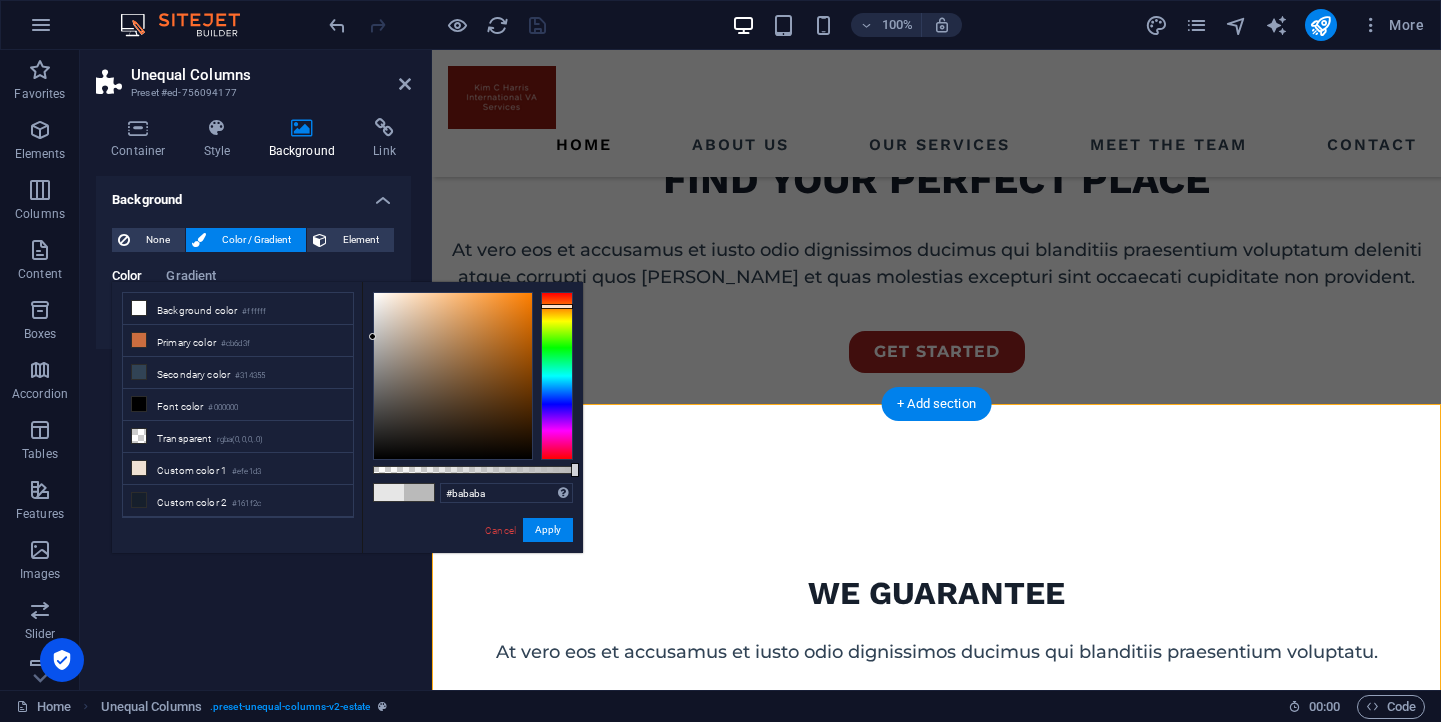 type on "#b8b8b8" 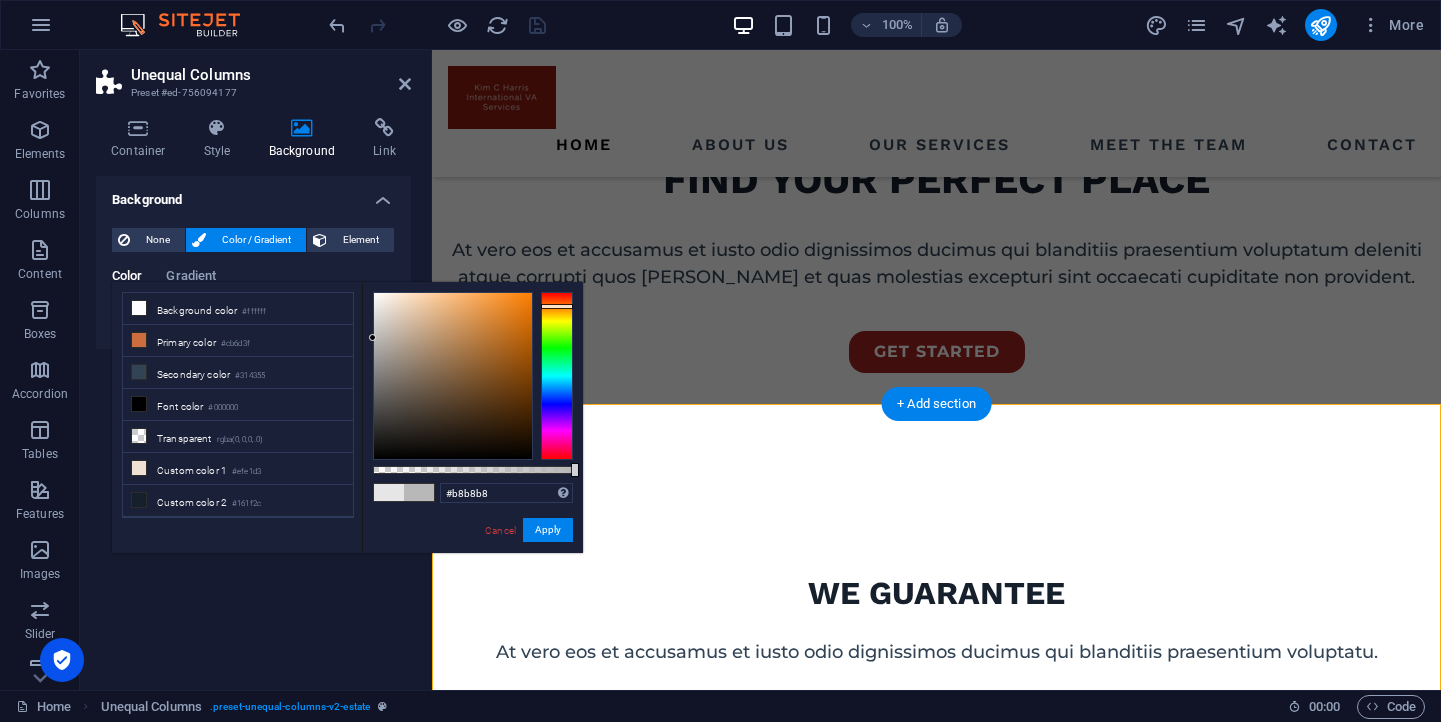 drag, startPoint x: 372, startPoint y: 307, endPoint x: 350, endPoint y: 338, distance: 38.013157 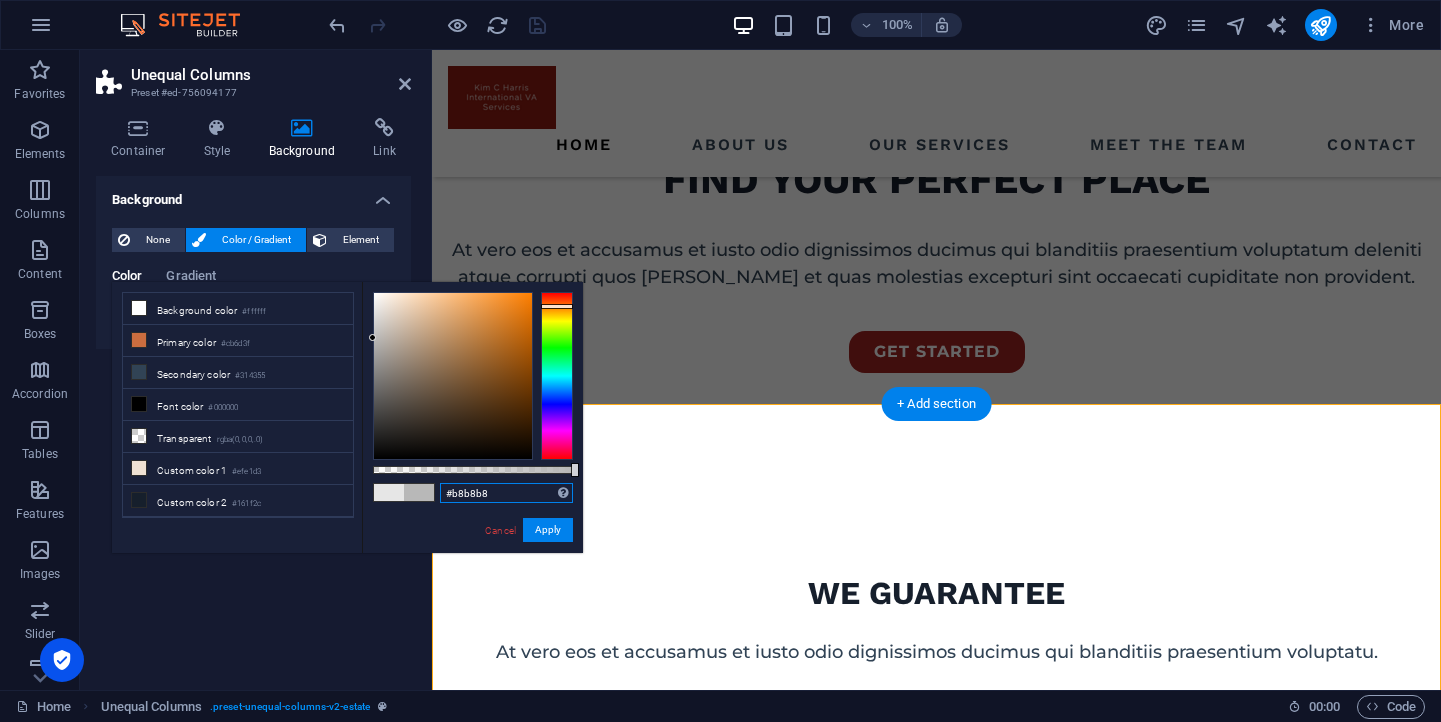 click on "#b8b8b8" at bounding box center (506, 493) 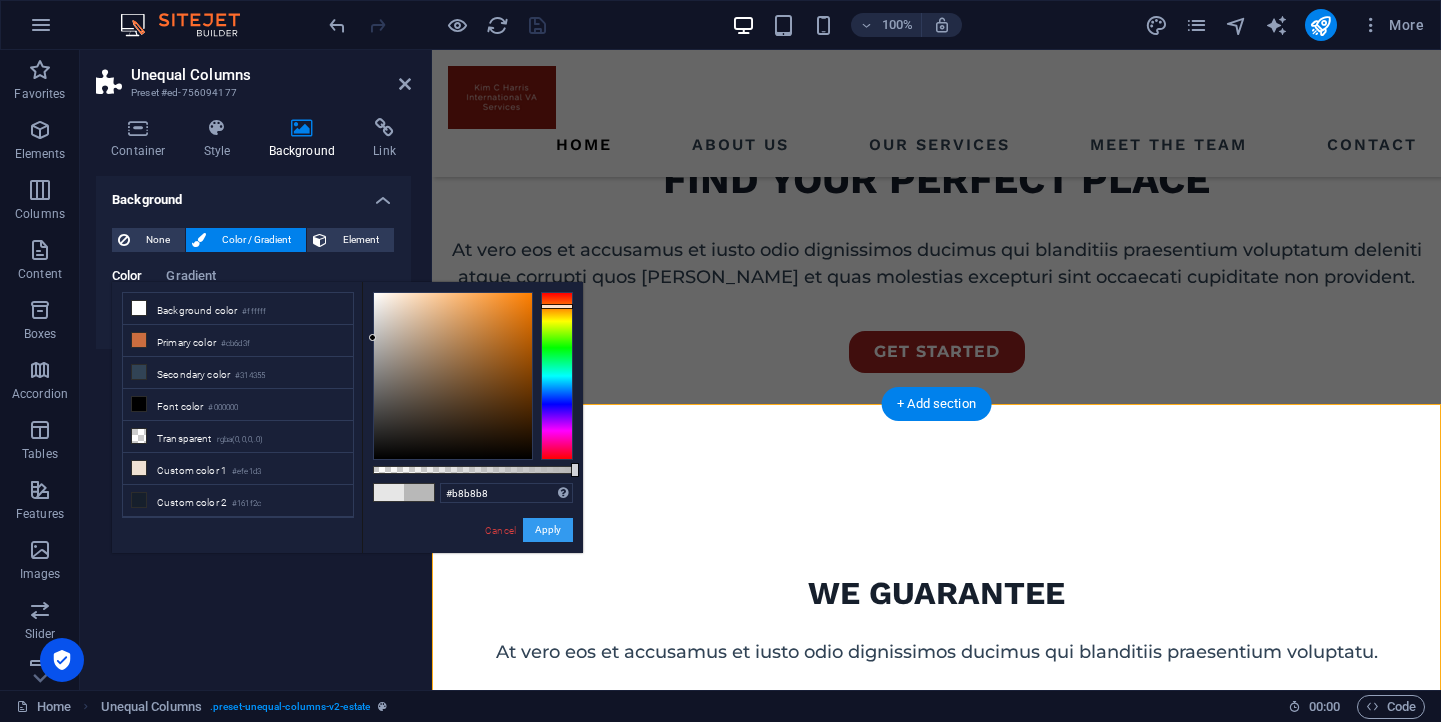 click on "Apply" at bounding box center [548, 530] 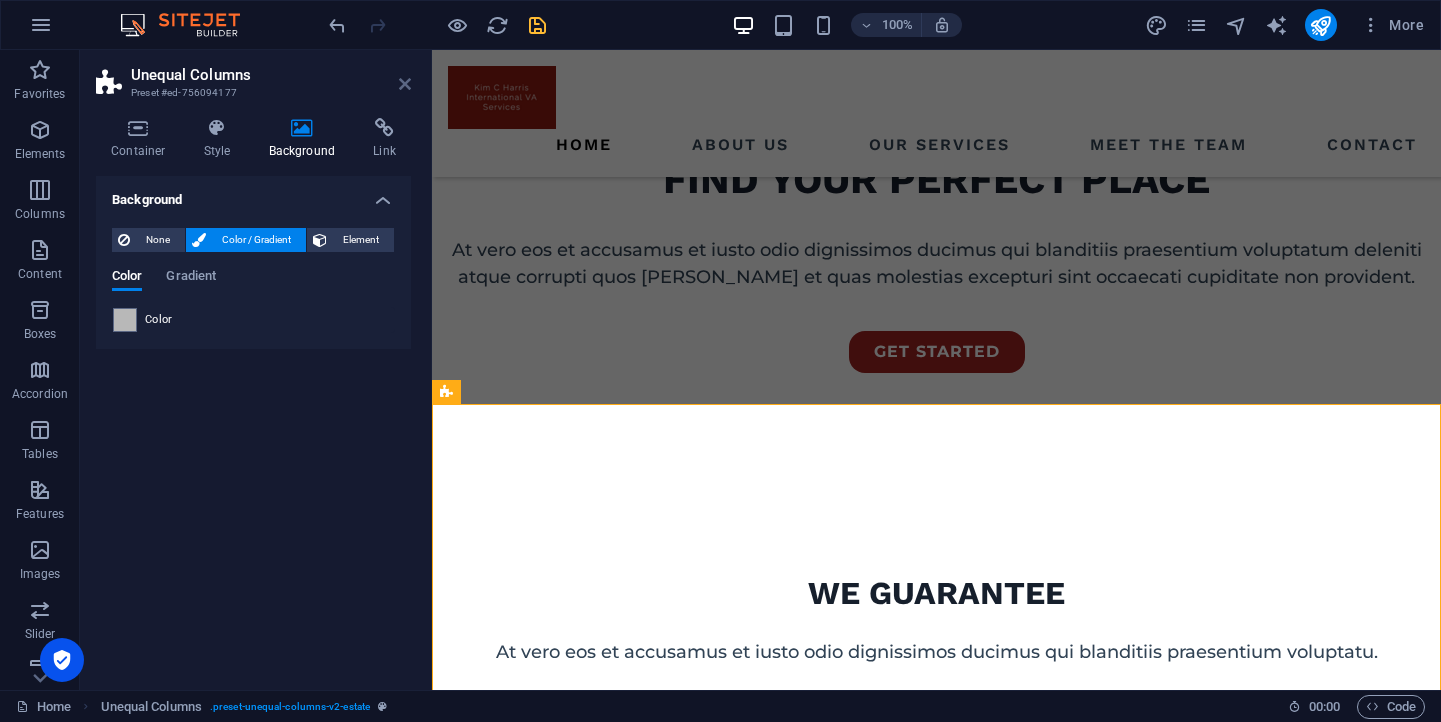 click at bounding box center [405, 84] 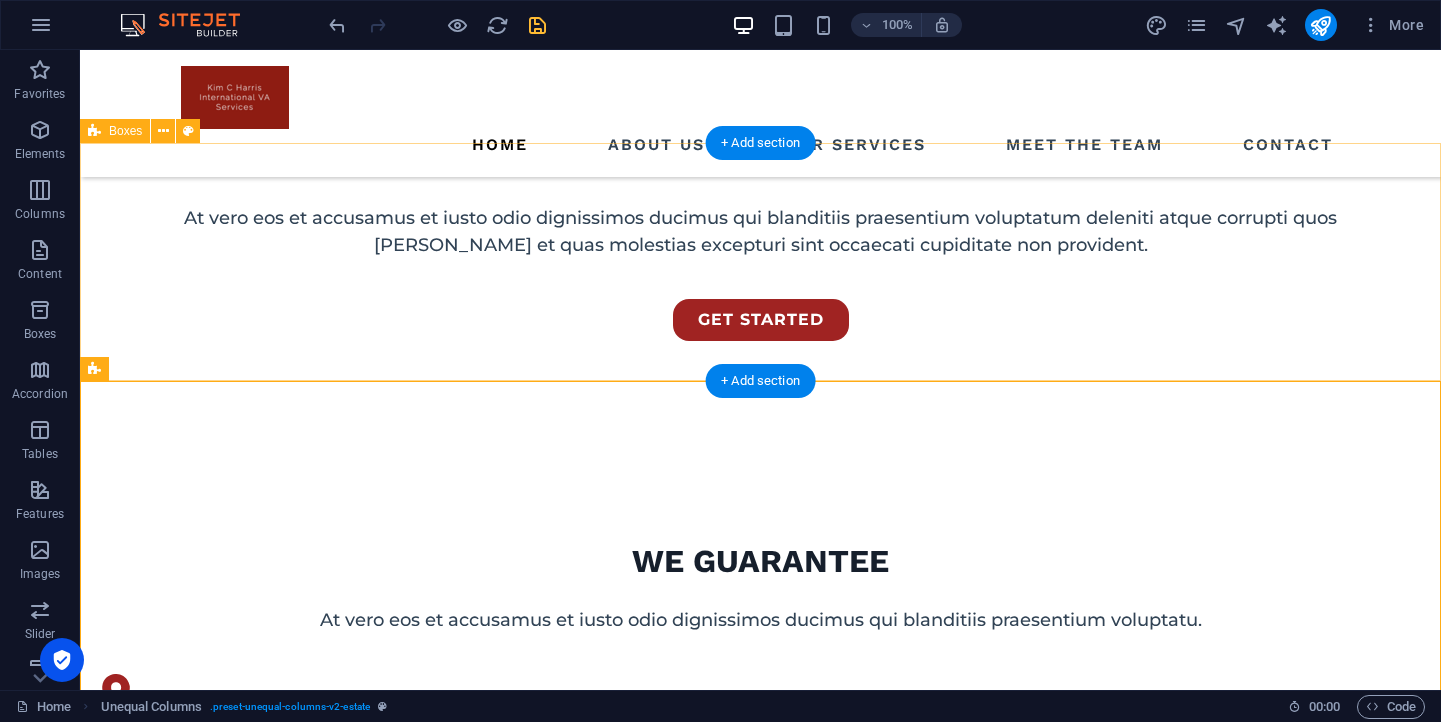 scroll, scrollTop: 881, scrollLeft: 0, axis: vertical 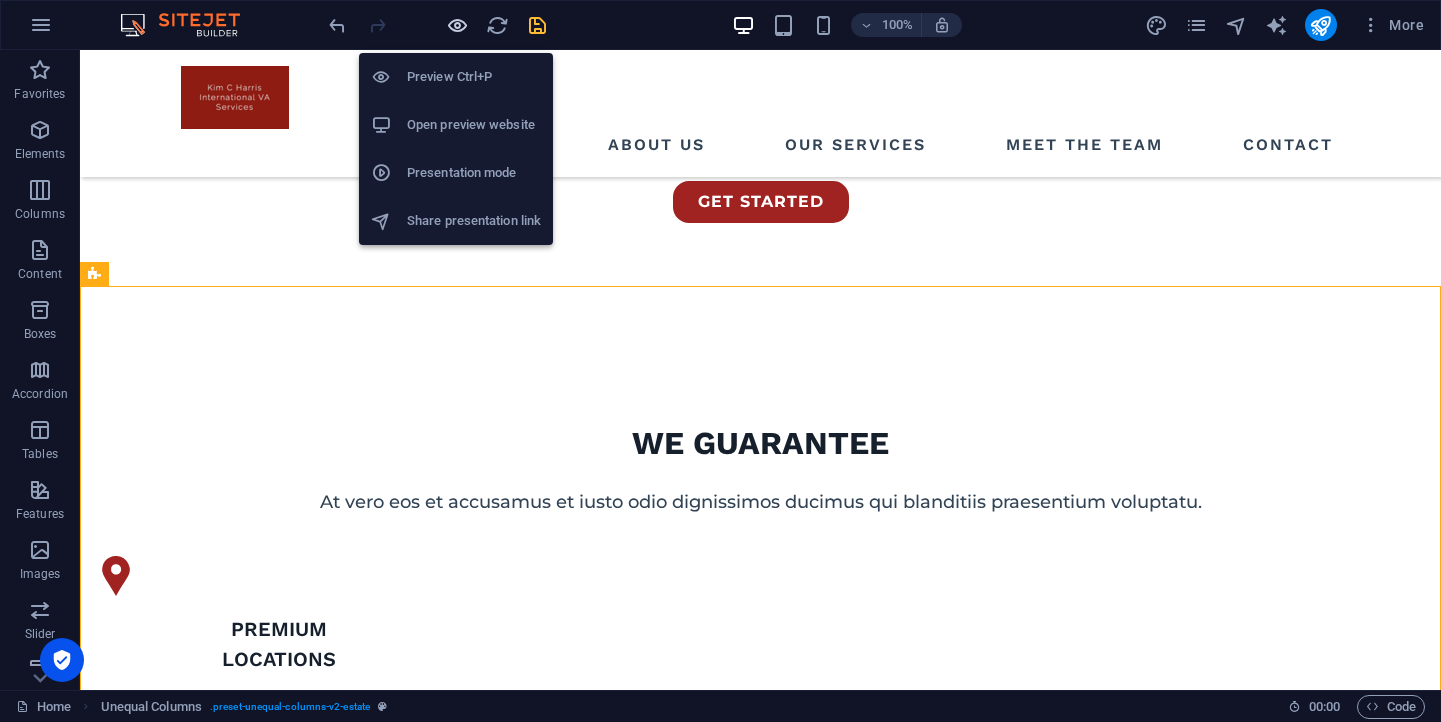 click at bounding box center (457, 25) 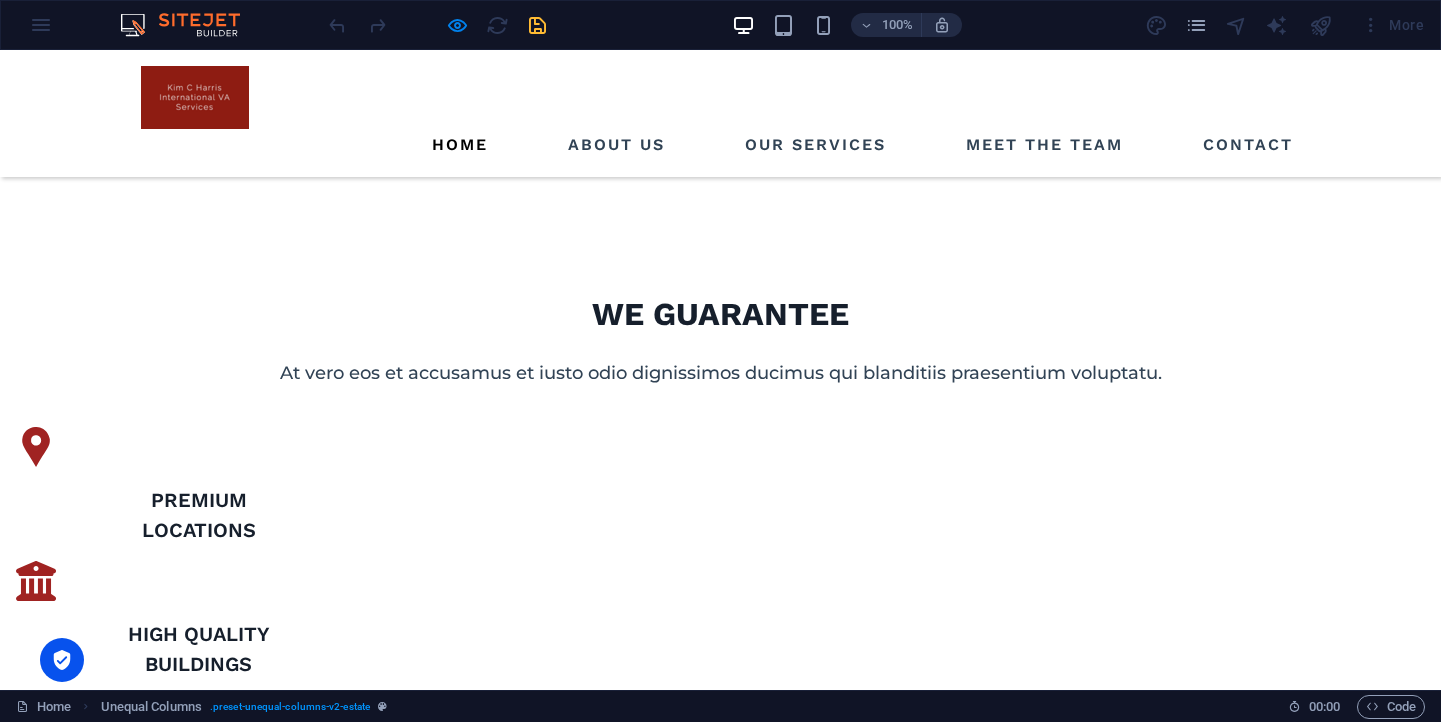 scroll, scrollTop: 1012, scrollLeft: 0, axis: vertical 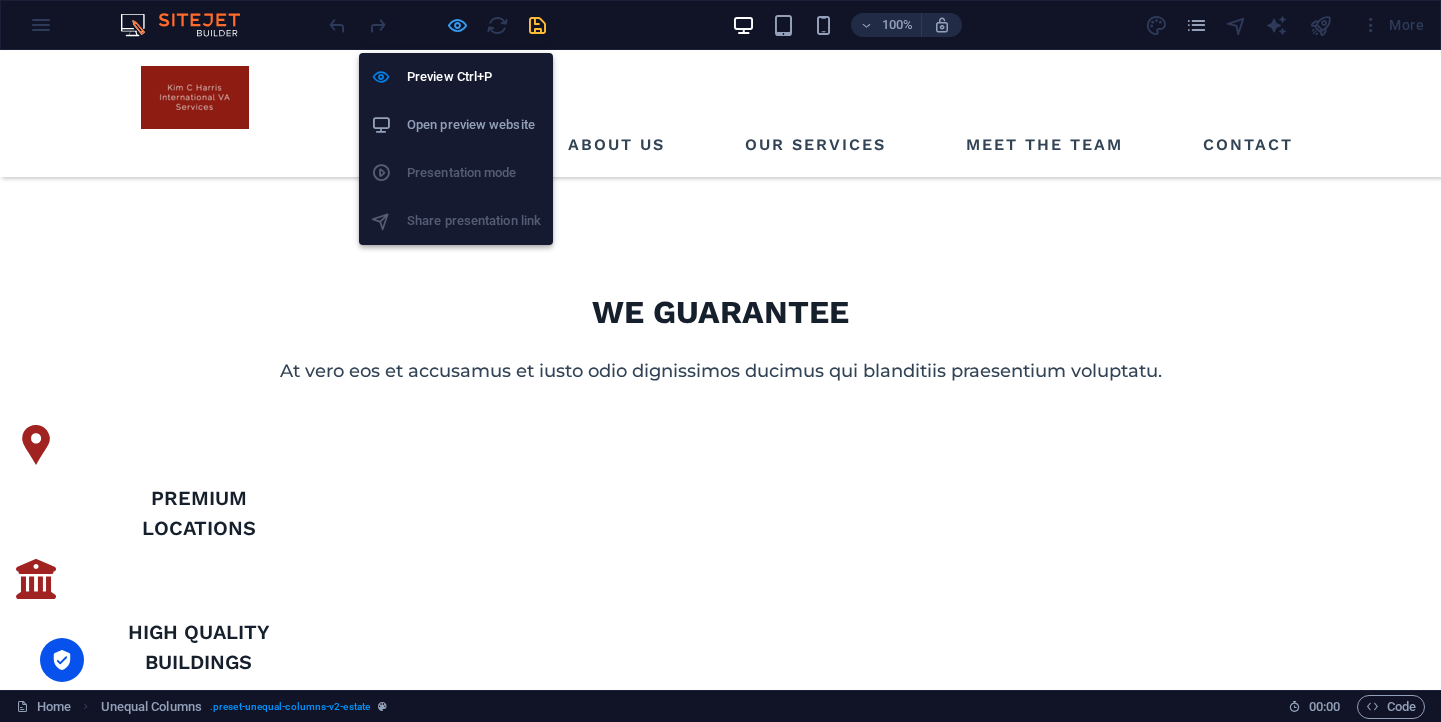 click at bounding box center [457, 25] 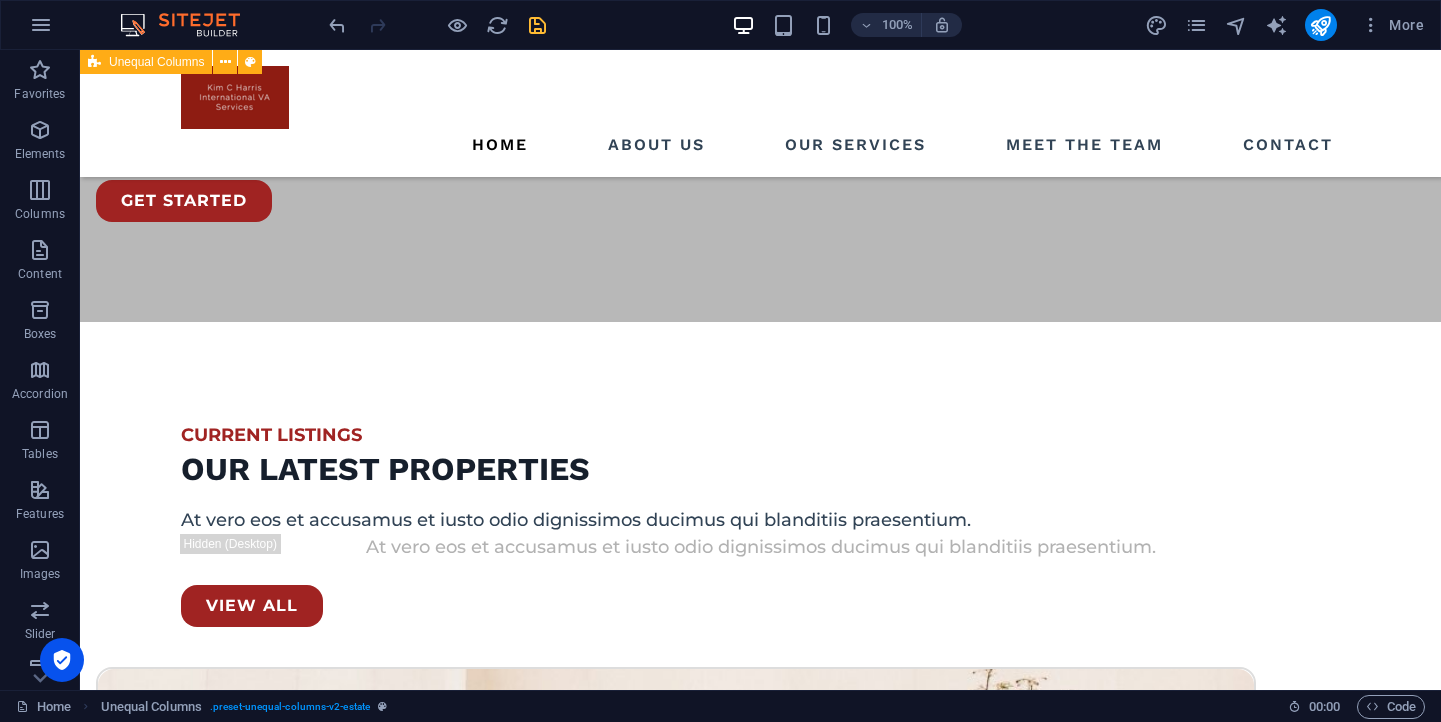 scroll, scrollTop: 2585, scrollLeft: 0, axis: vertical 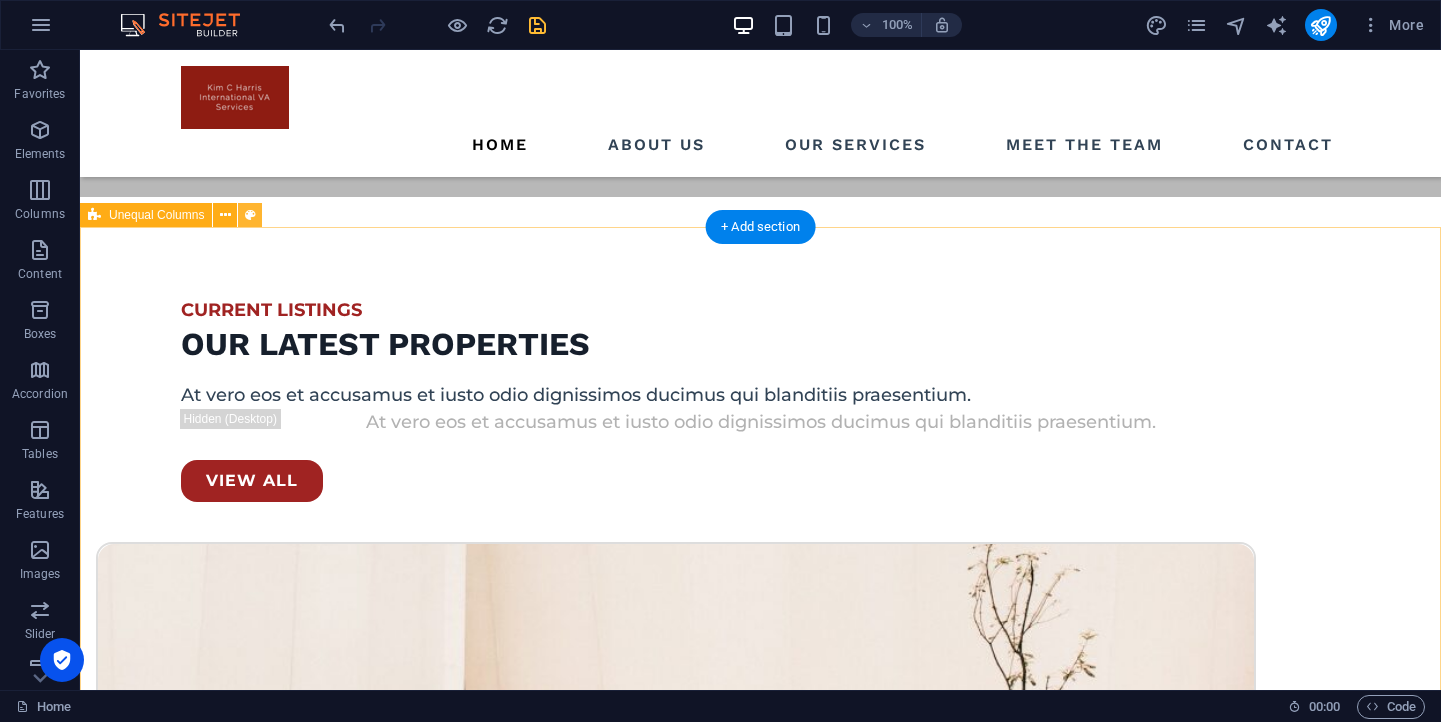 click at bounding box center (250, 215) 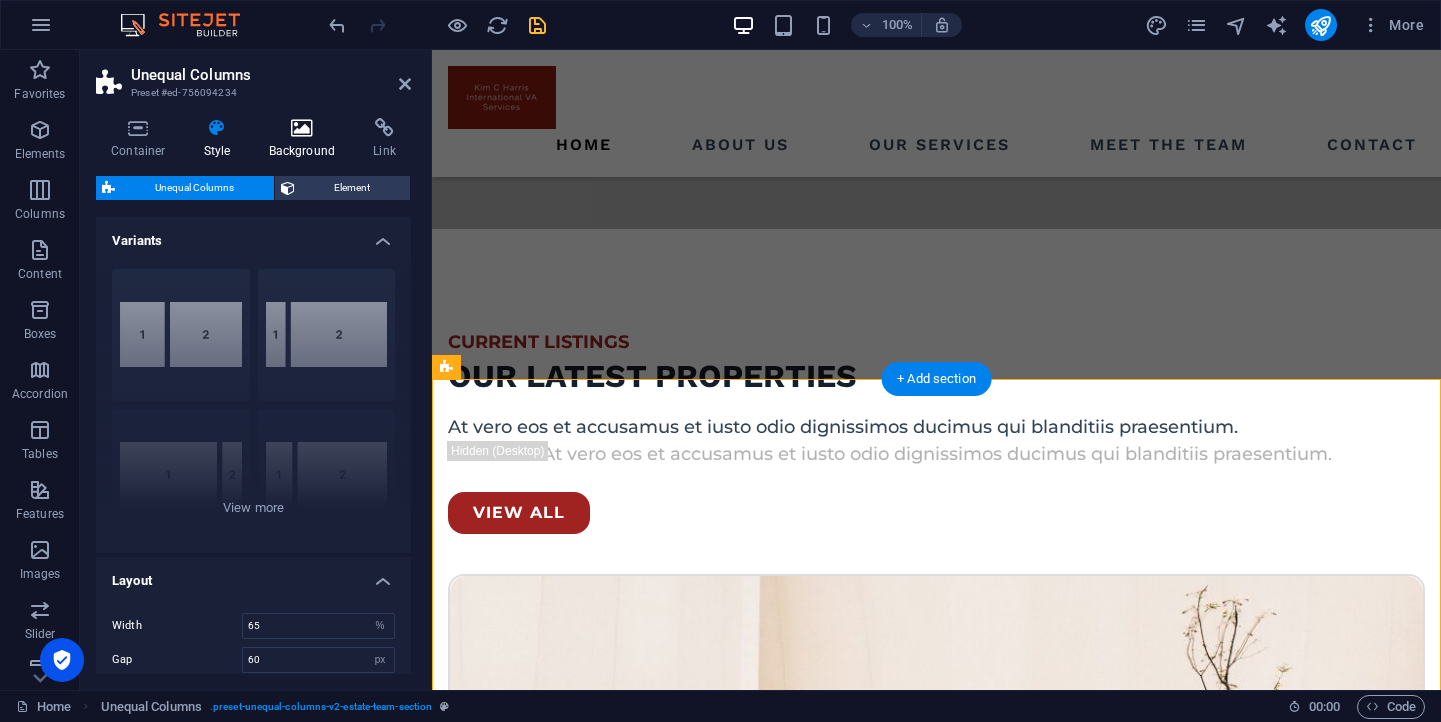 click at bounding box center [302, 128] 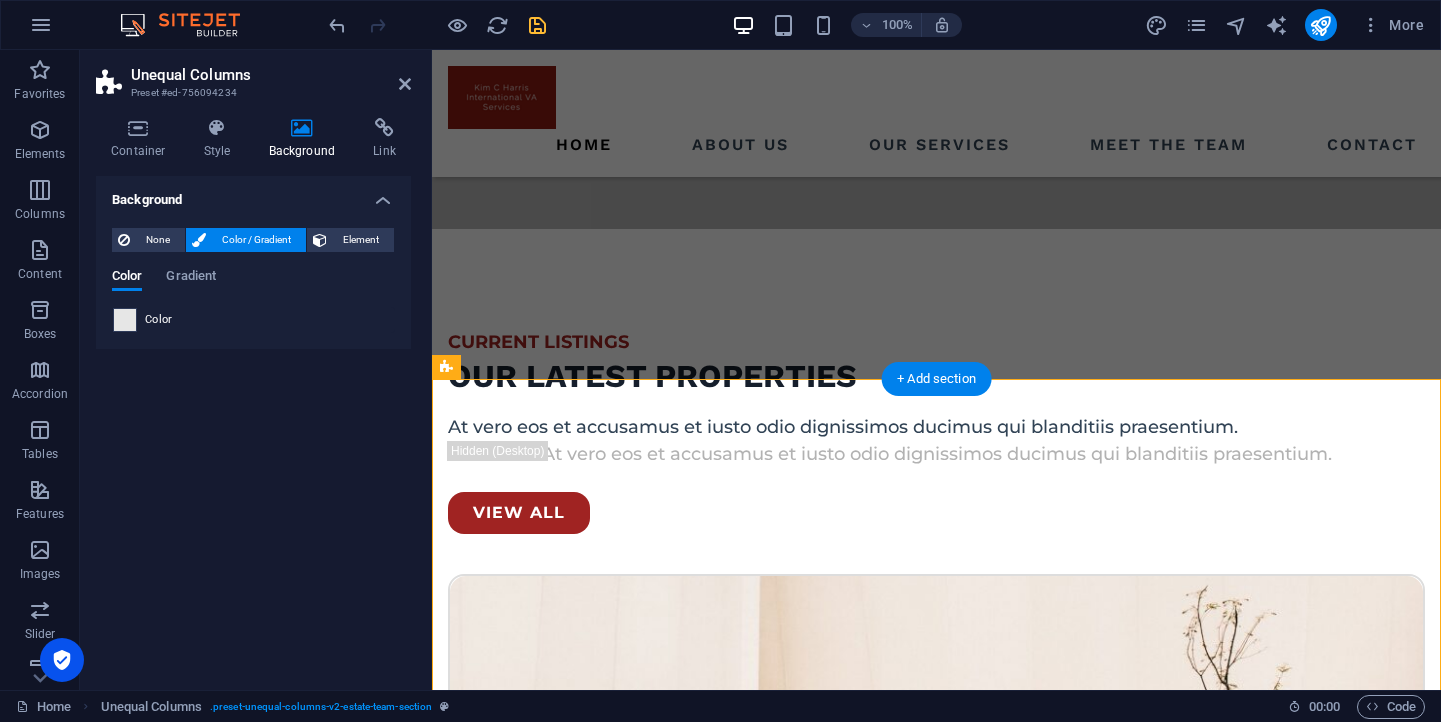 click at bounding box center (125, 320) 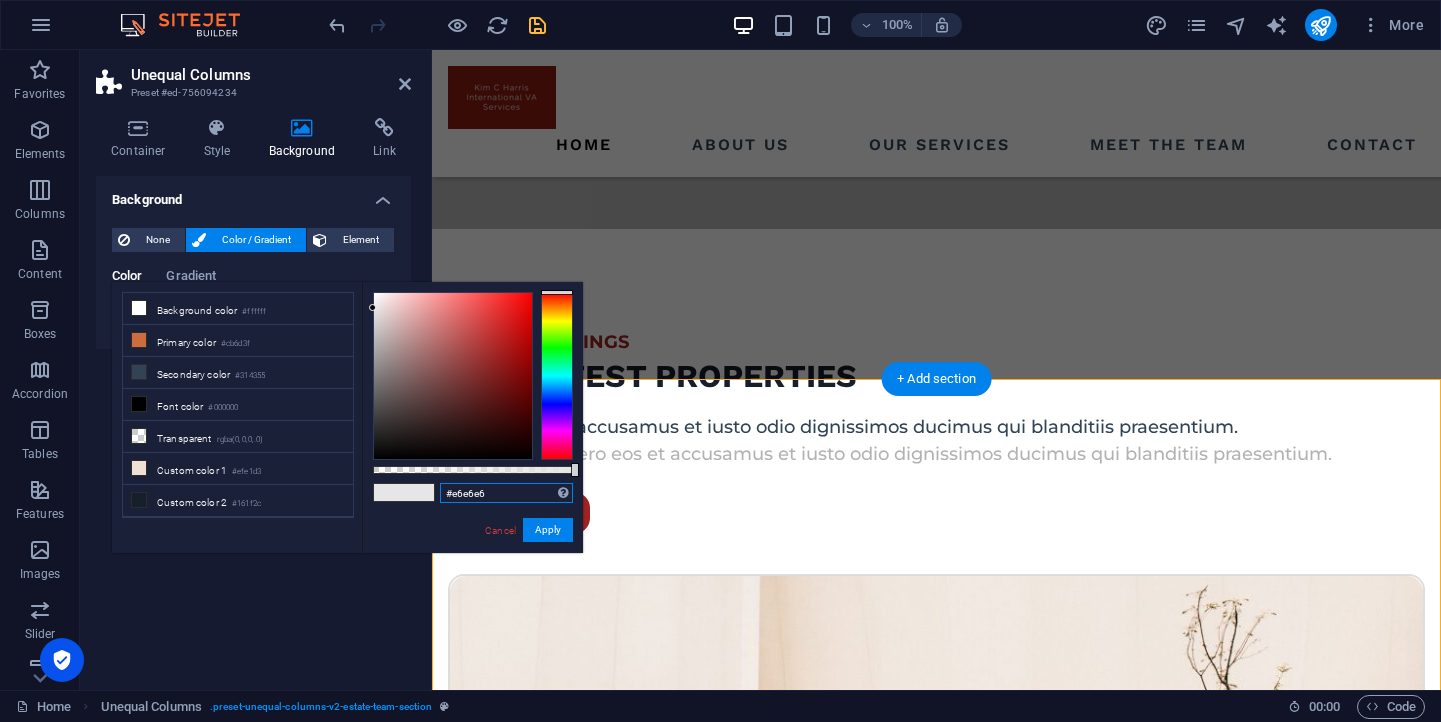 click on "#e6e6e6" at bounding box center (506, 493) 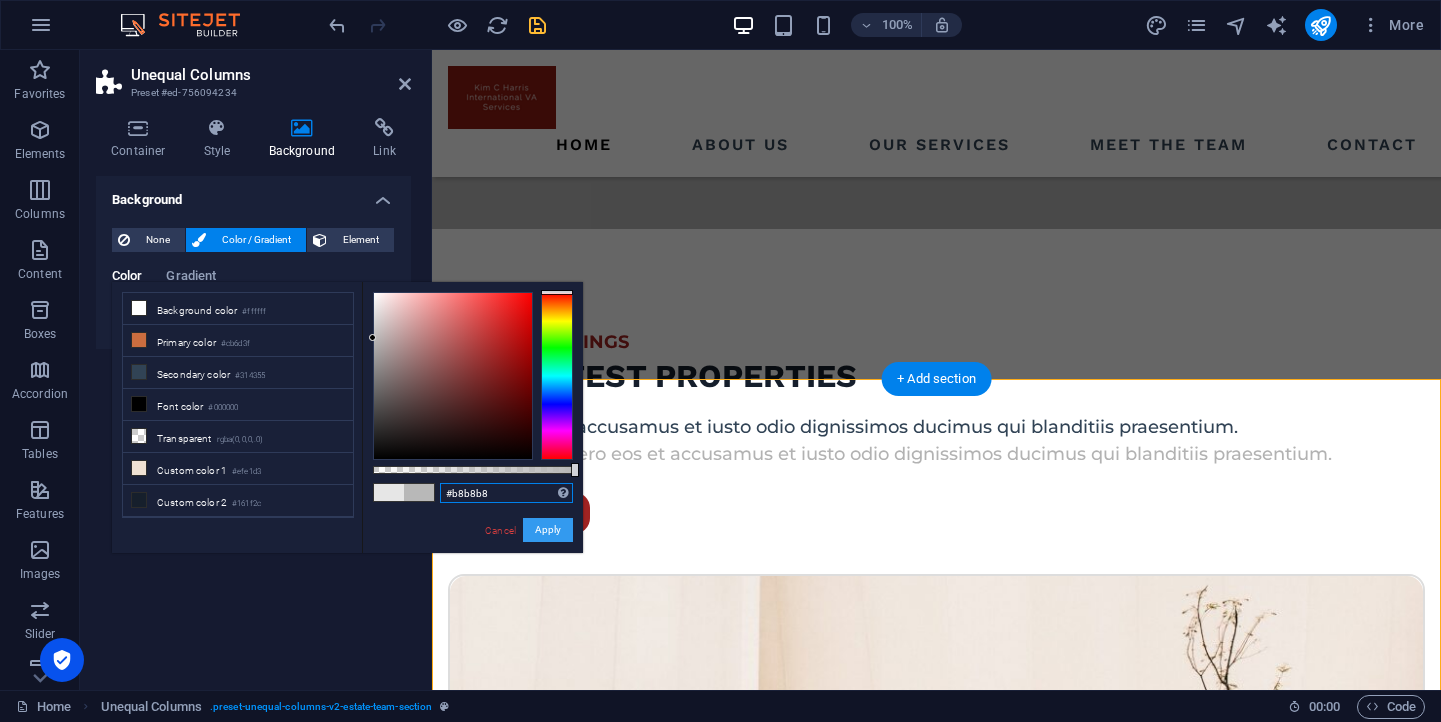 type on "#b8b8b8" 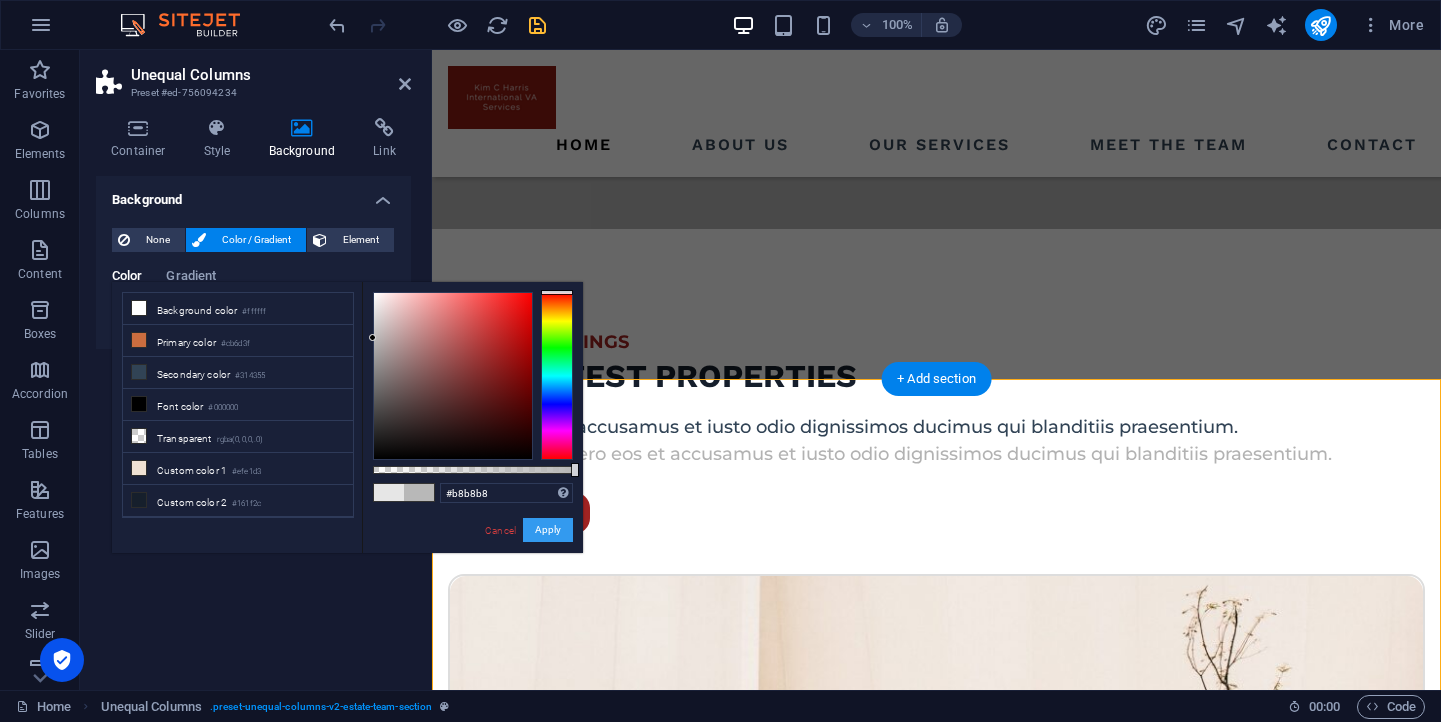 click on "Apply" at bounding box center [548, 530] 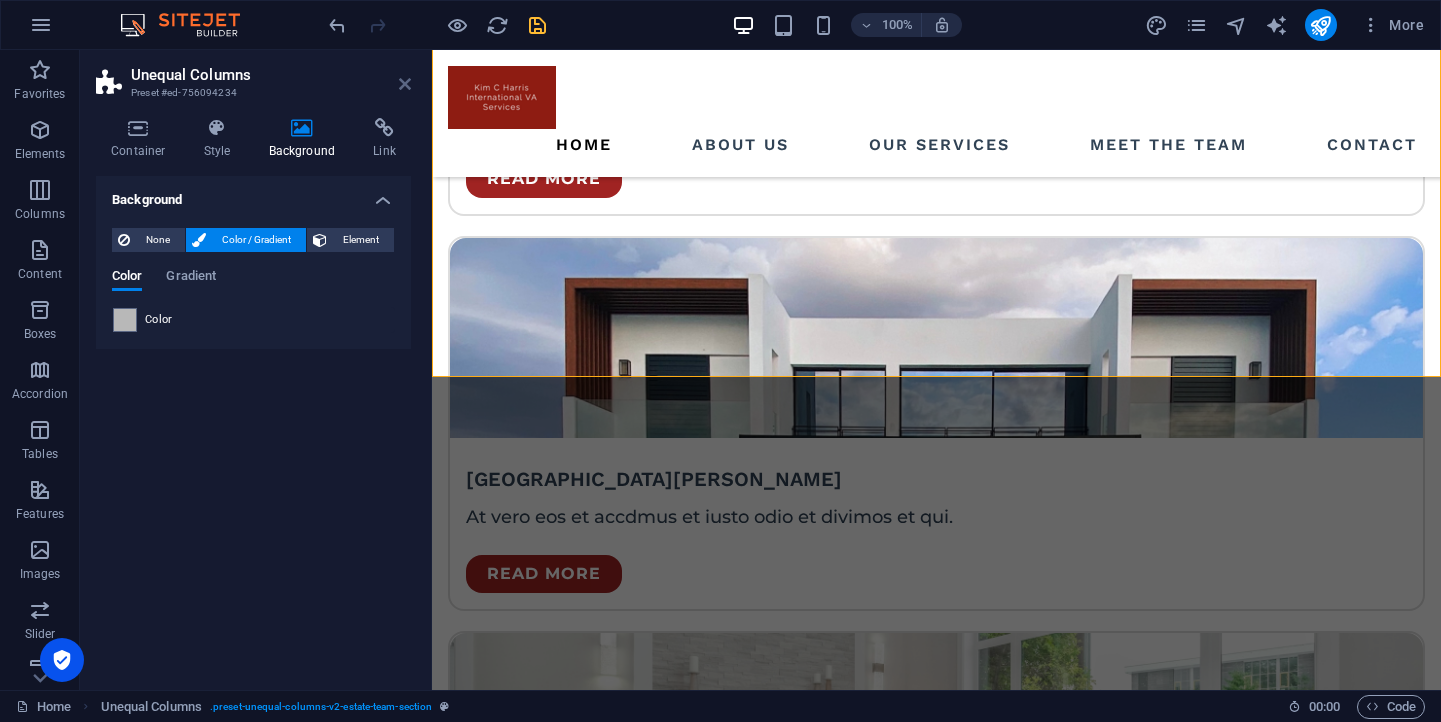 click at bounding box center [405, 84] 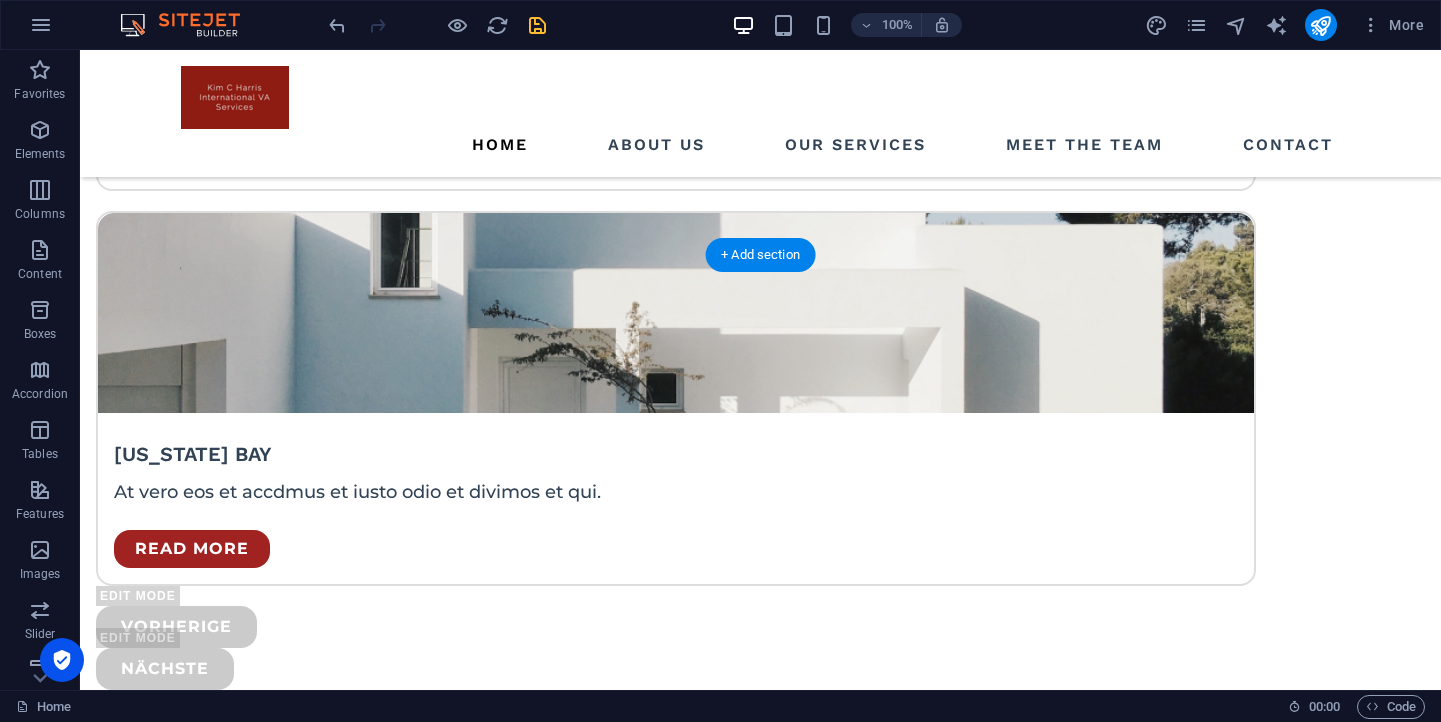 scroll, scrollTop: 4081, scrollLeft: 0, axis: vertical 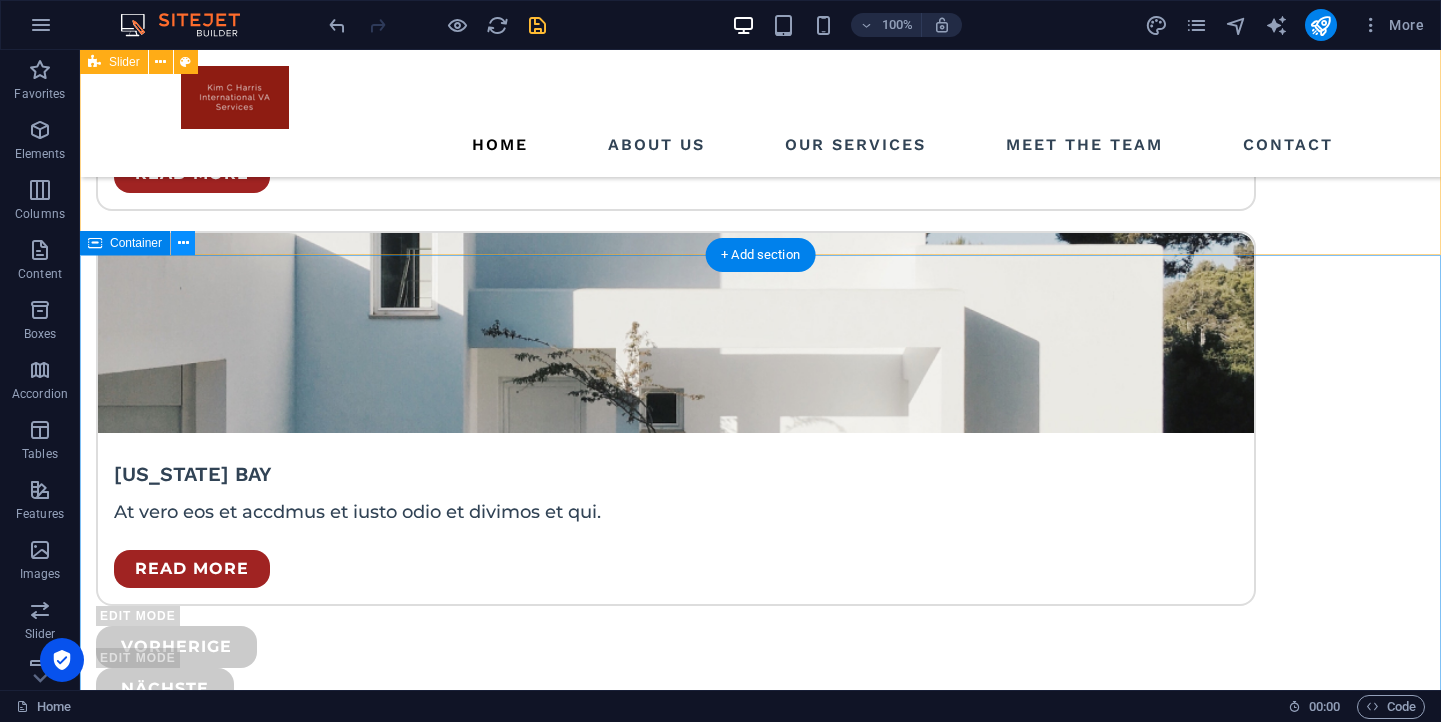 click at bounding box center [183, 243] 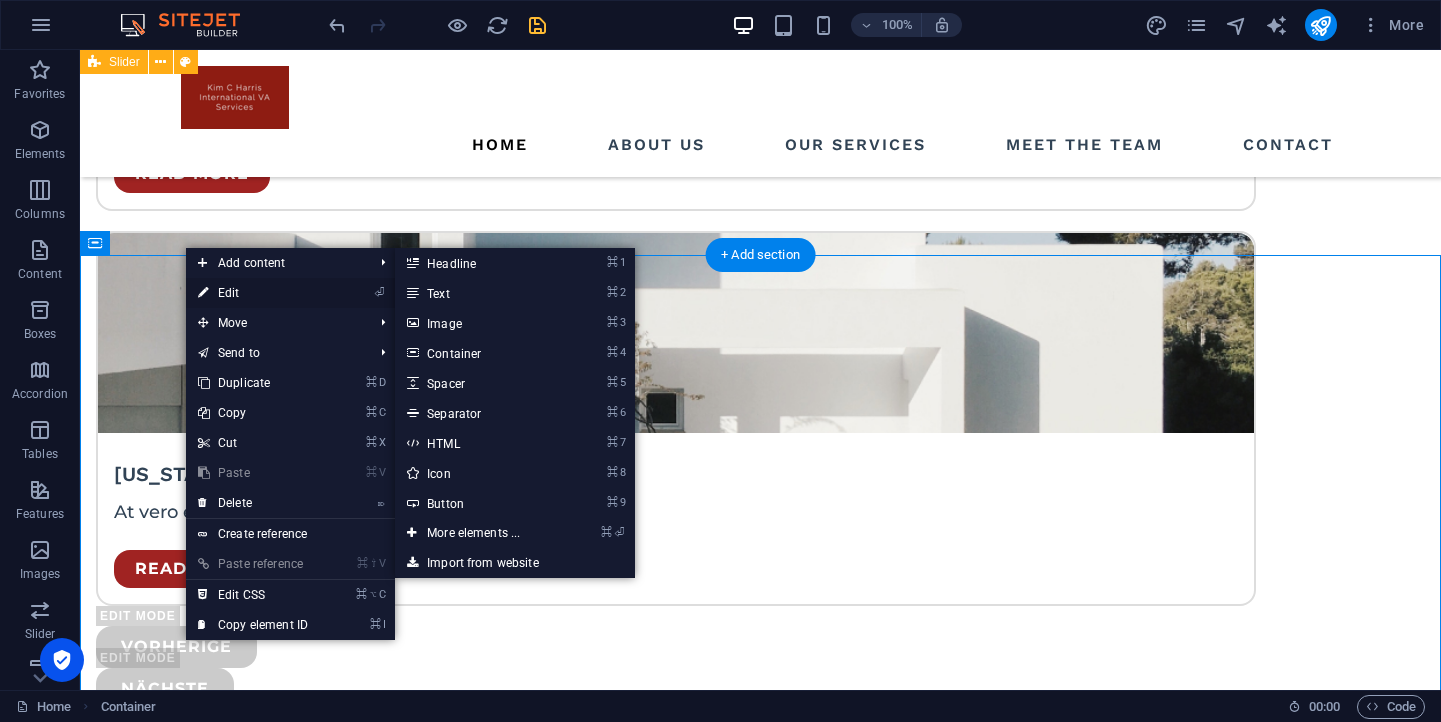 click on "⏎  Edit" at bounding box center (253, 293) 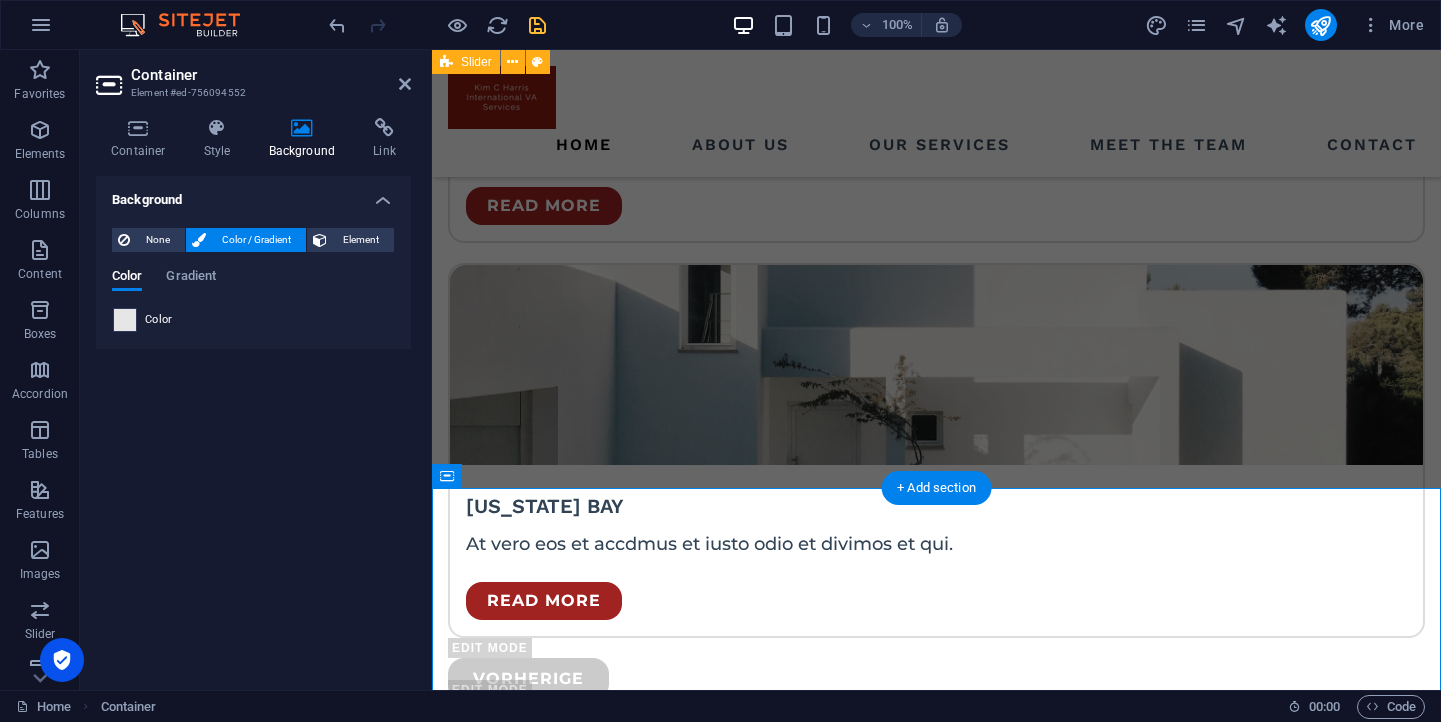 click at bounding box center [125, 320] 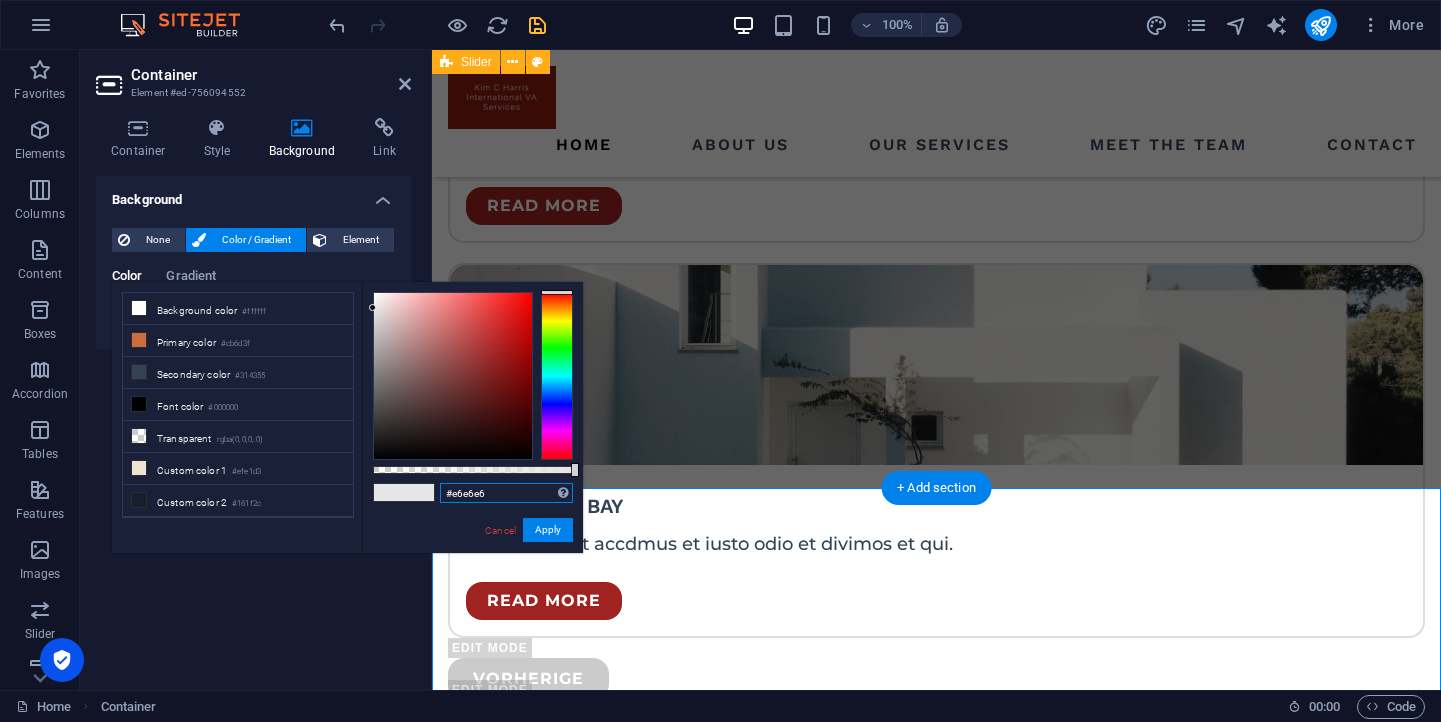 click on "#e6e6e6" at bounding box center (506, 493) 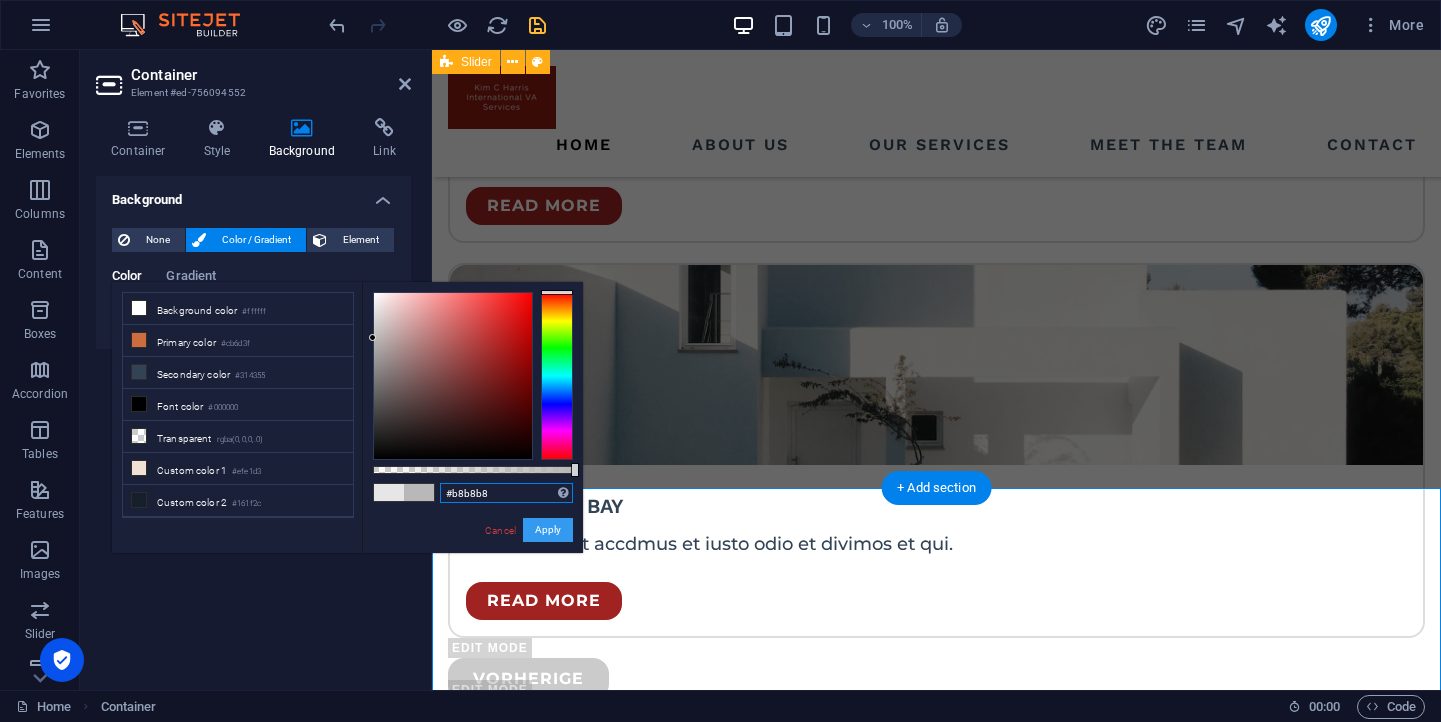 type on "#b8b8b8" 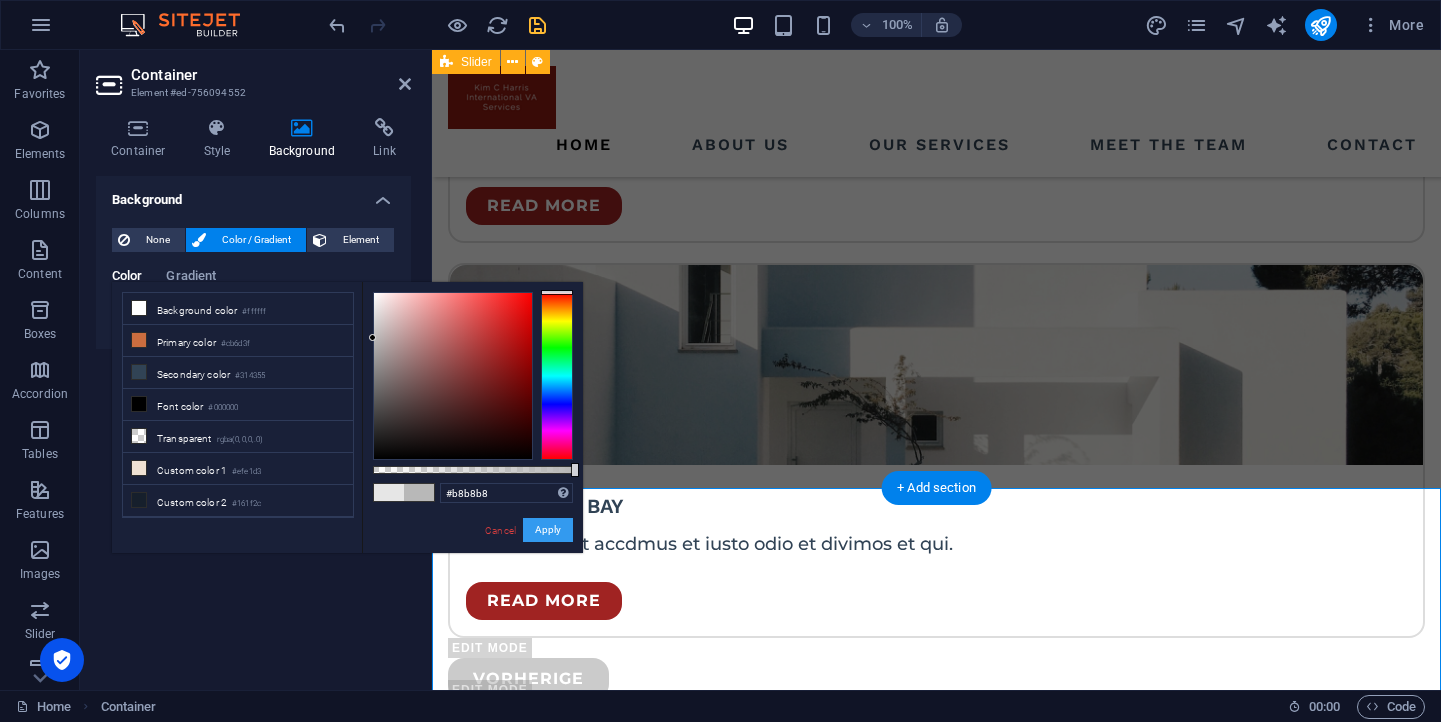 click on "Apply" at bounding box center [548, 530] 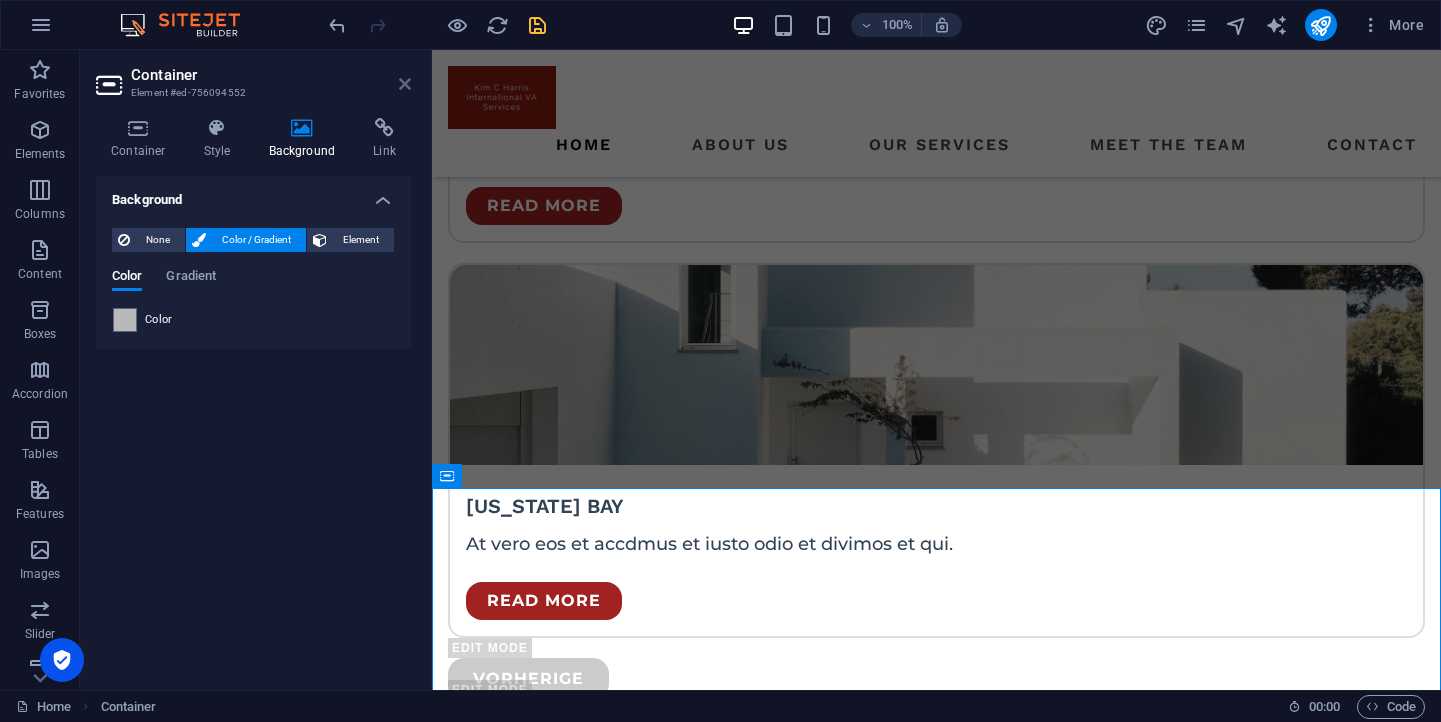 click at bounding box center [405, 84] 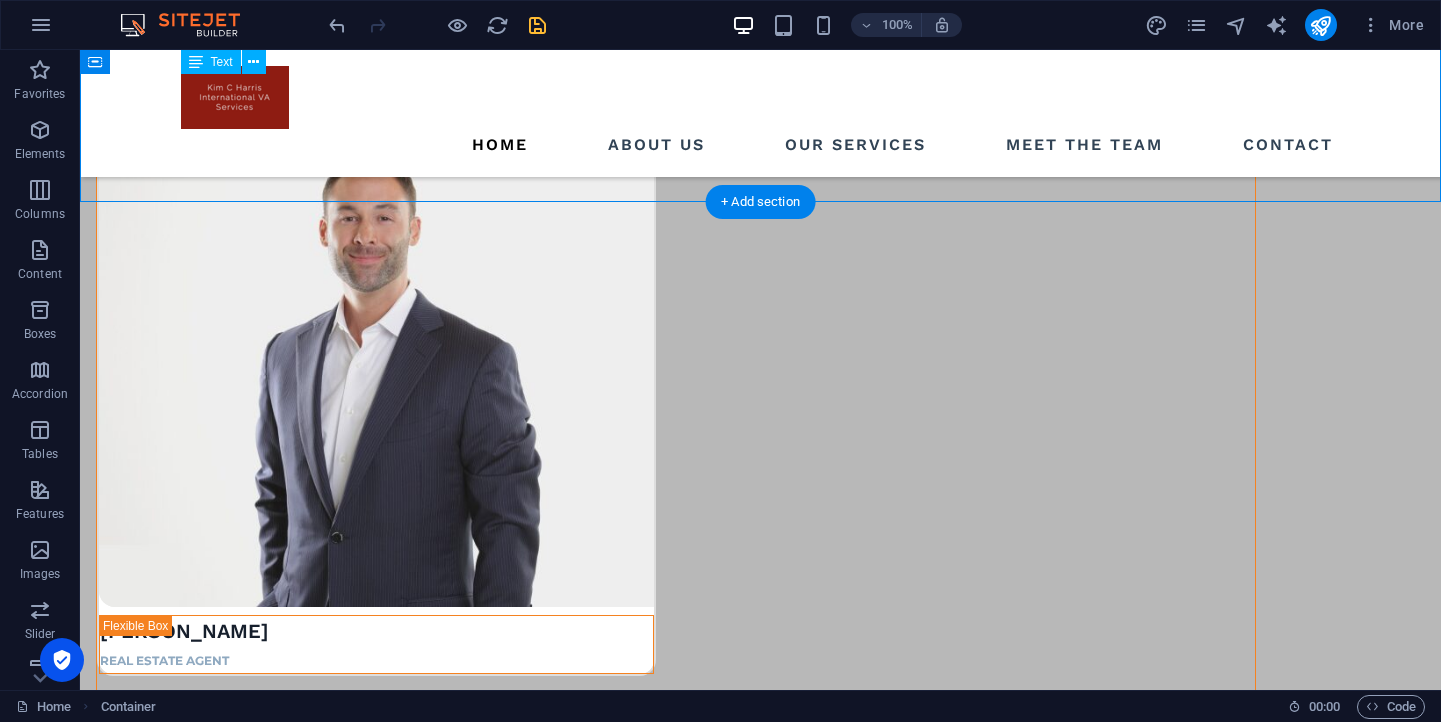 scroll, scrollTop: 5182, scrollLeft: 0, axis: vertical 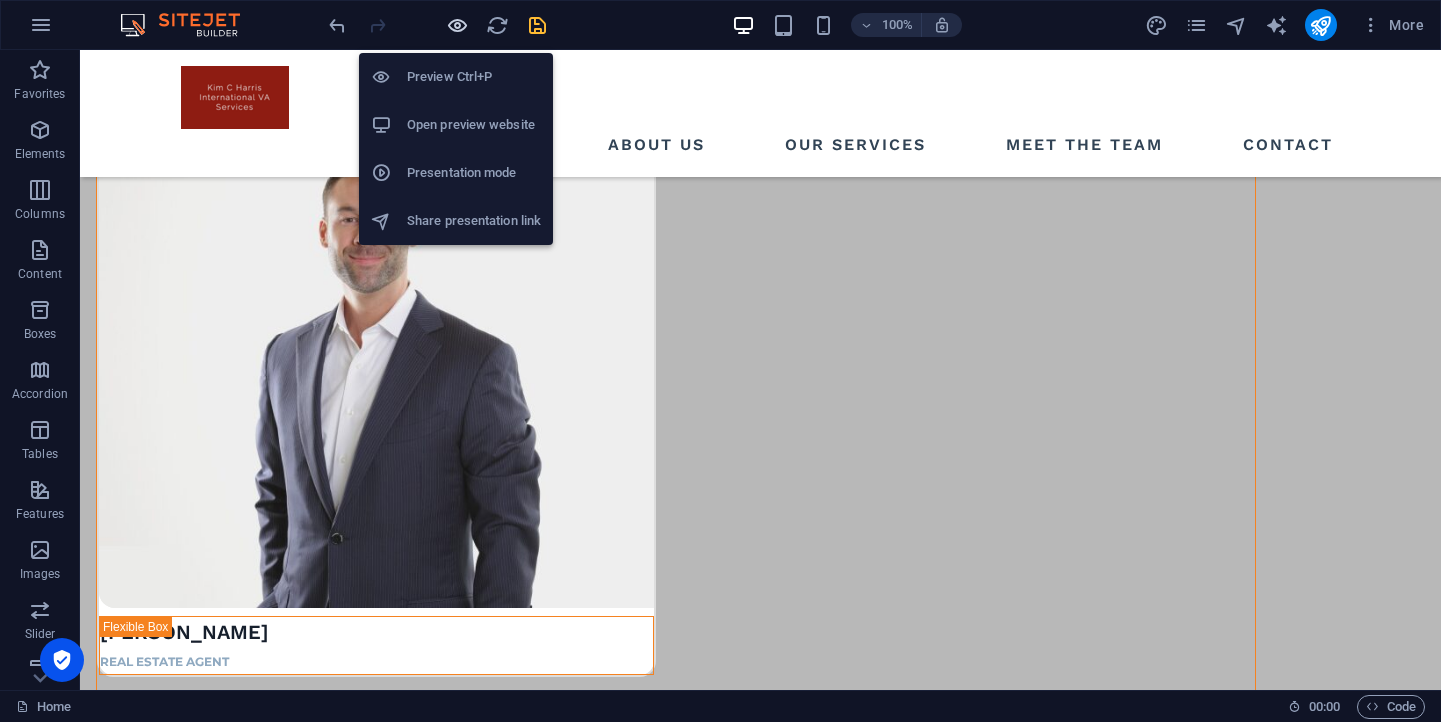 click at bounding box center (457, 25) 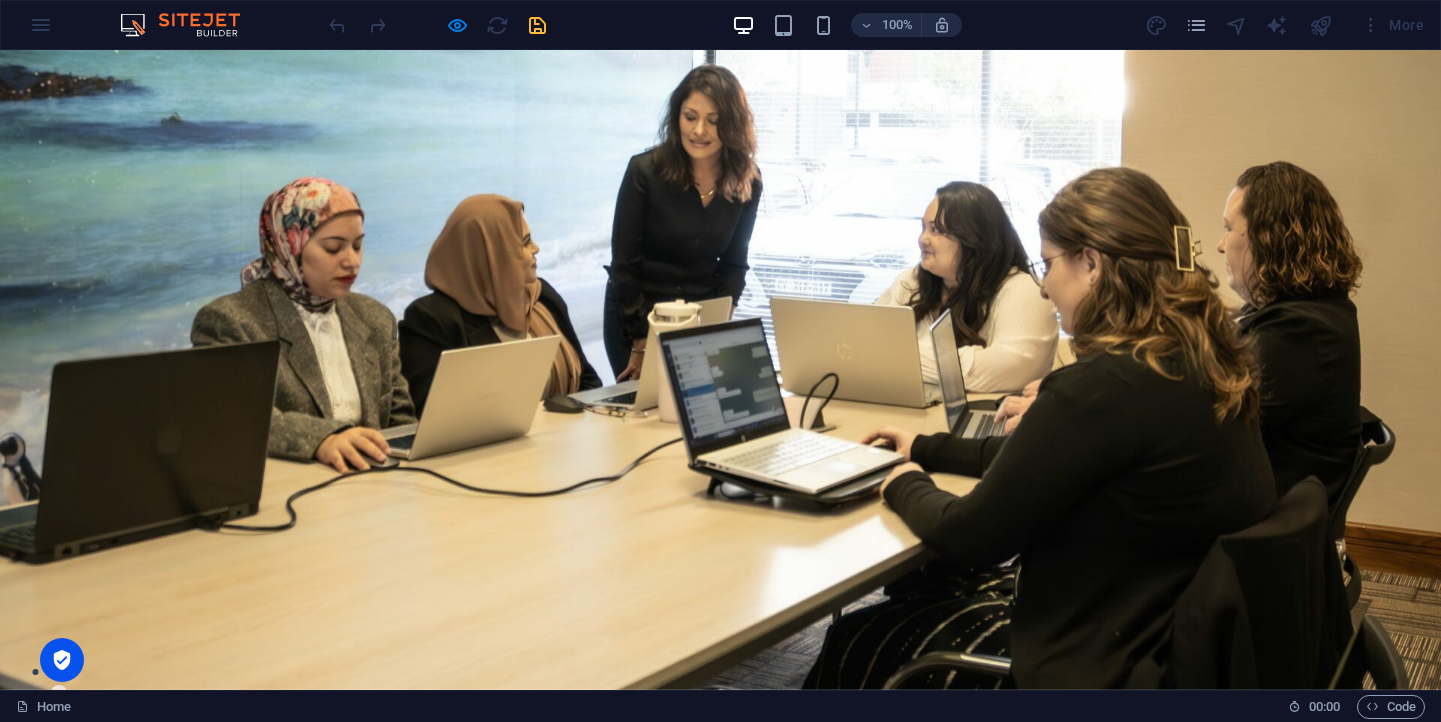 scroll, scrollTop: 0, scrollLeft: 0, axis: both 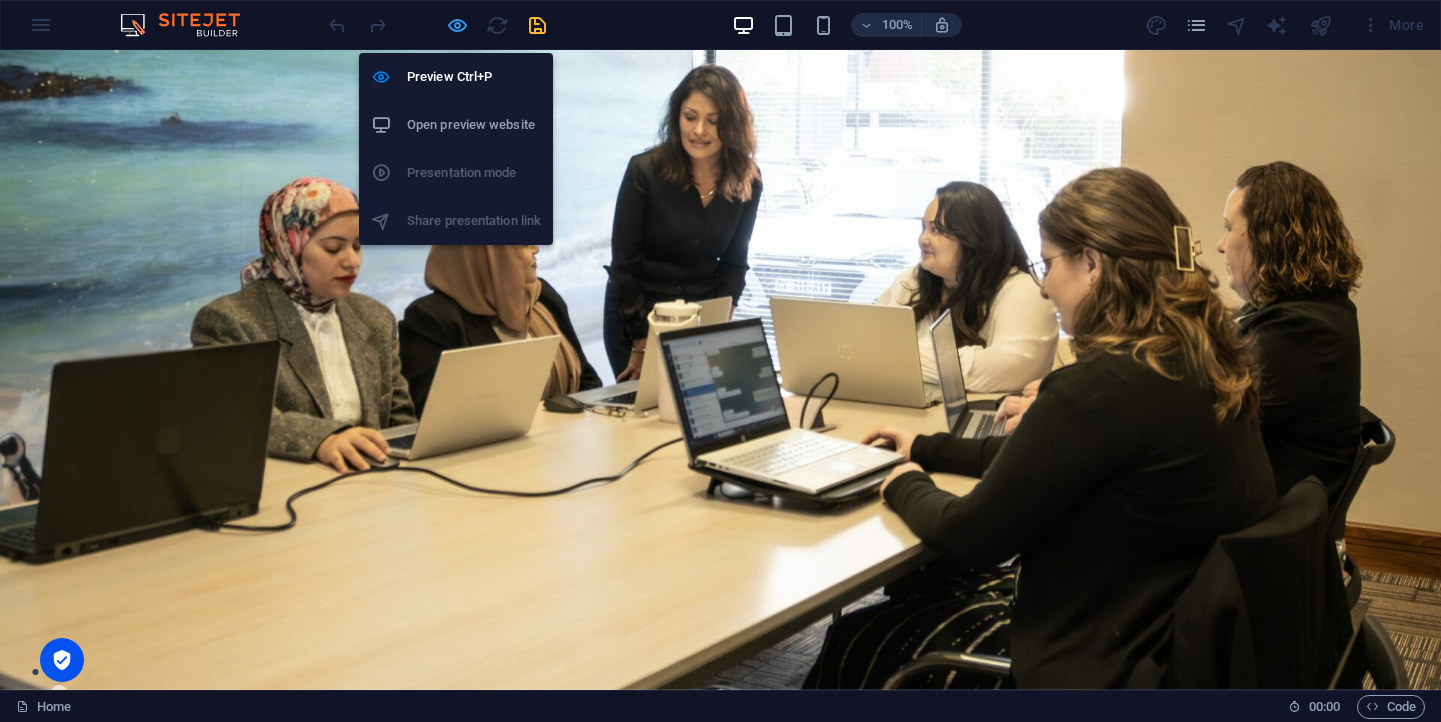 click at bounding box center (457, 25) 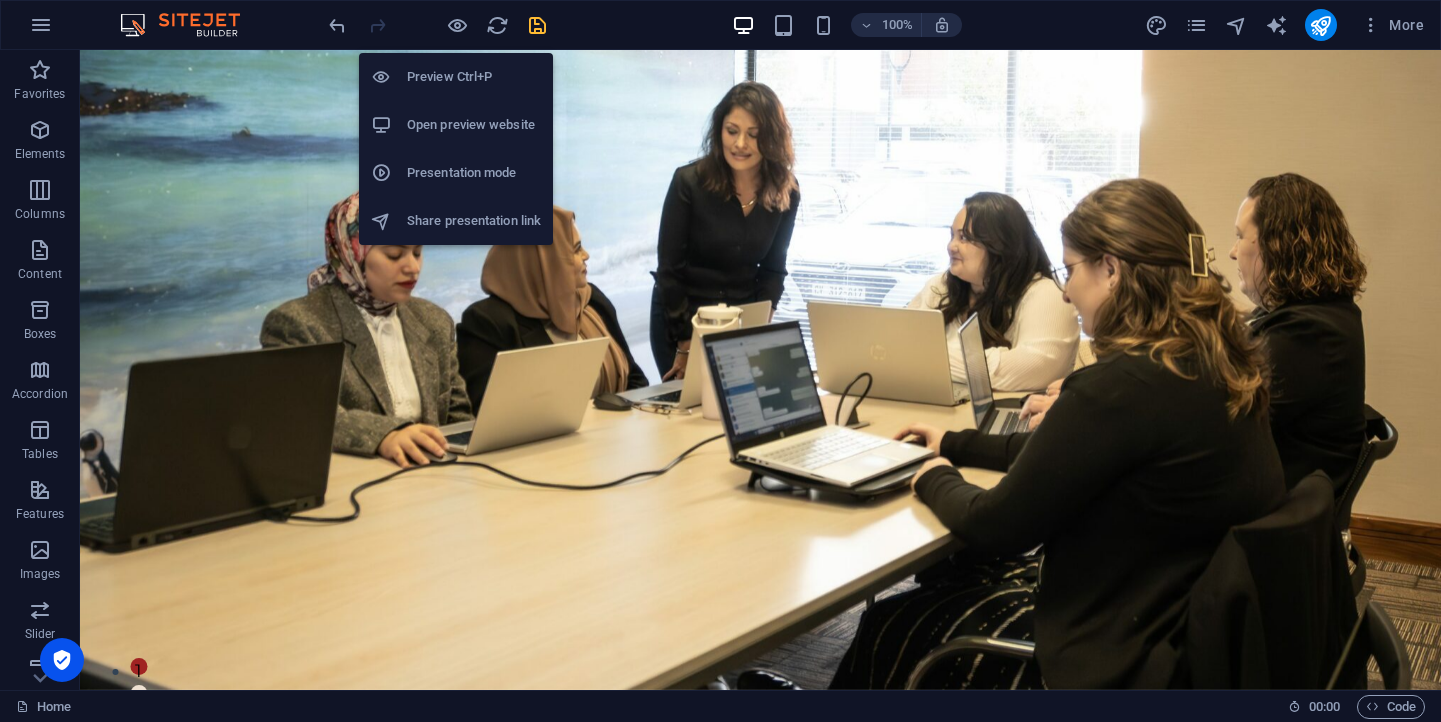 click on "Open preview website" at bounding box center (474, 125) 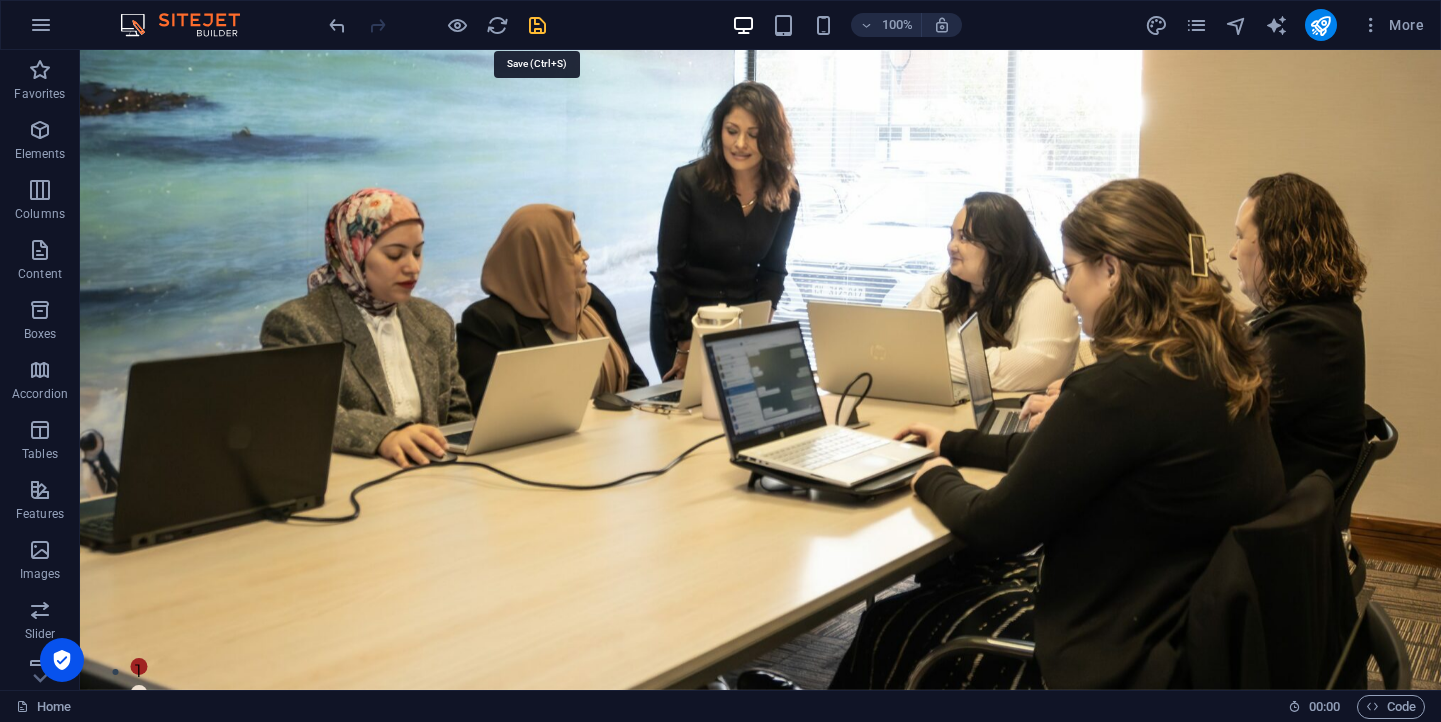 click at bounding box center (537, 25) 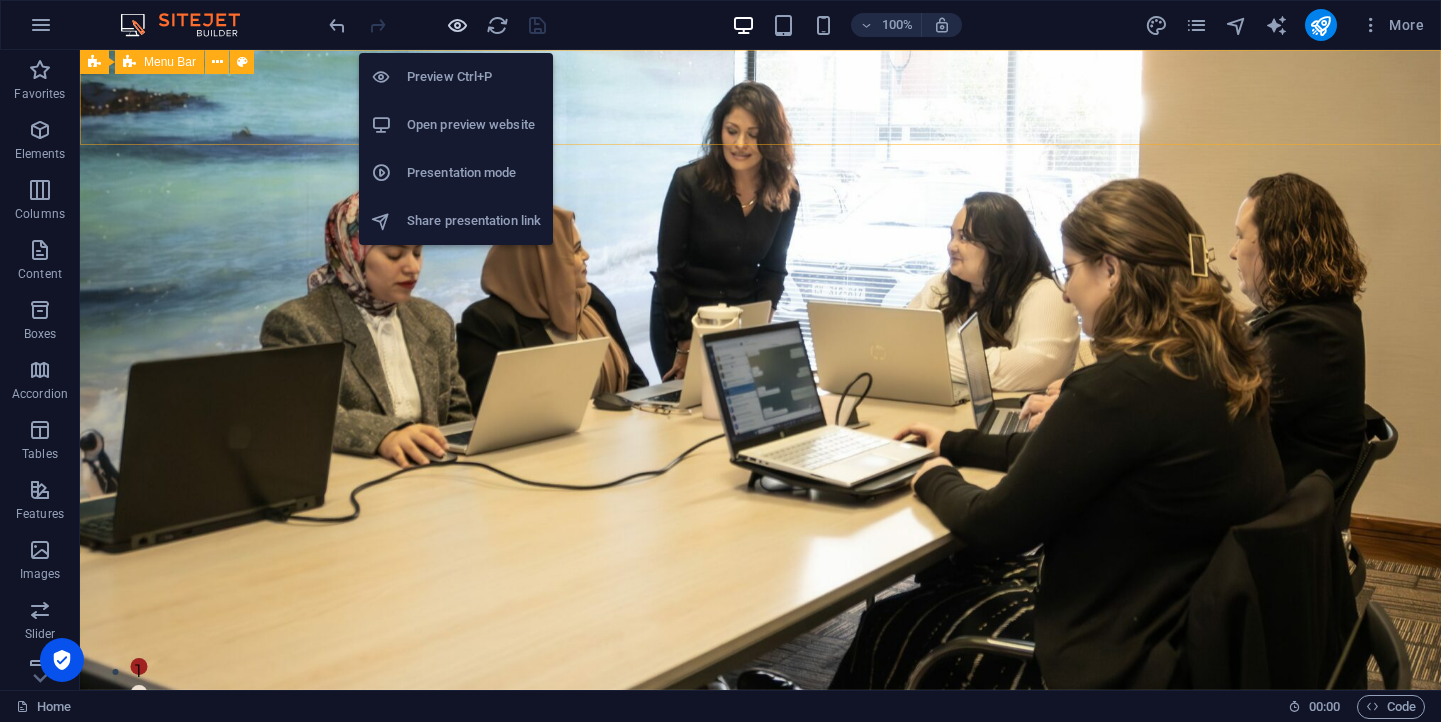 click at bounding box center [457, 25] 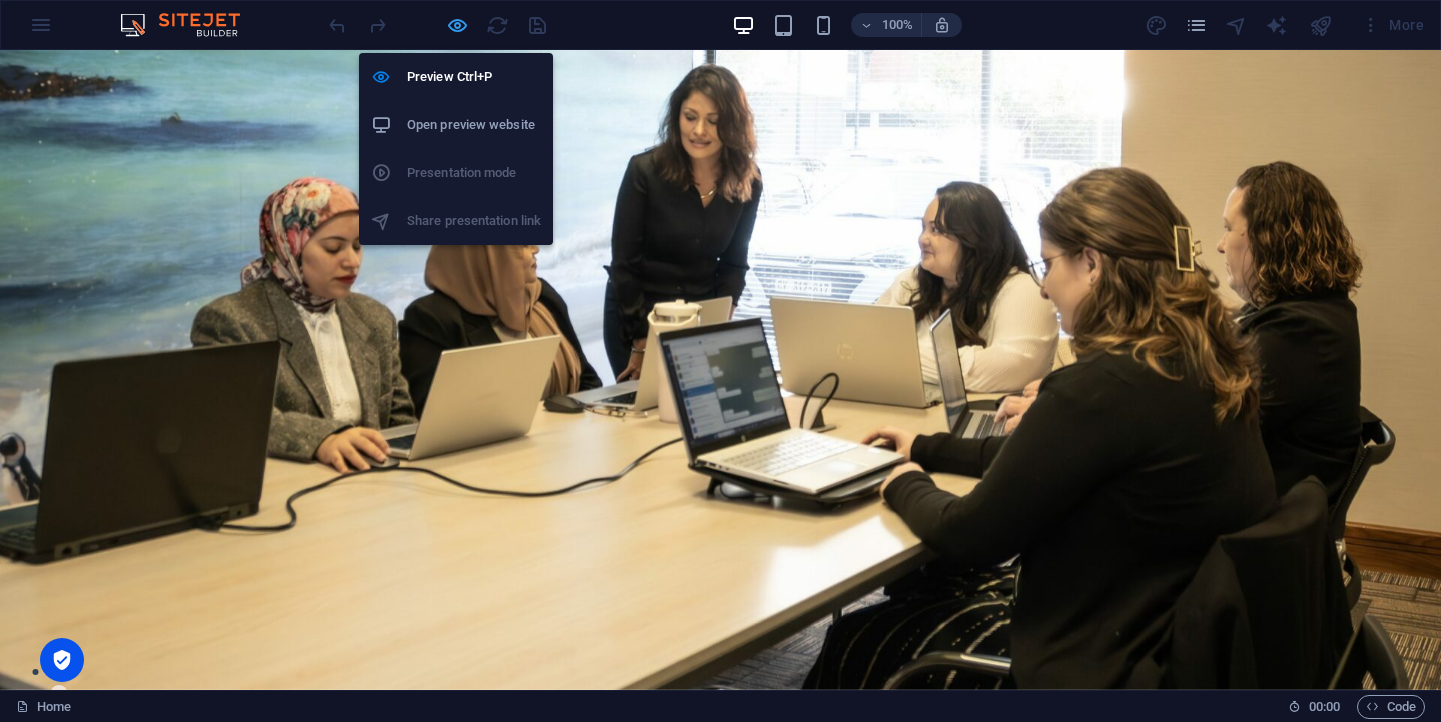 click at bounding box center [457, 25] 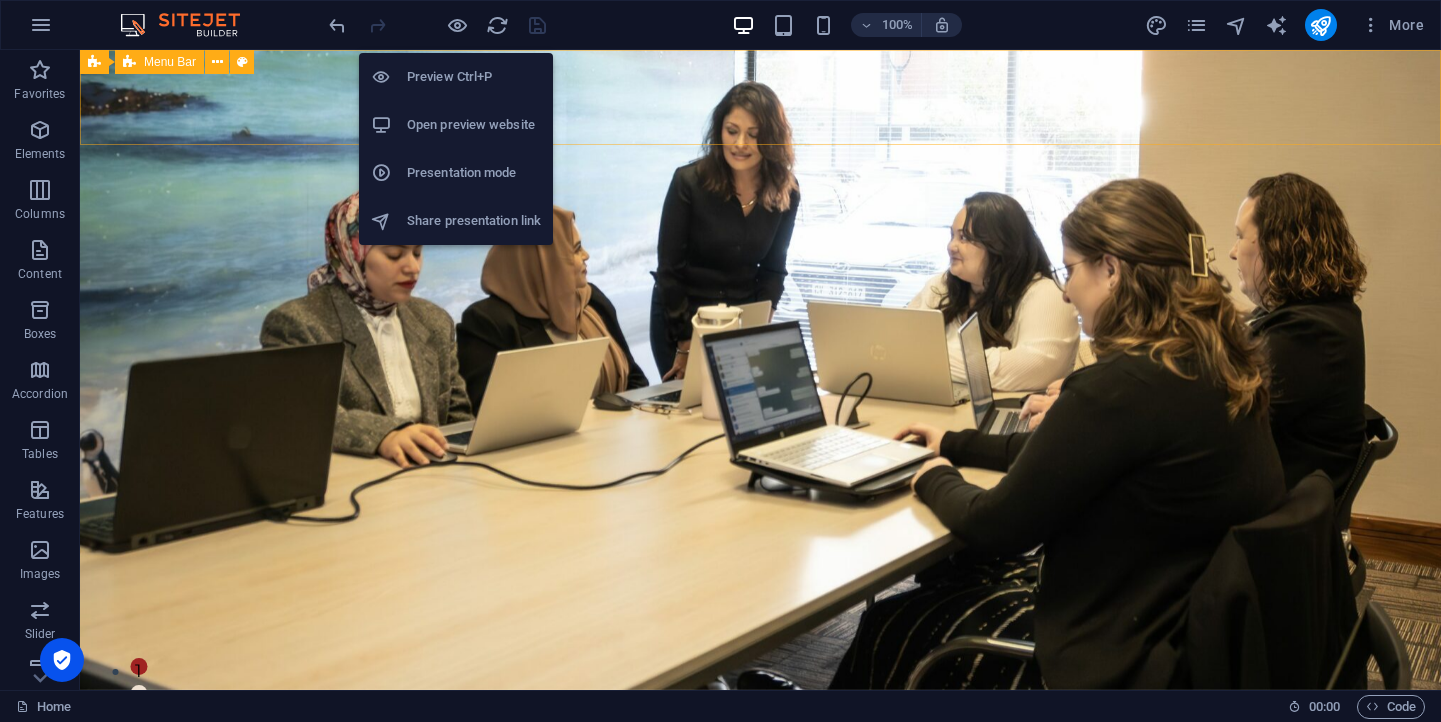 click on "Open preview website" at bounding box center [474, 125] 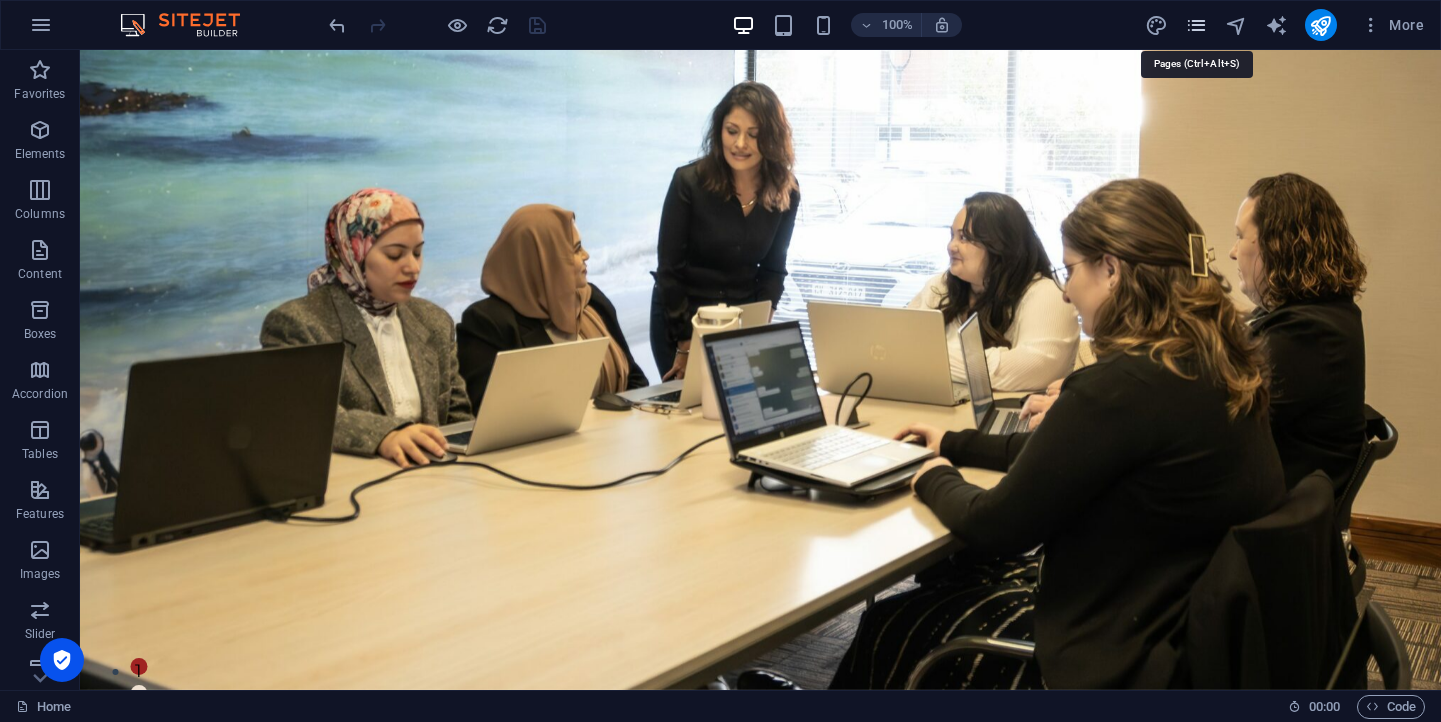 click at bounding box center [1196, 25] 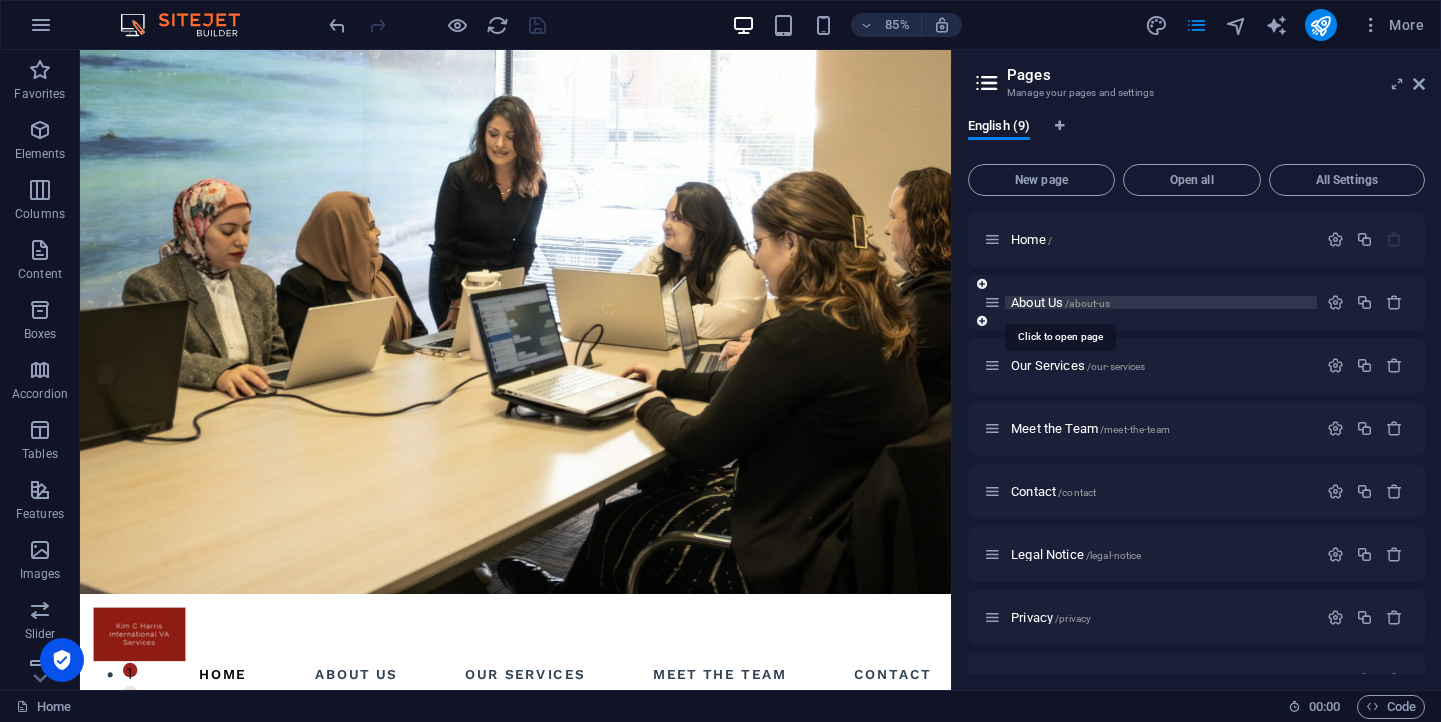 click on "About Us /about-us" at bounding box center (1060, 302) 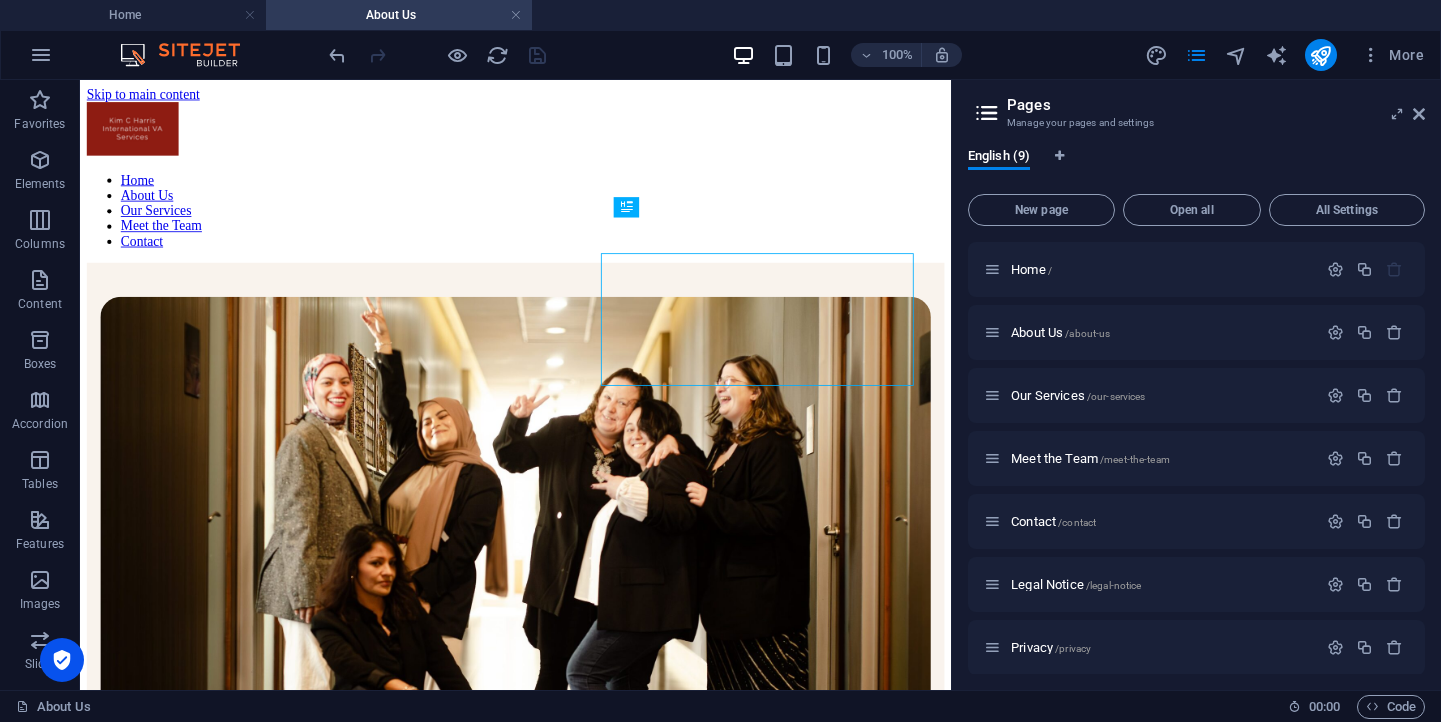 scroll, scrollTop: 0, scrollLeft: 0, axis: both 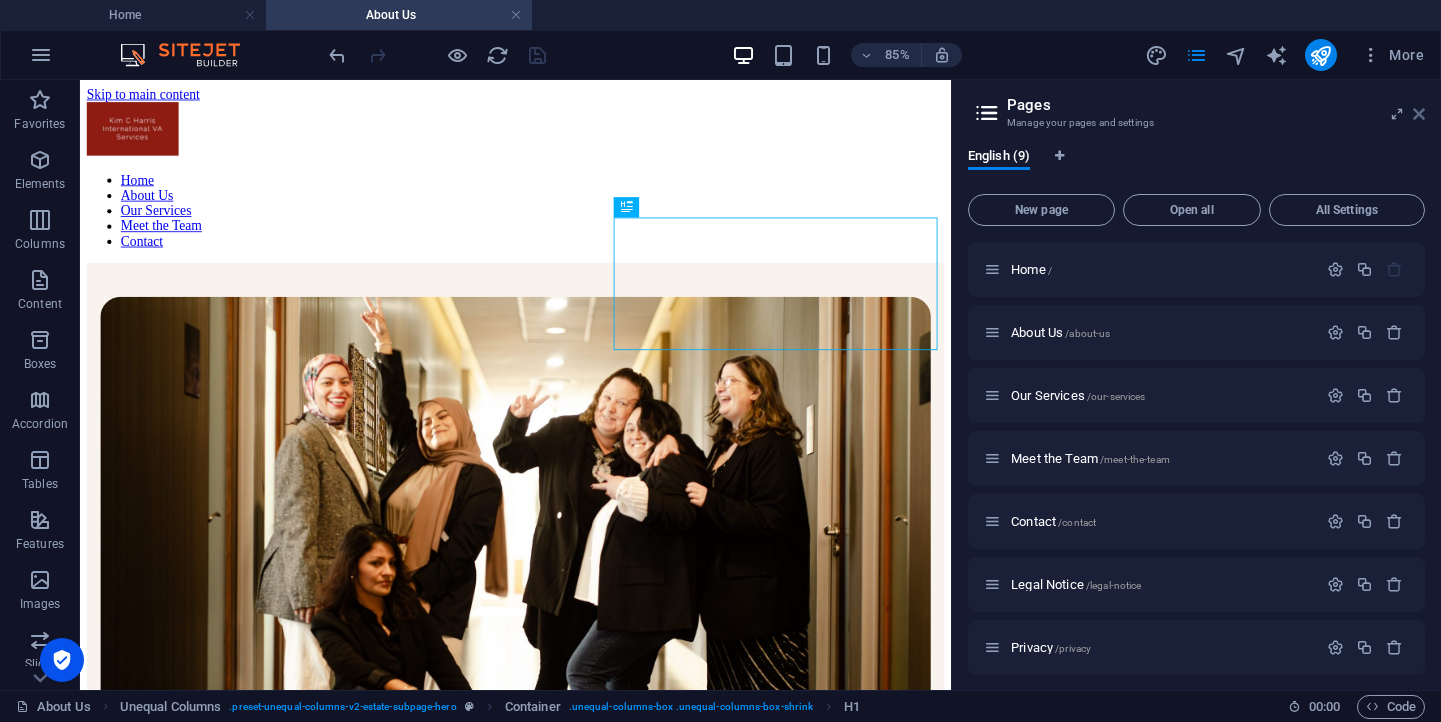 click at bounding box center (1419, 114) 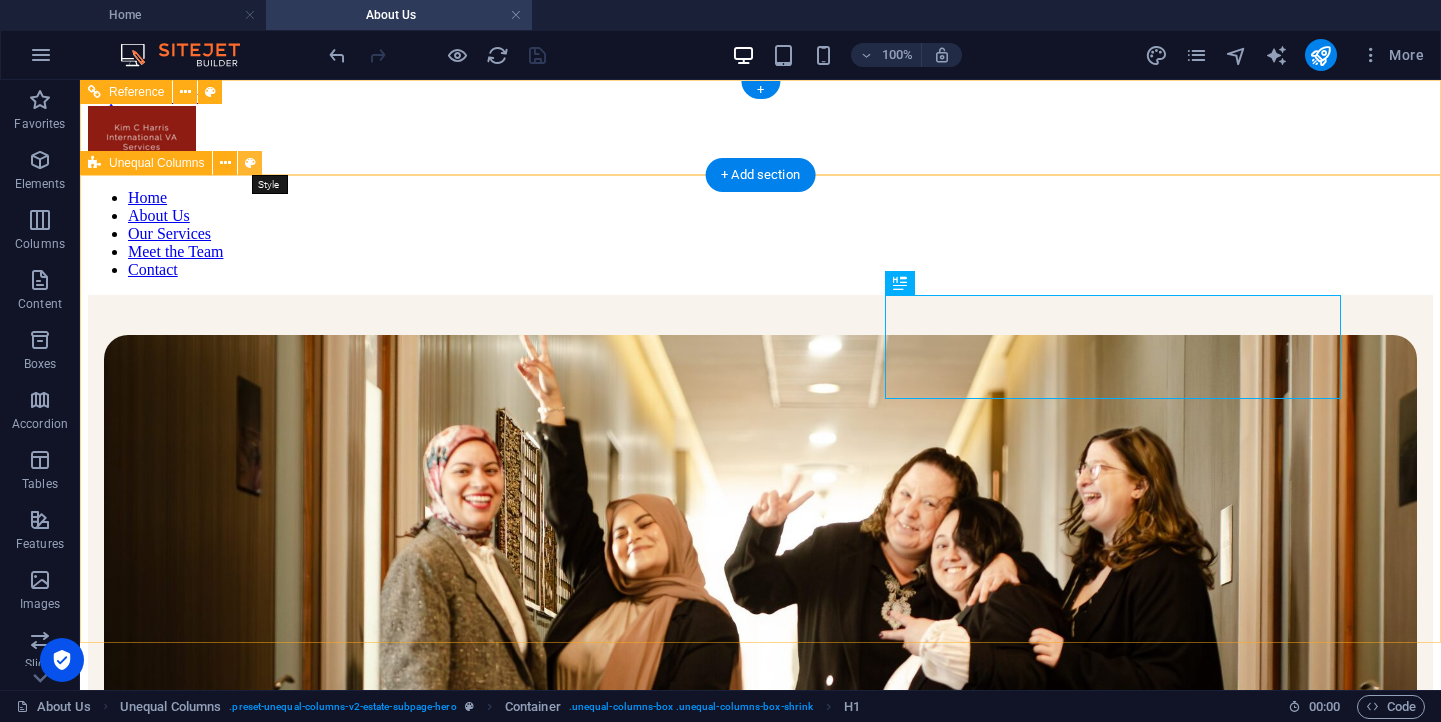 click at bounding box center [250, 163] 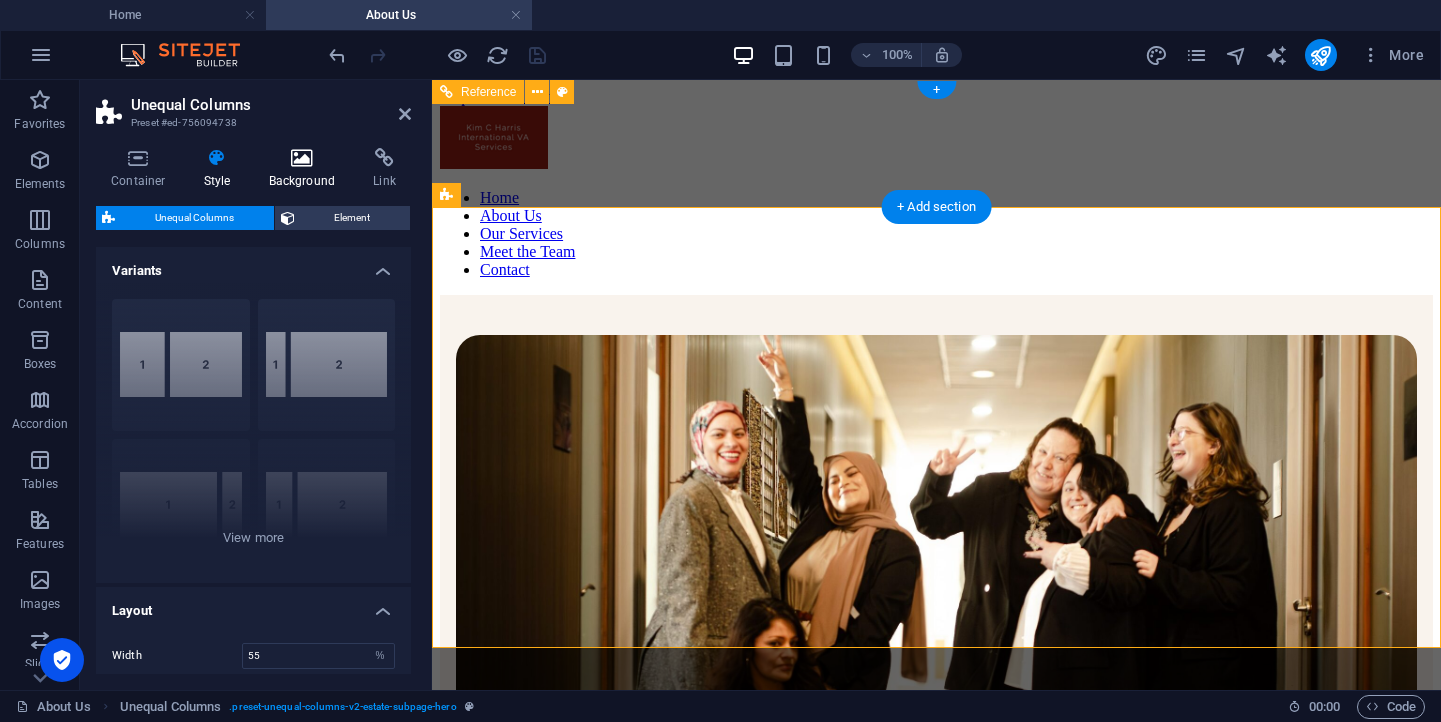 click at bounding box center (302, 158) 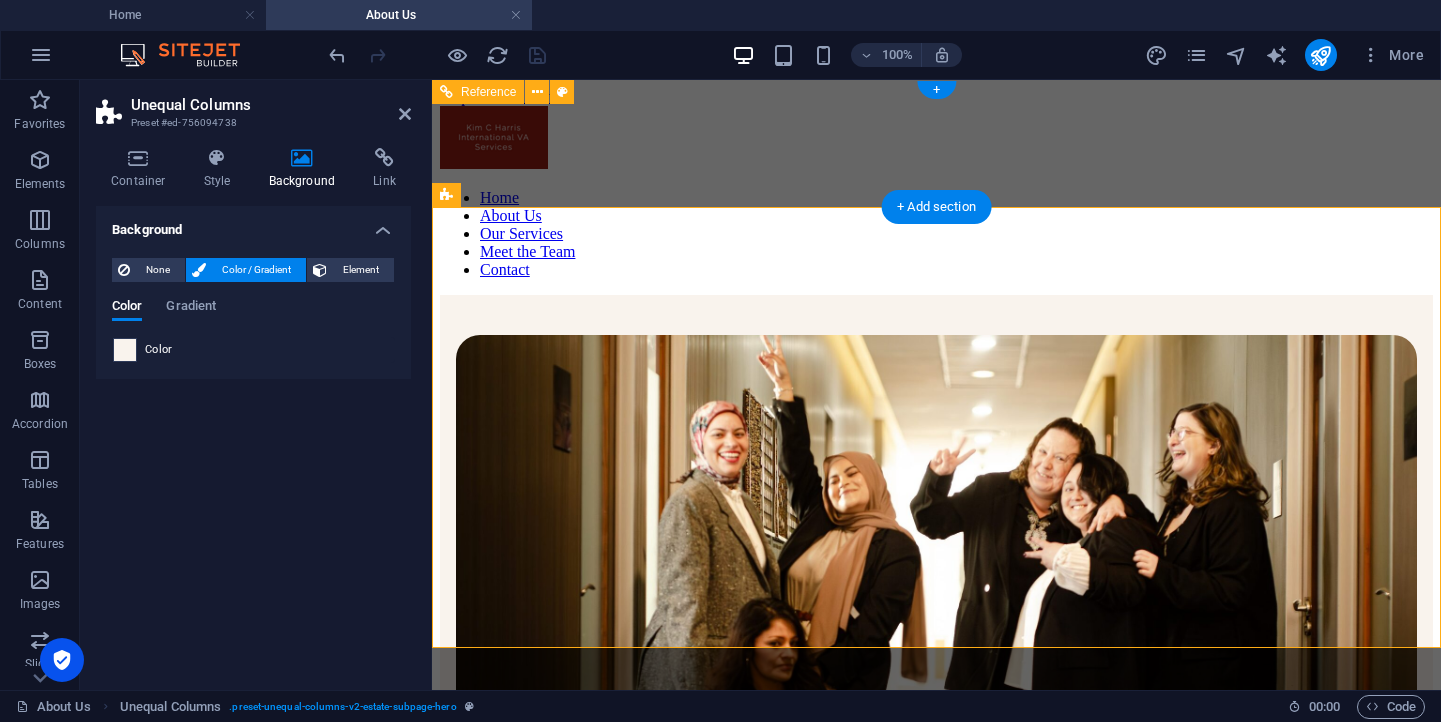 click at bounding box center (125, 350) 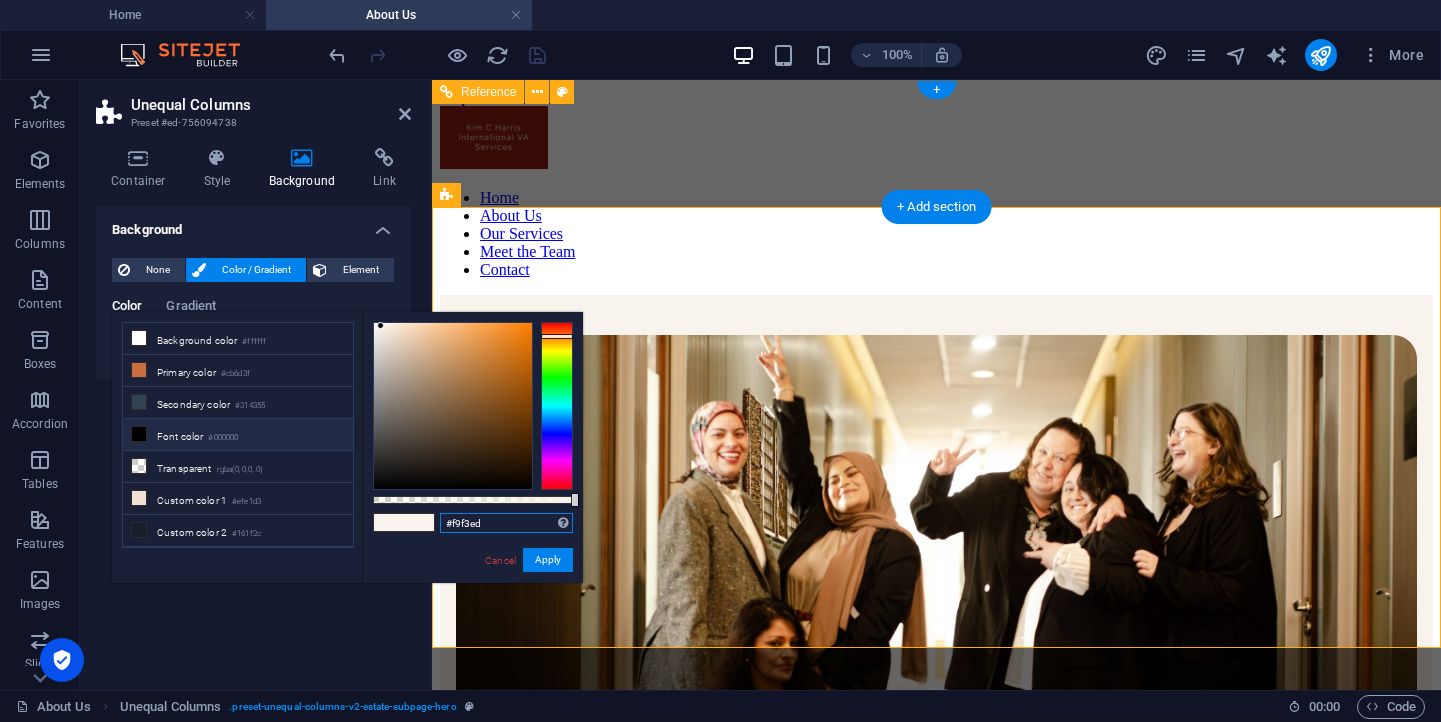 click on "#f9f3ed" at bounding box center [506, 523] 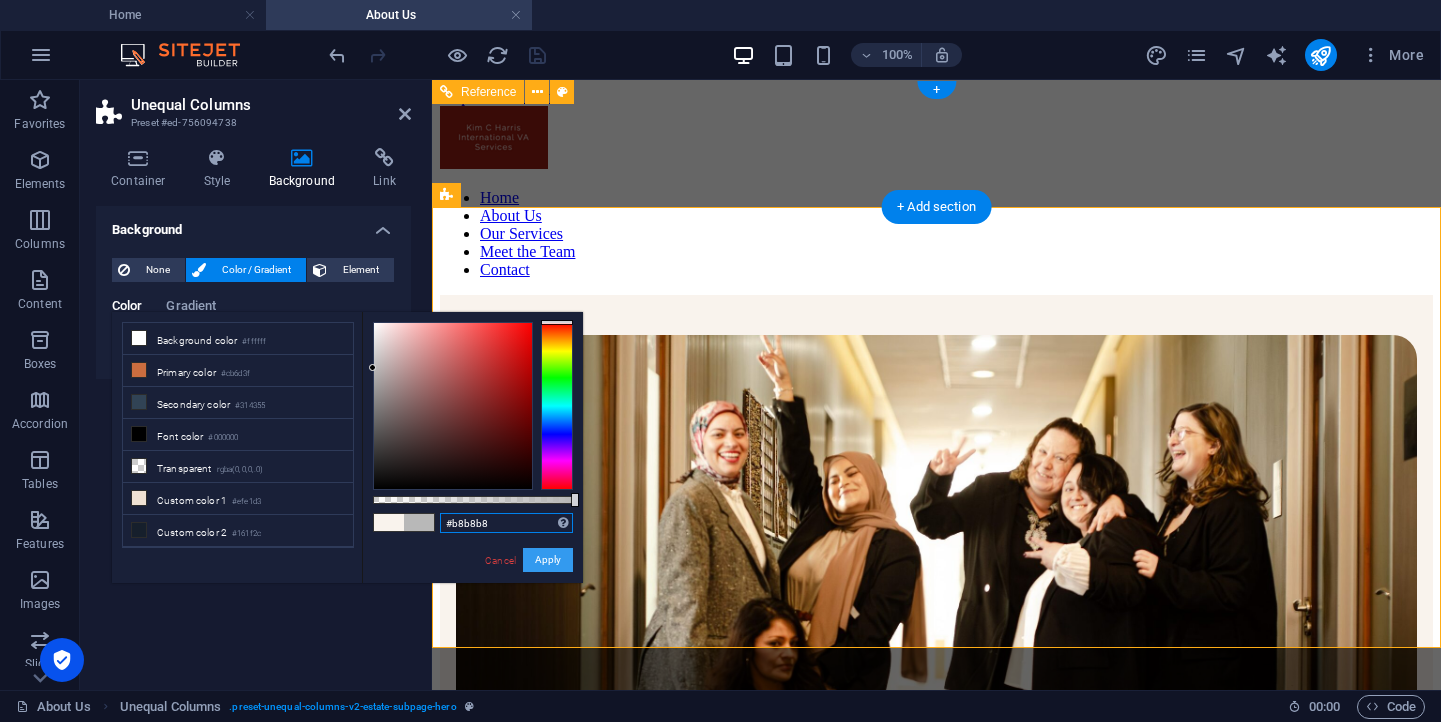 type on "#b8b8b8" 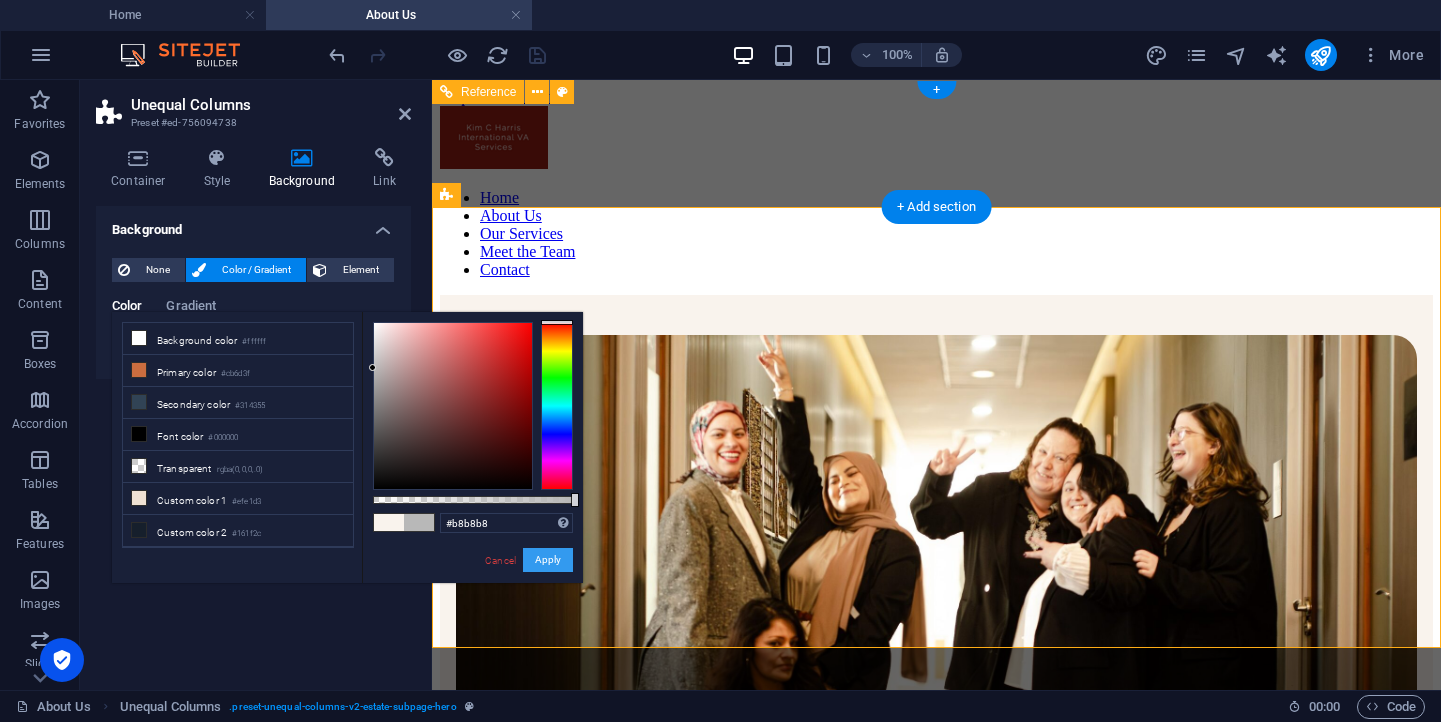 click on "Apply" at bounding box center [548, 560] 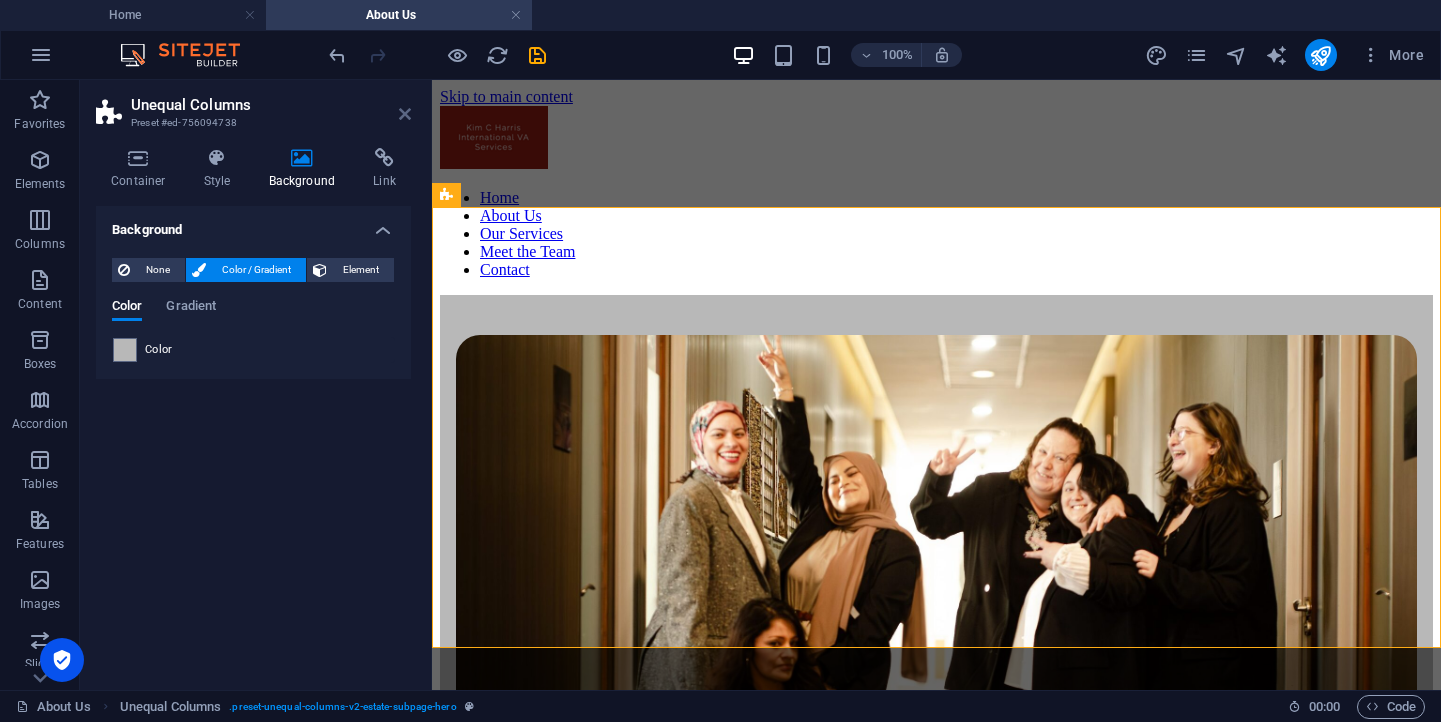 click at bounding box center (405, 114) 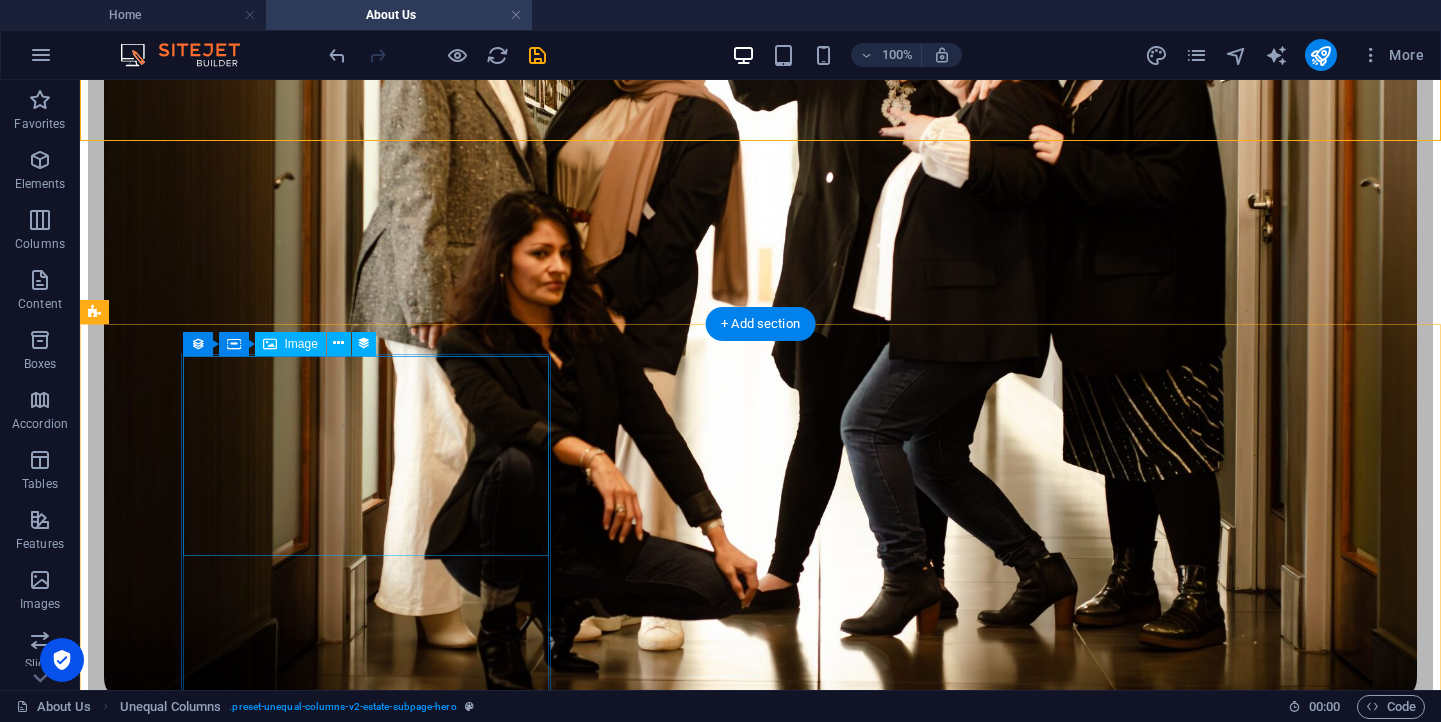 scroll, scrollTop: 502, scrollLeft: 0, axis: vertical 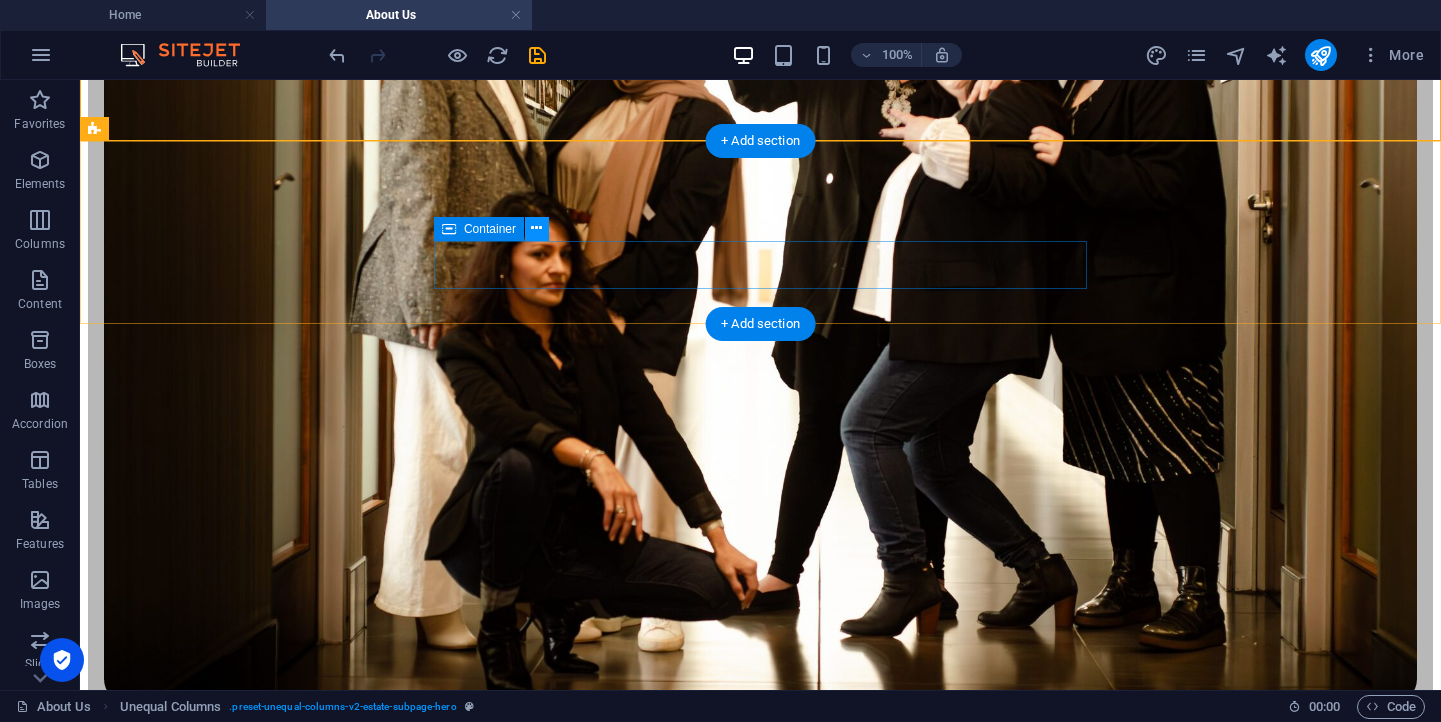 click at bounding box center (536, 228) 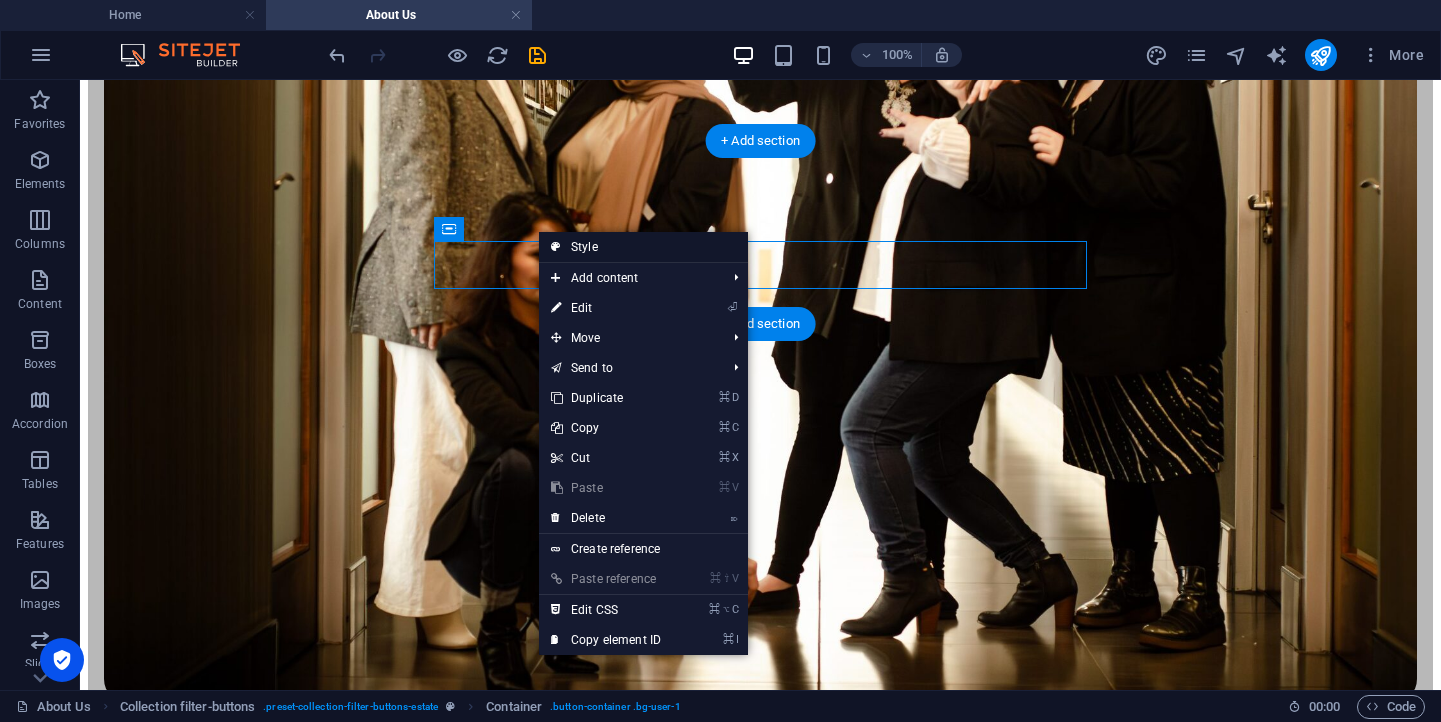 click on "Style" at bounding box center (643, 247) 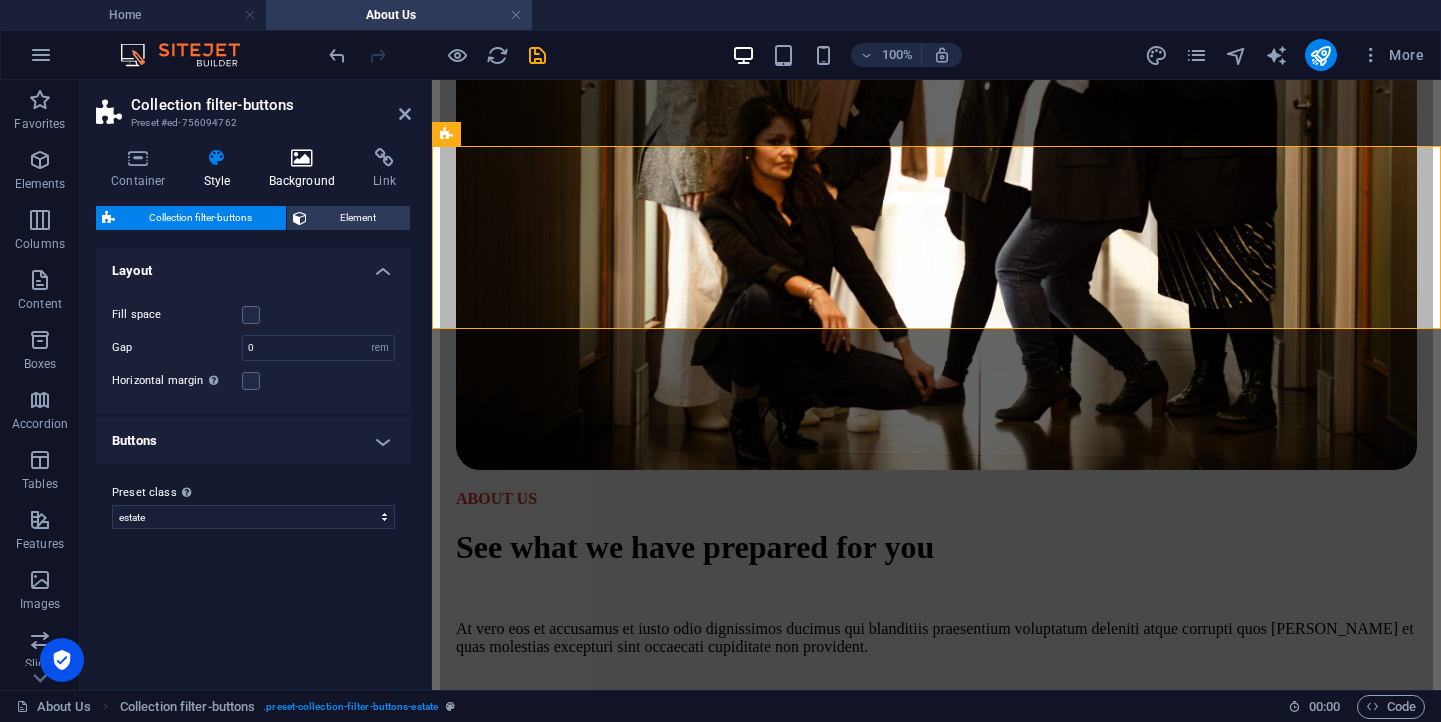 click on "Background" at bounding box center (306, 169) 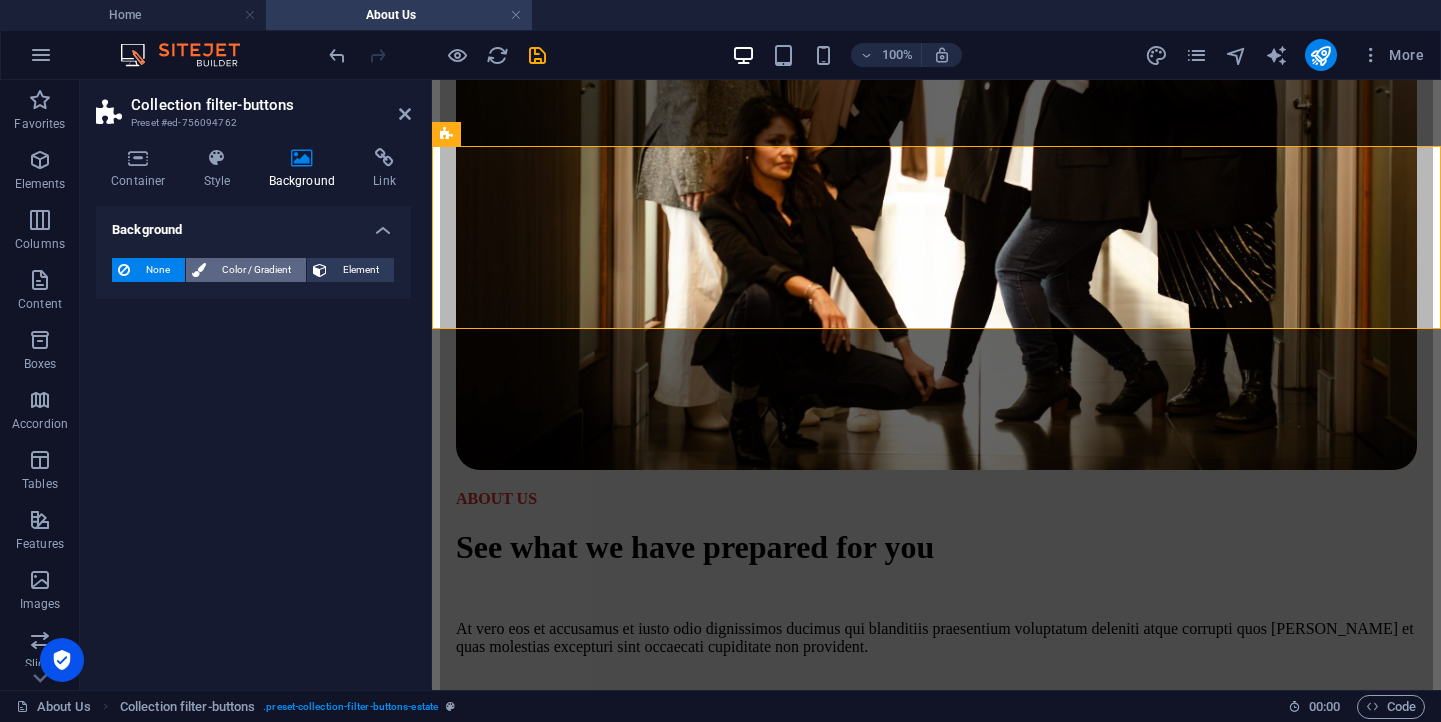 click on "Color / Gradient" at bounding box center [256, 270] 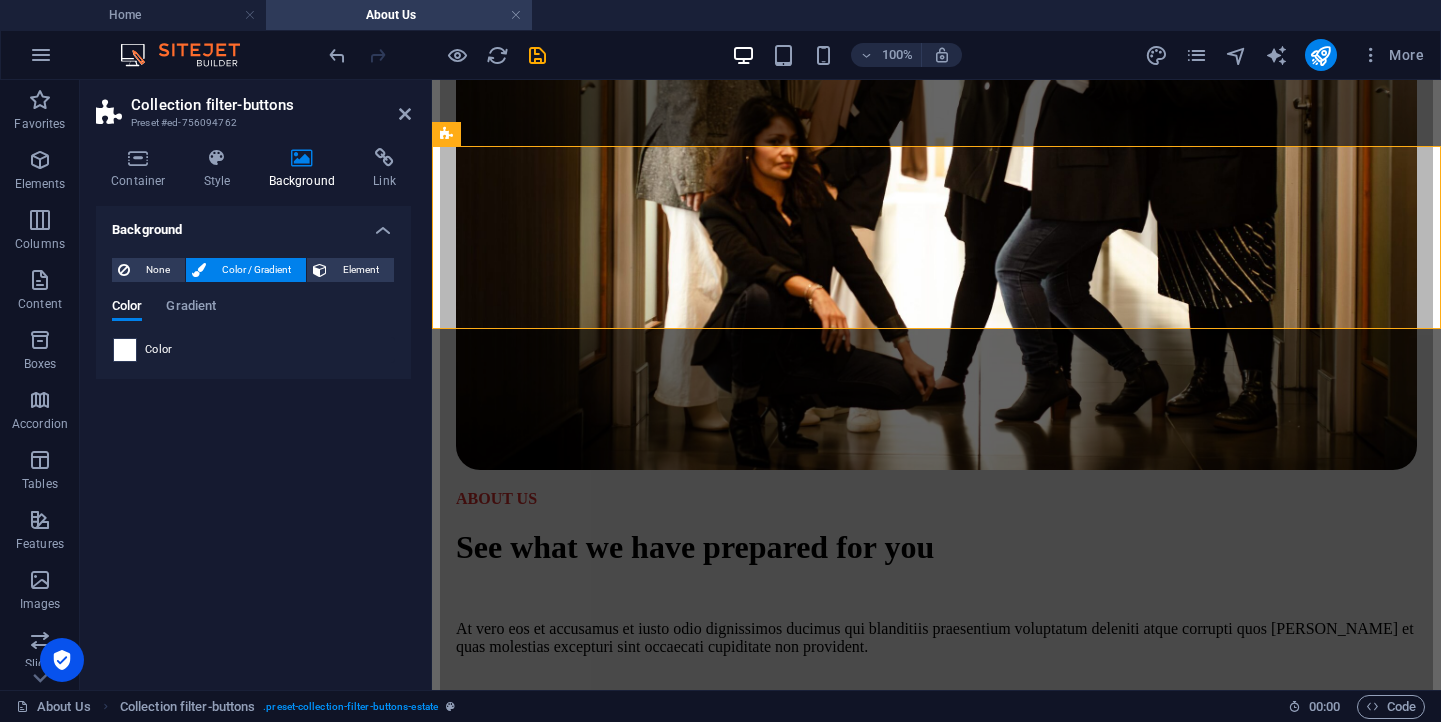 click at bounding box center (125, 350) 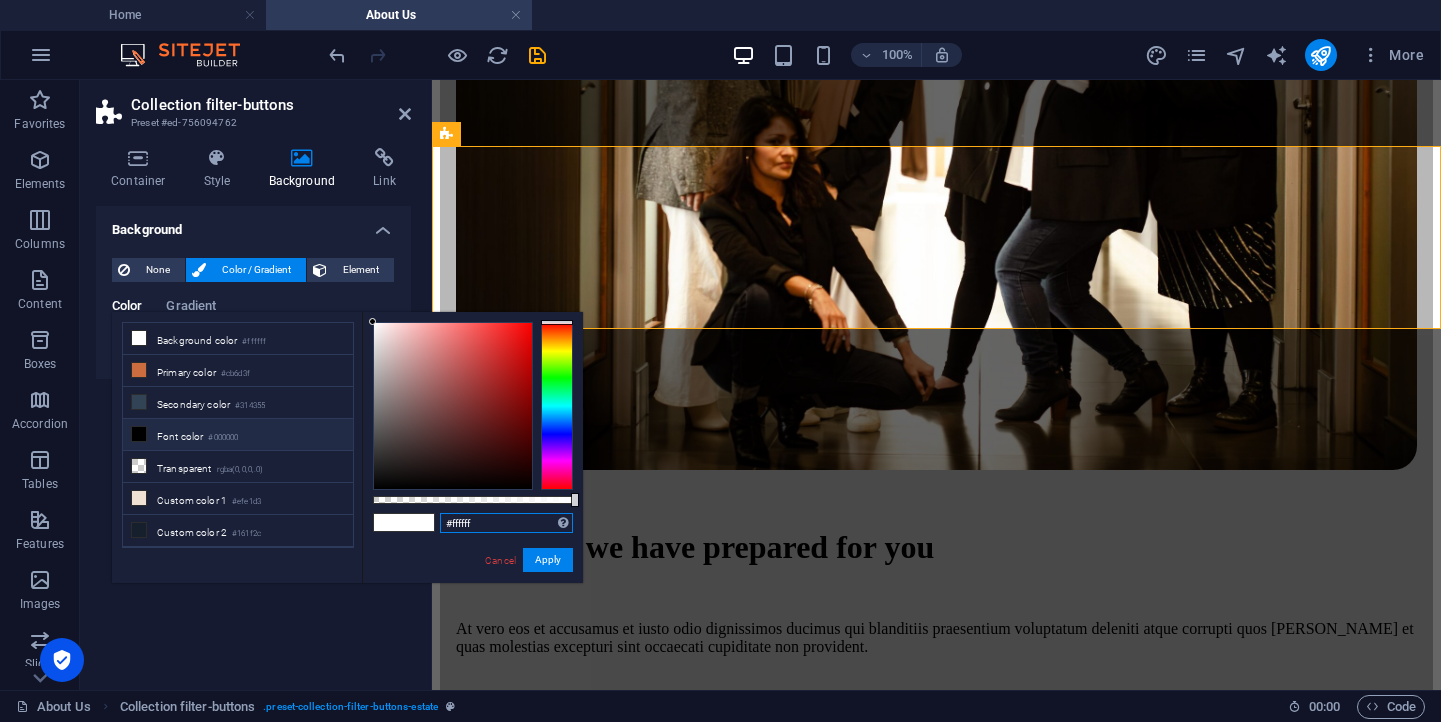 click on "#ffffff" at bounding box center (506, 523) 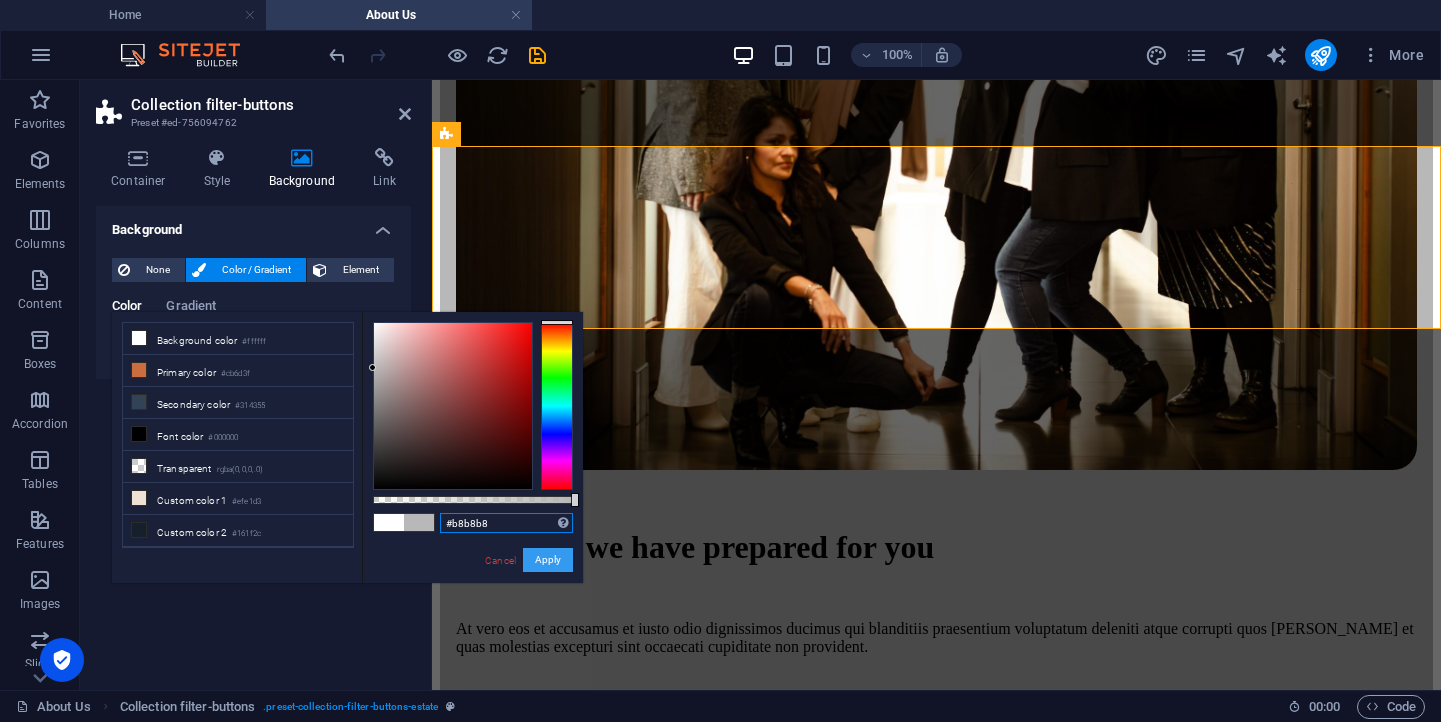 type on "#b8b8b8" 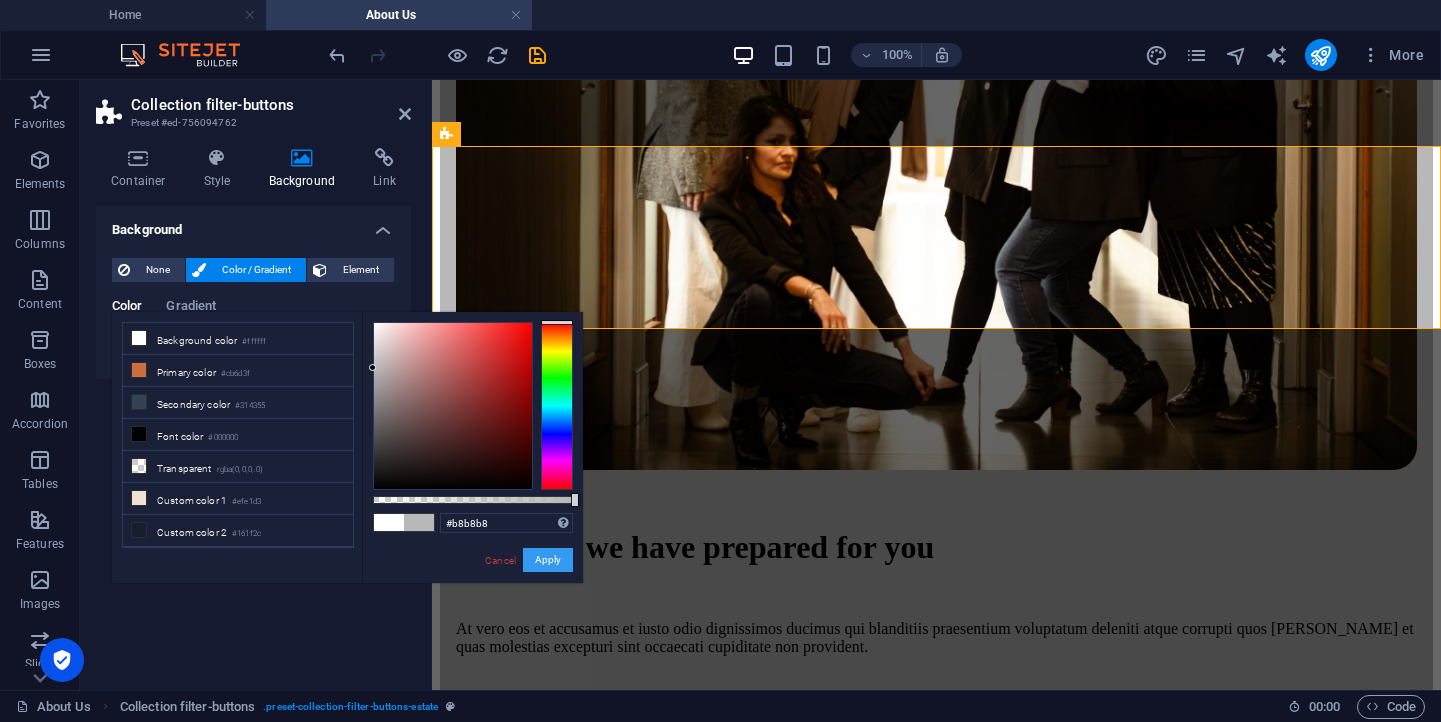 click on "Apply" at bounding box center [548, 560] 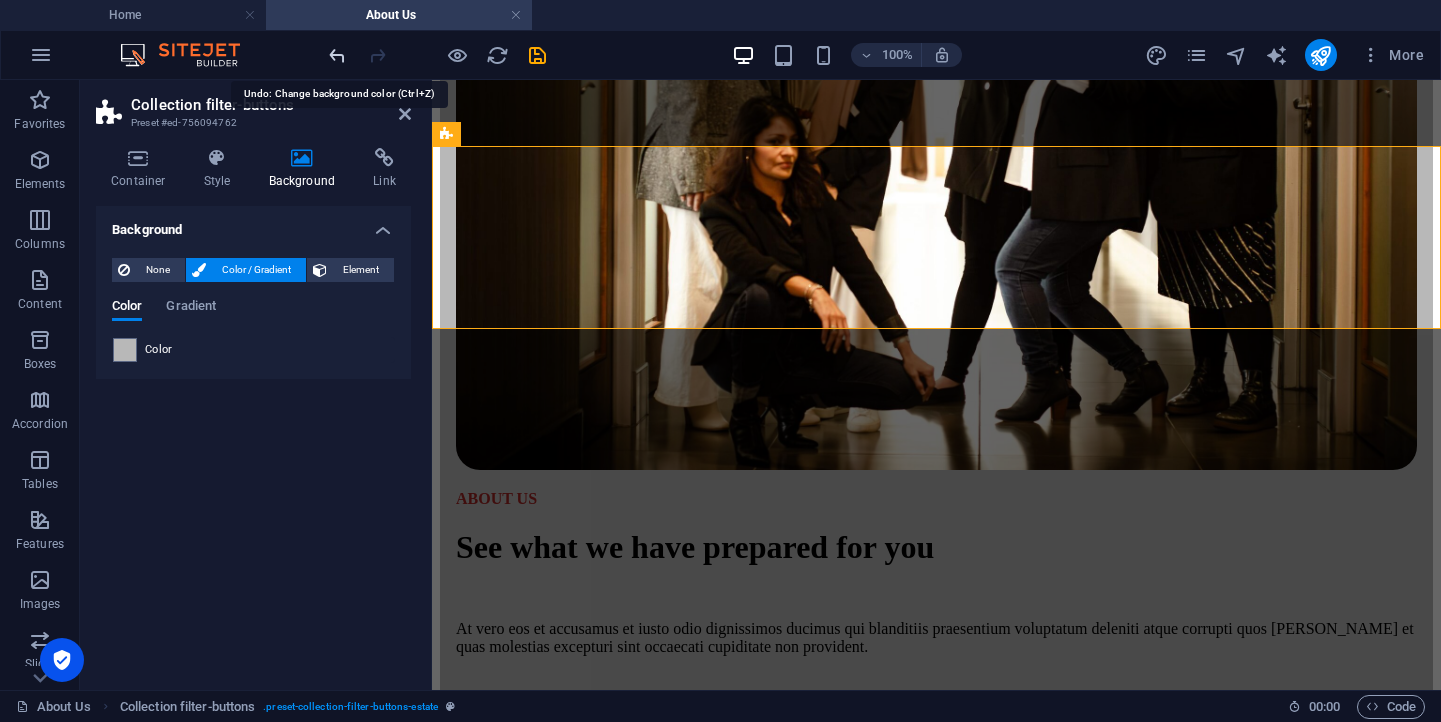 click at bounding box center (337, 55) 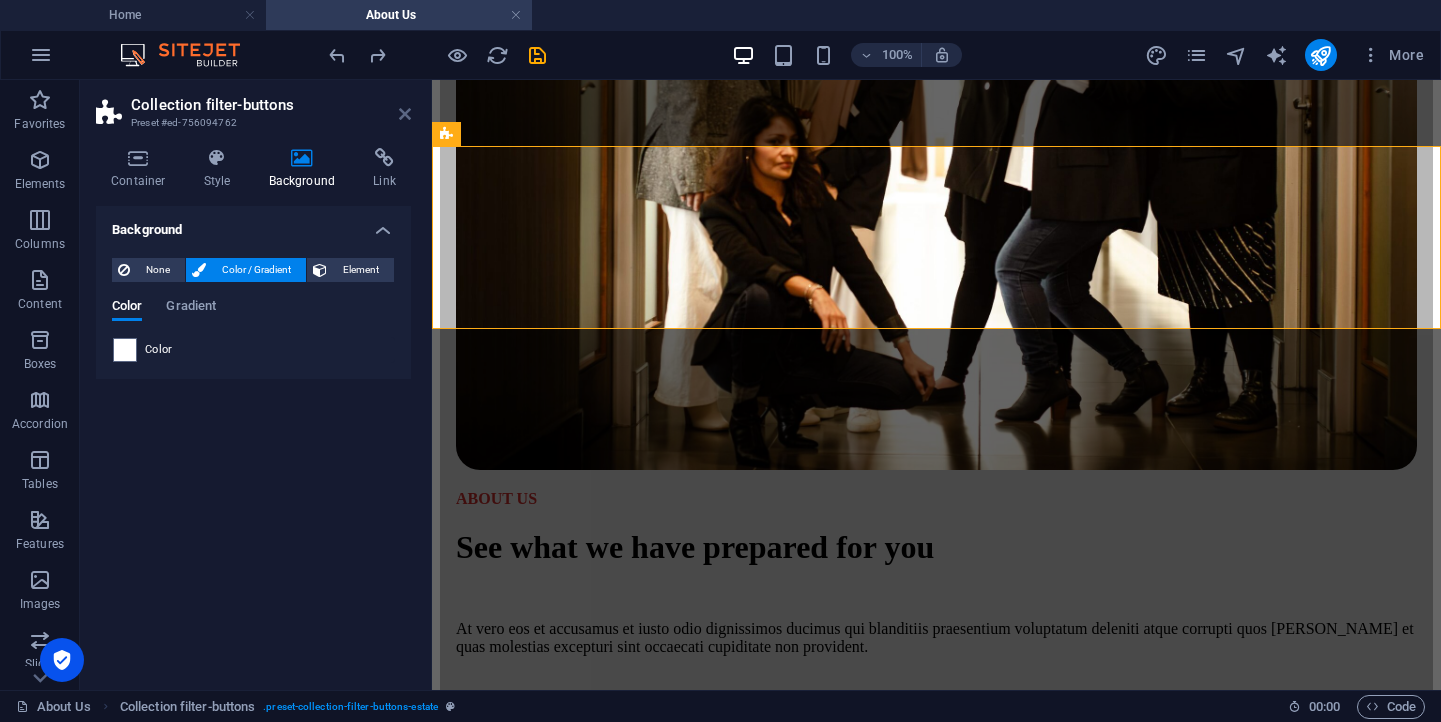 click at bounding box center [405, 114] 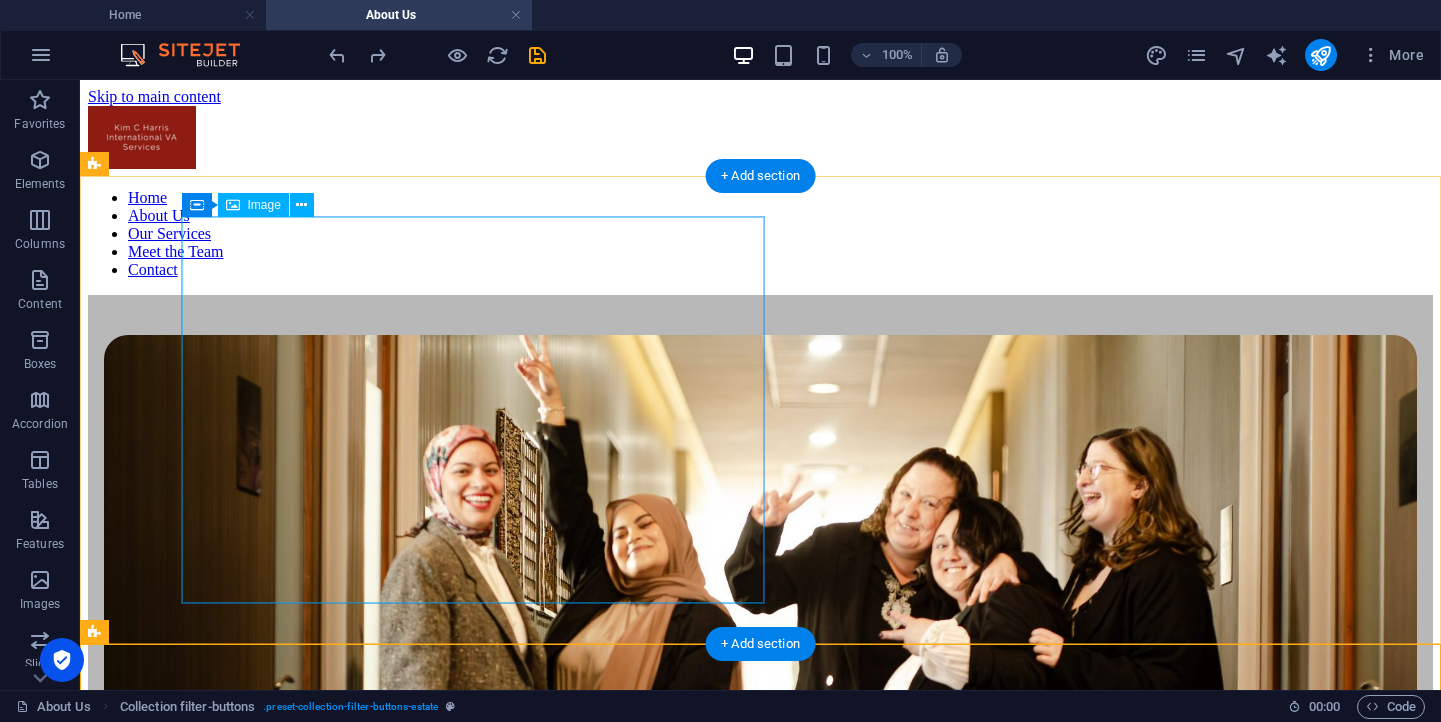 scroll, scrollTop: 0, scrollLeft: 0, axis: both 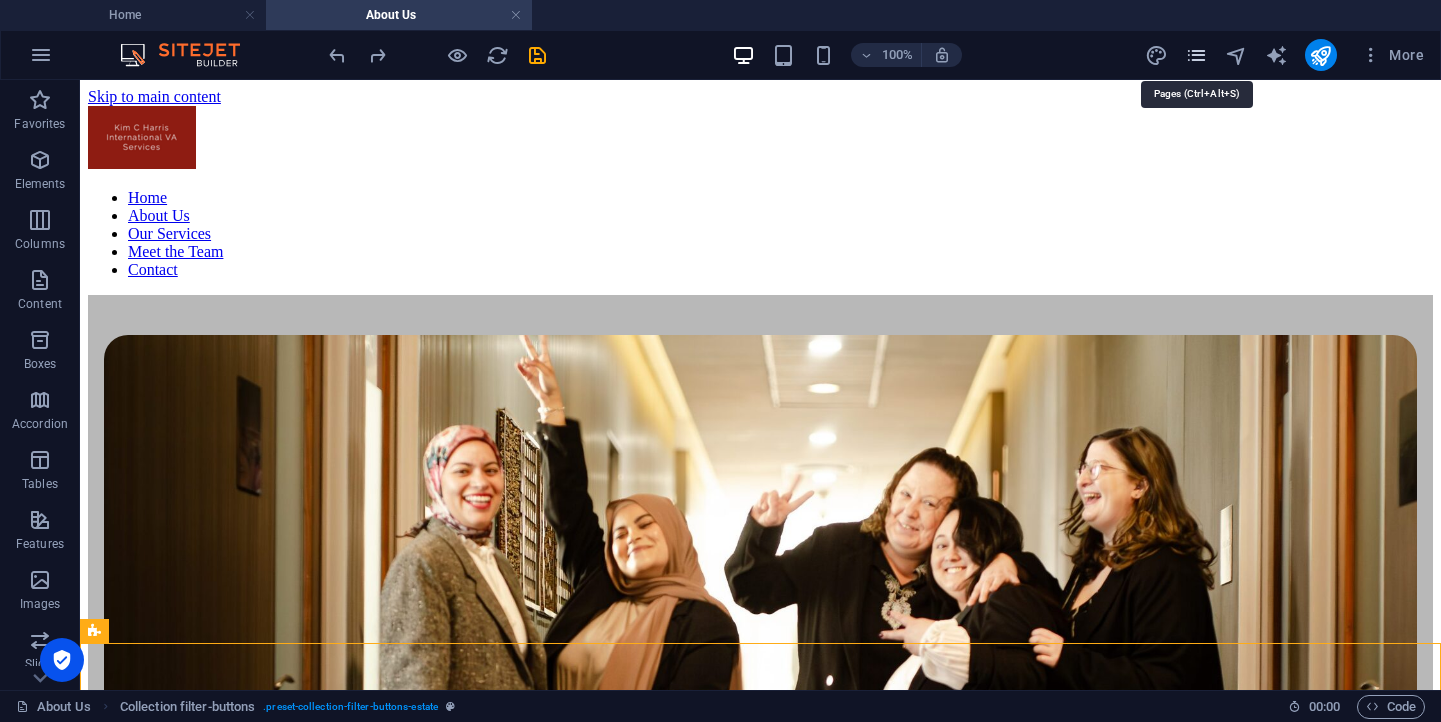 click at bounding box center [1196, 55] 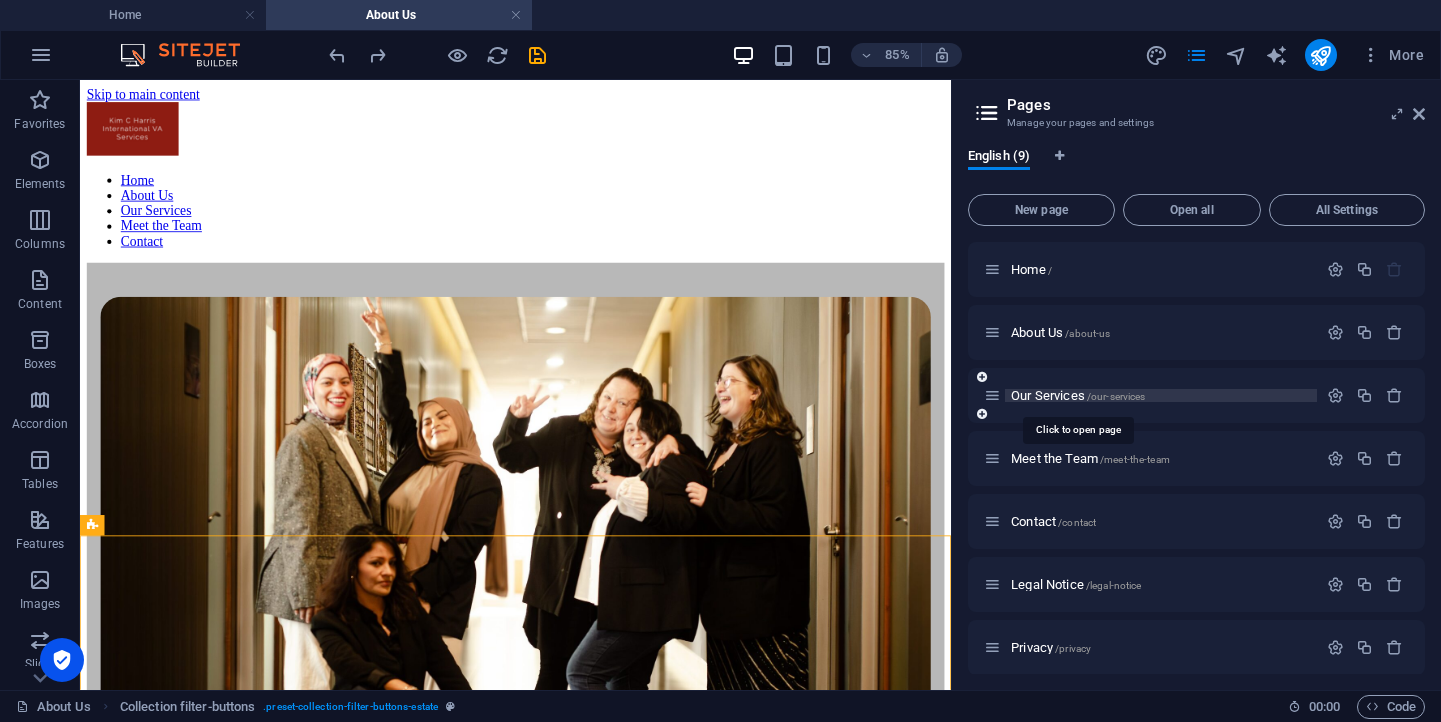 click on "Our Services /our-services" at bounding box center [1078, 395] 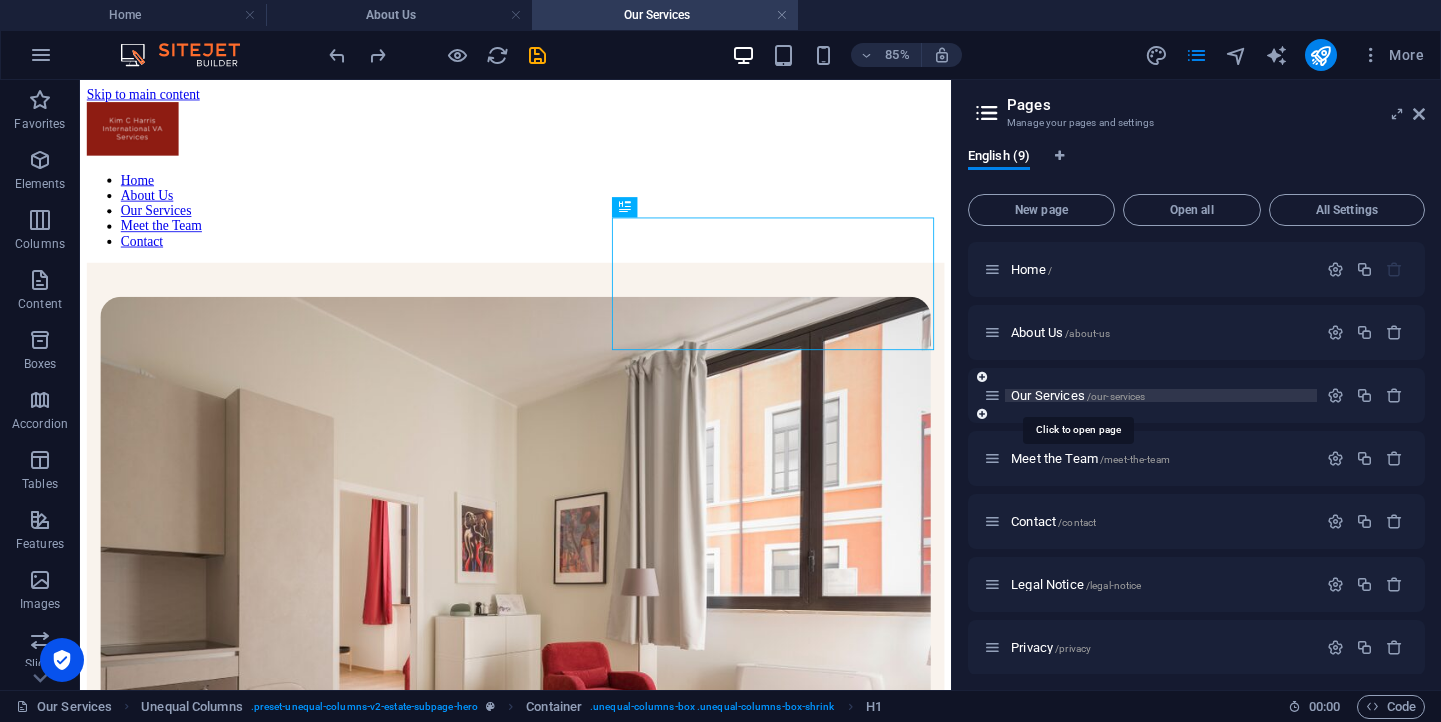 scroll, scrollTop: 0, scrollLeft: 0, axis: both 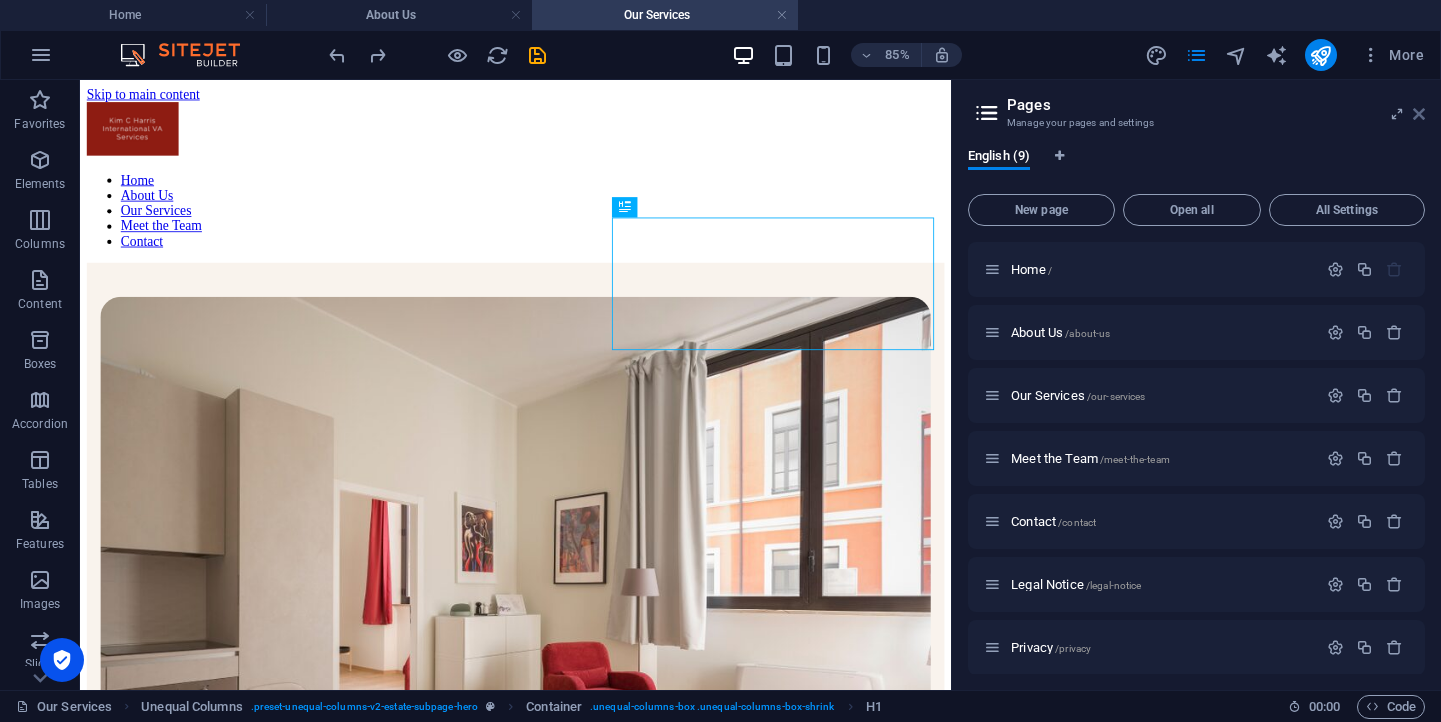 click at bounding box center (1419, 114) 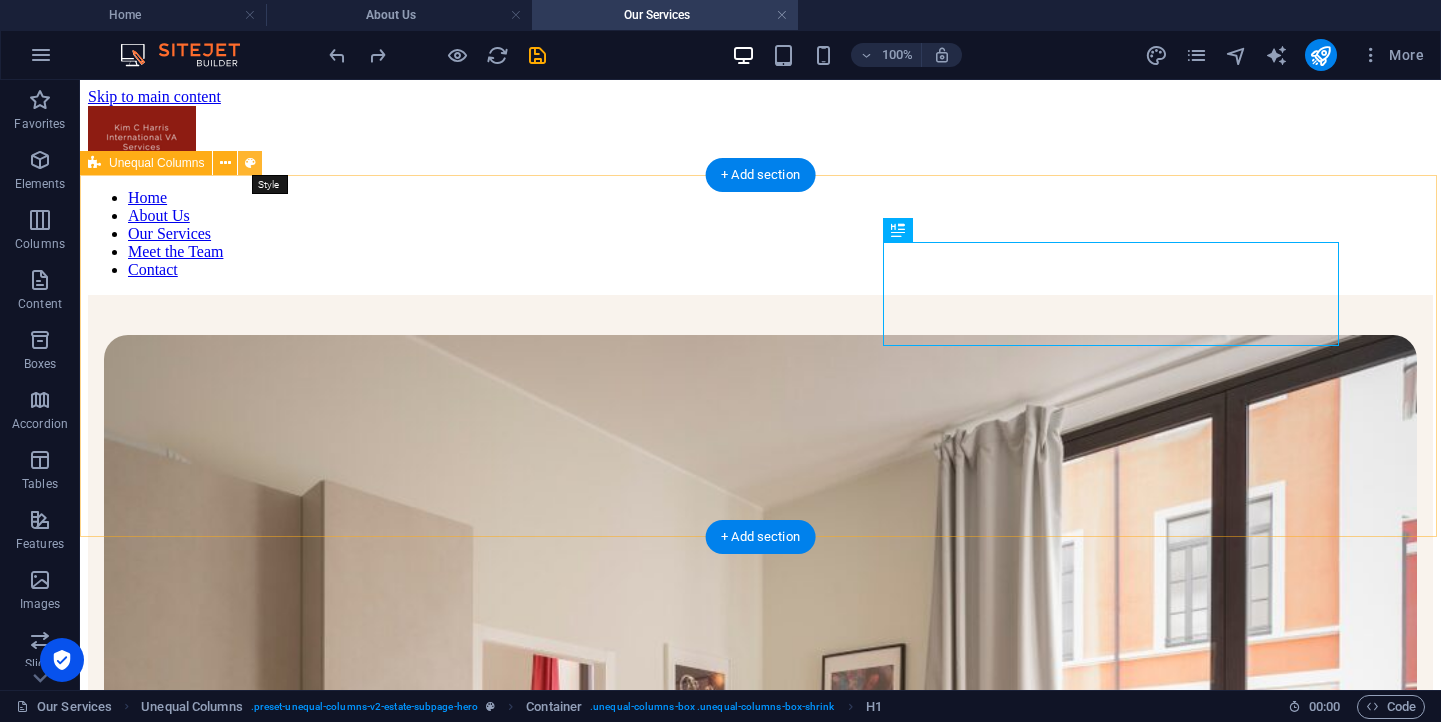 click at bounding box center (250, 163) 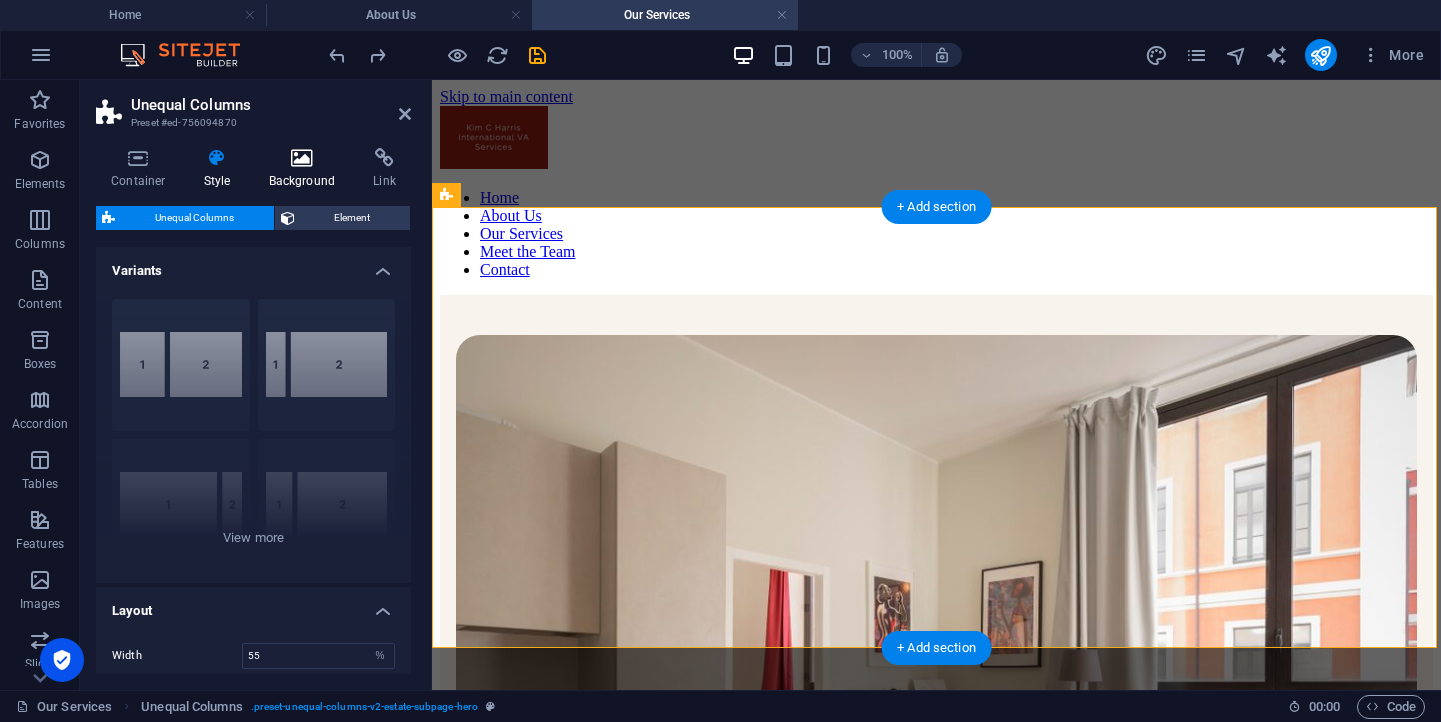 click on "Background" at bounding box center [306, 169] 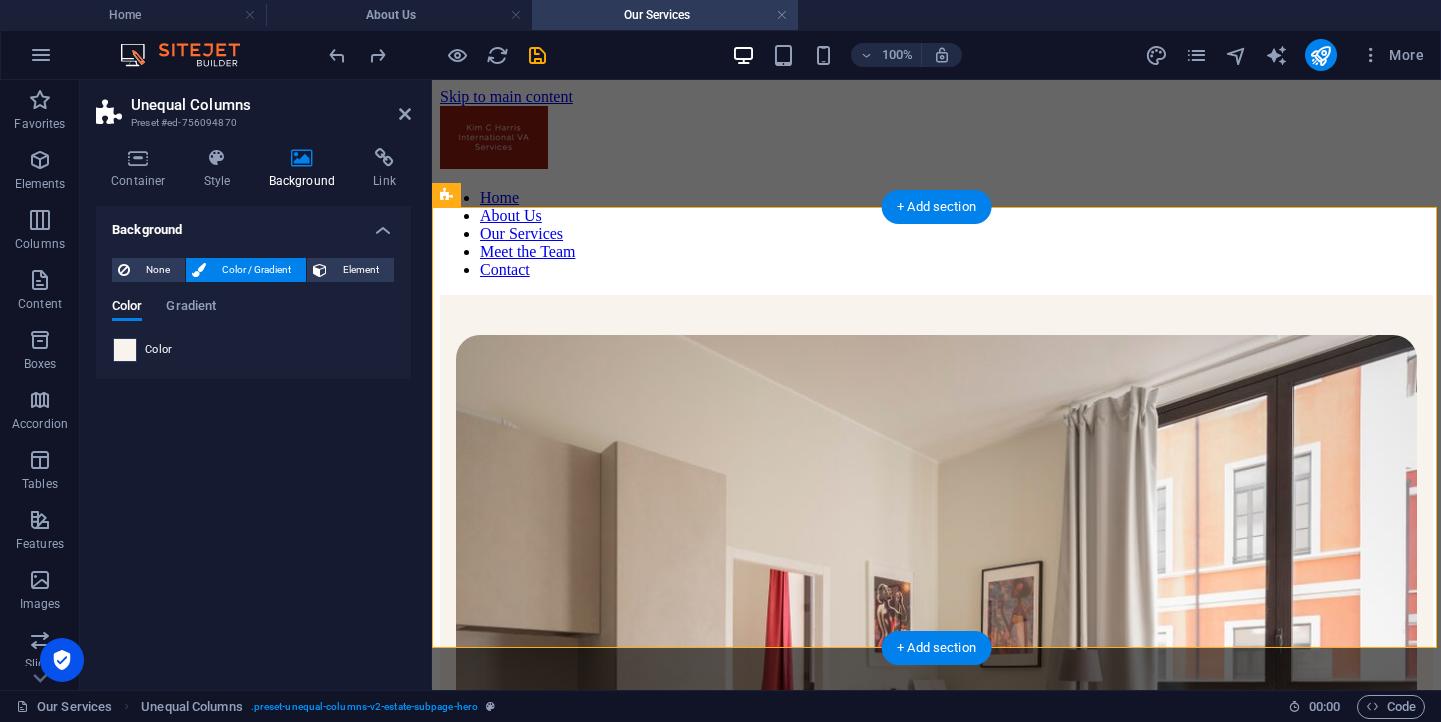 click at bounding box center [125, 350] 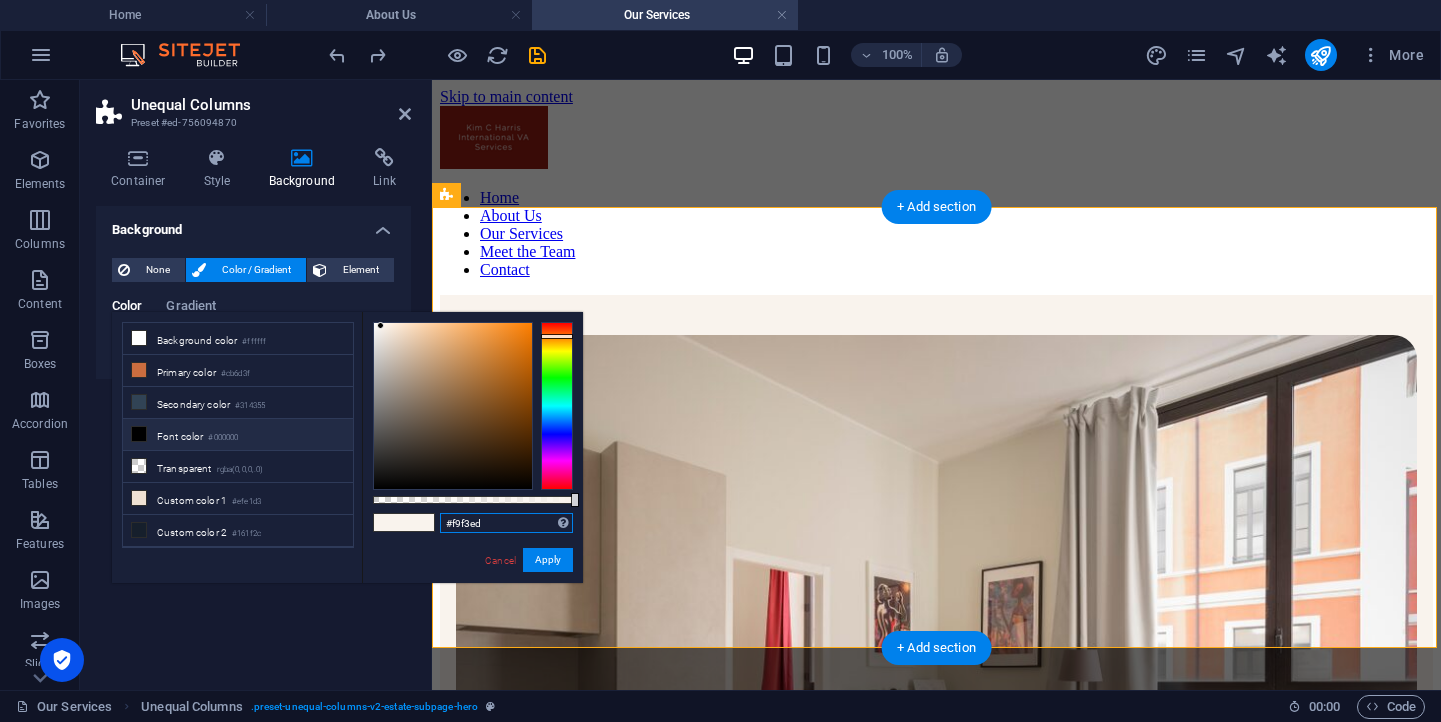 click on "#f9f3ed" at bounding box center [506, 523] 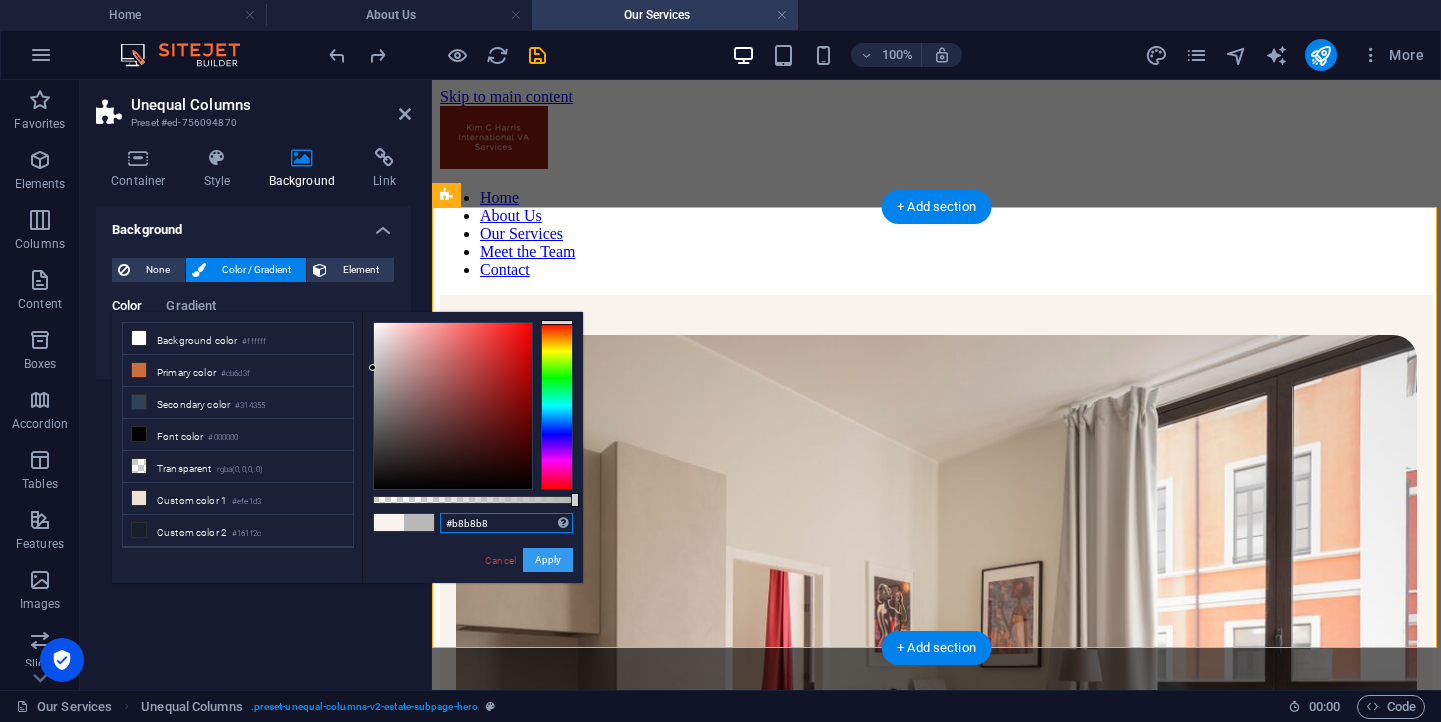 type on "#b8b8b8" 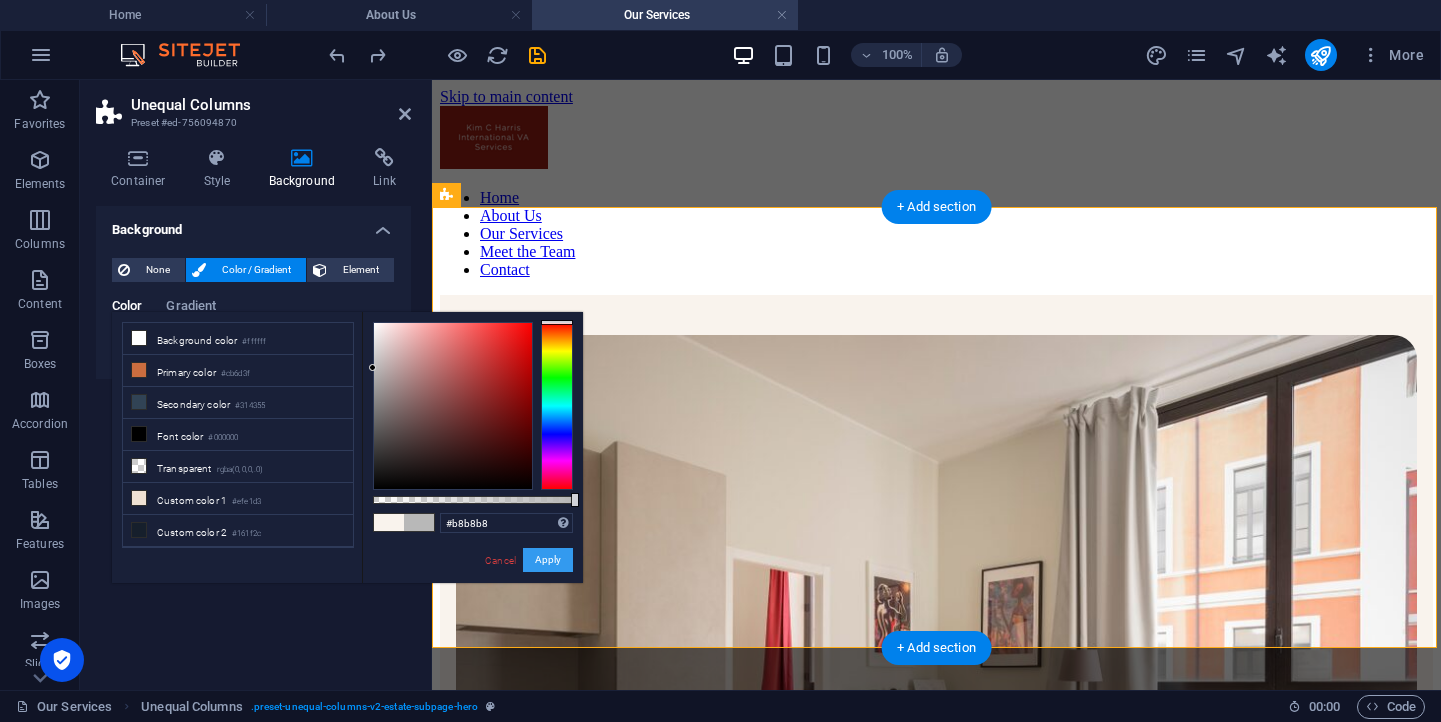 click on "Apply" at bounding box center [548, 560] 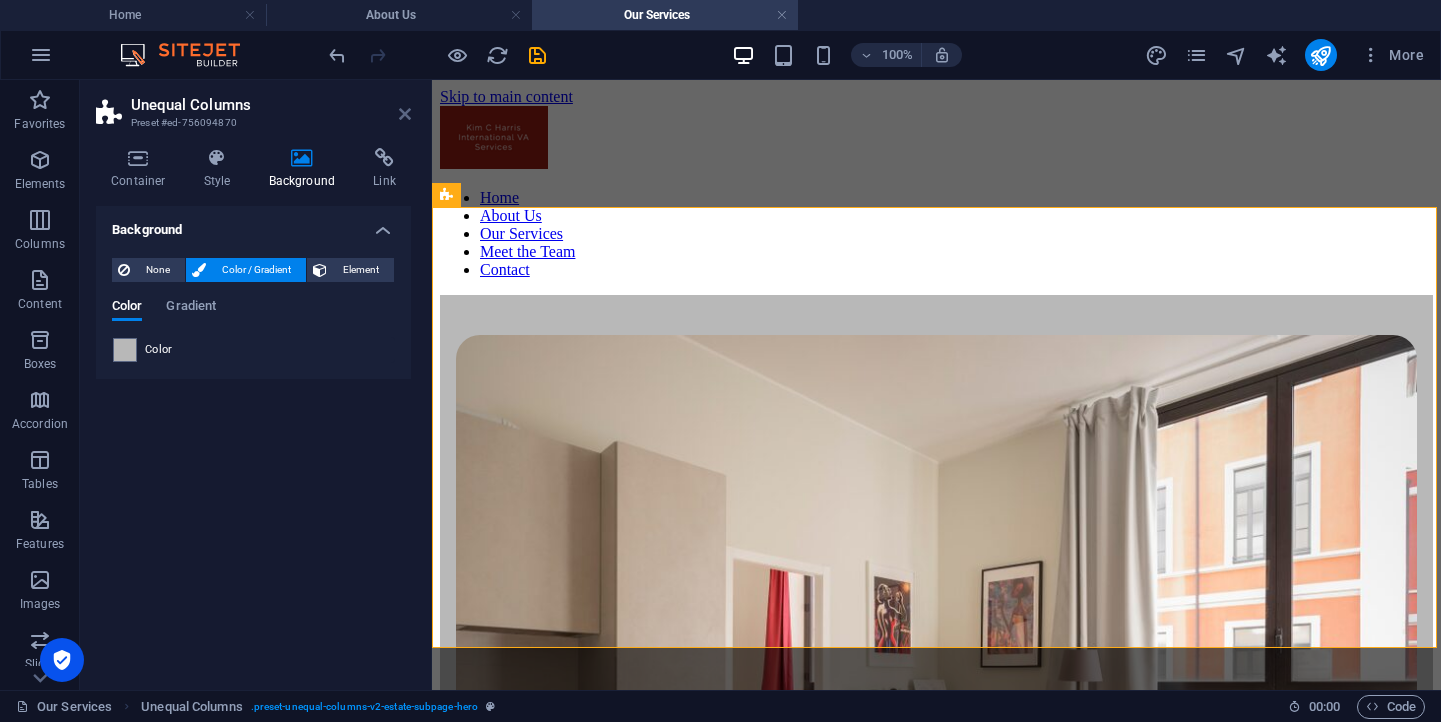 click at bounding box center [405, 114] 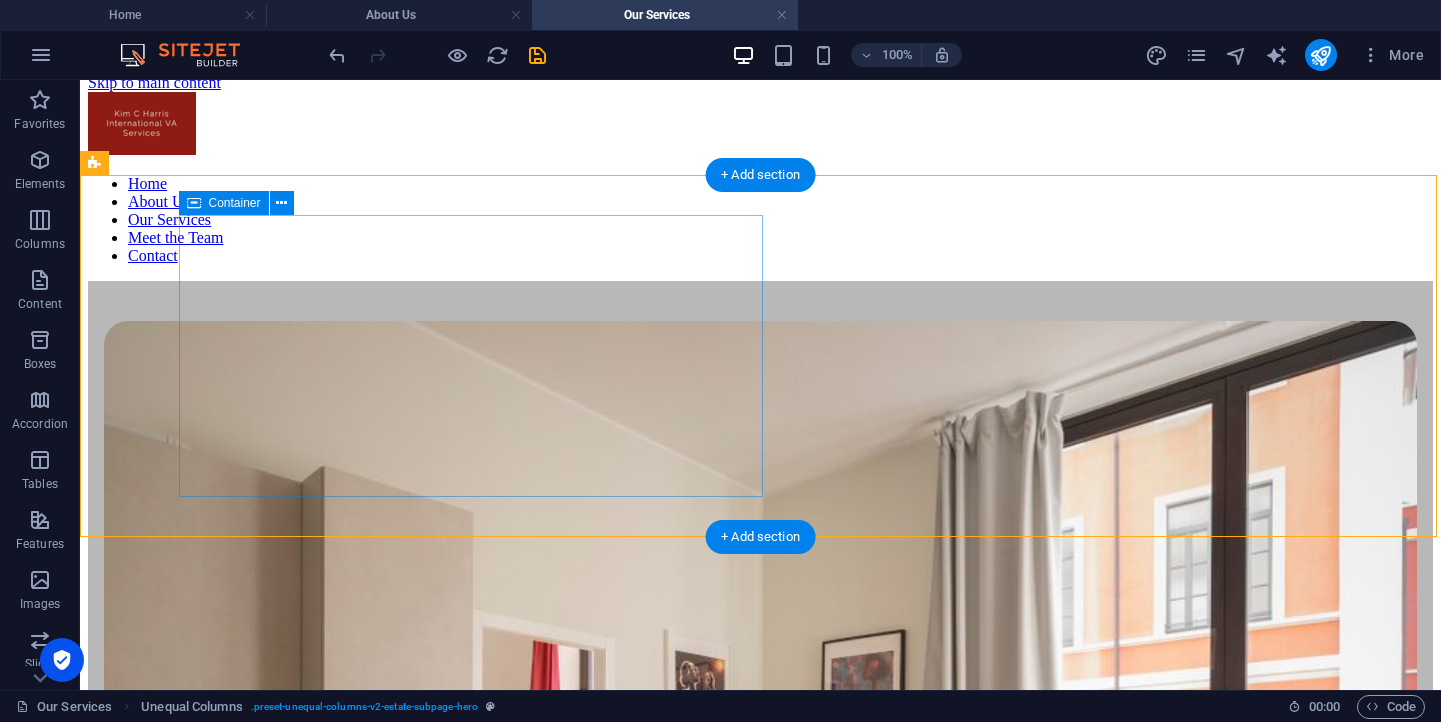 scroll, scrollTop: 0, scrollLeft: 0, axis: both 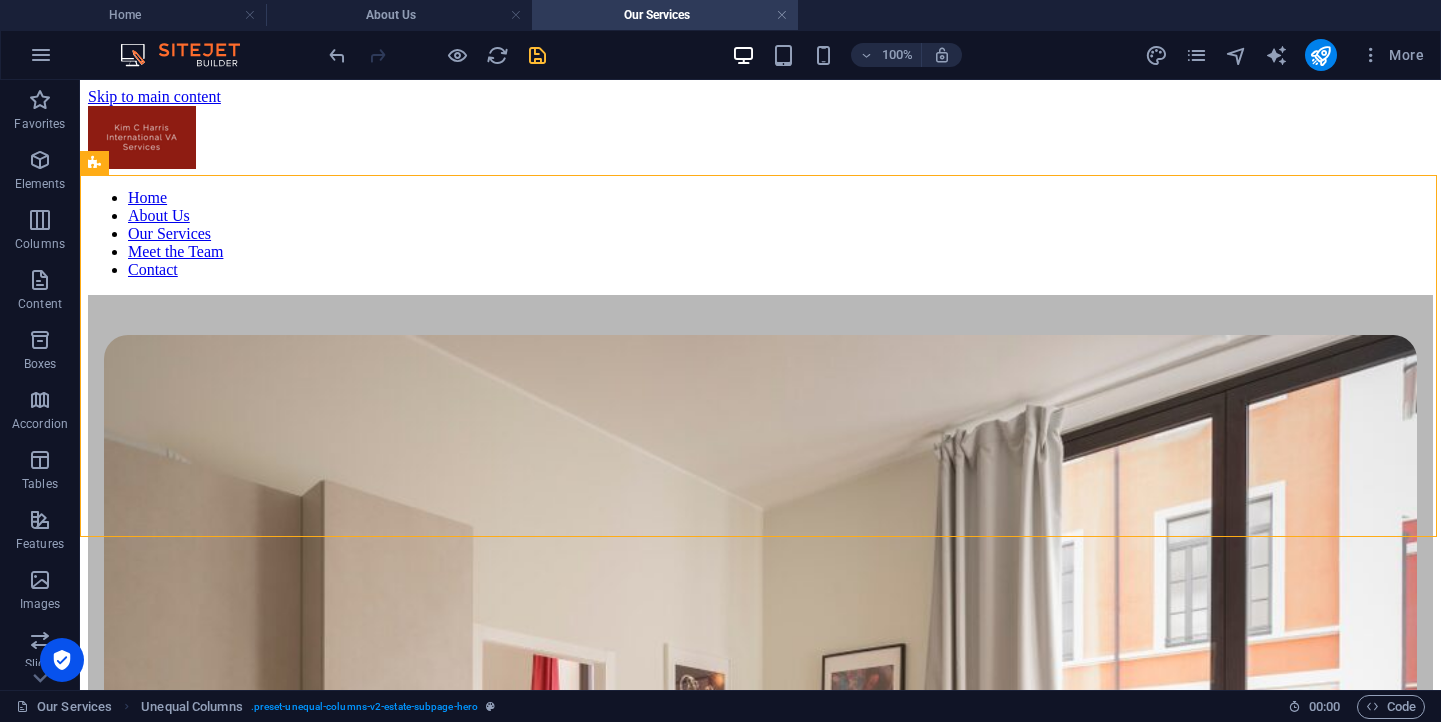 click at bounding box center [537, 55] 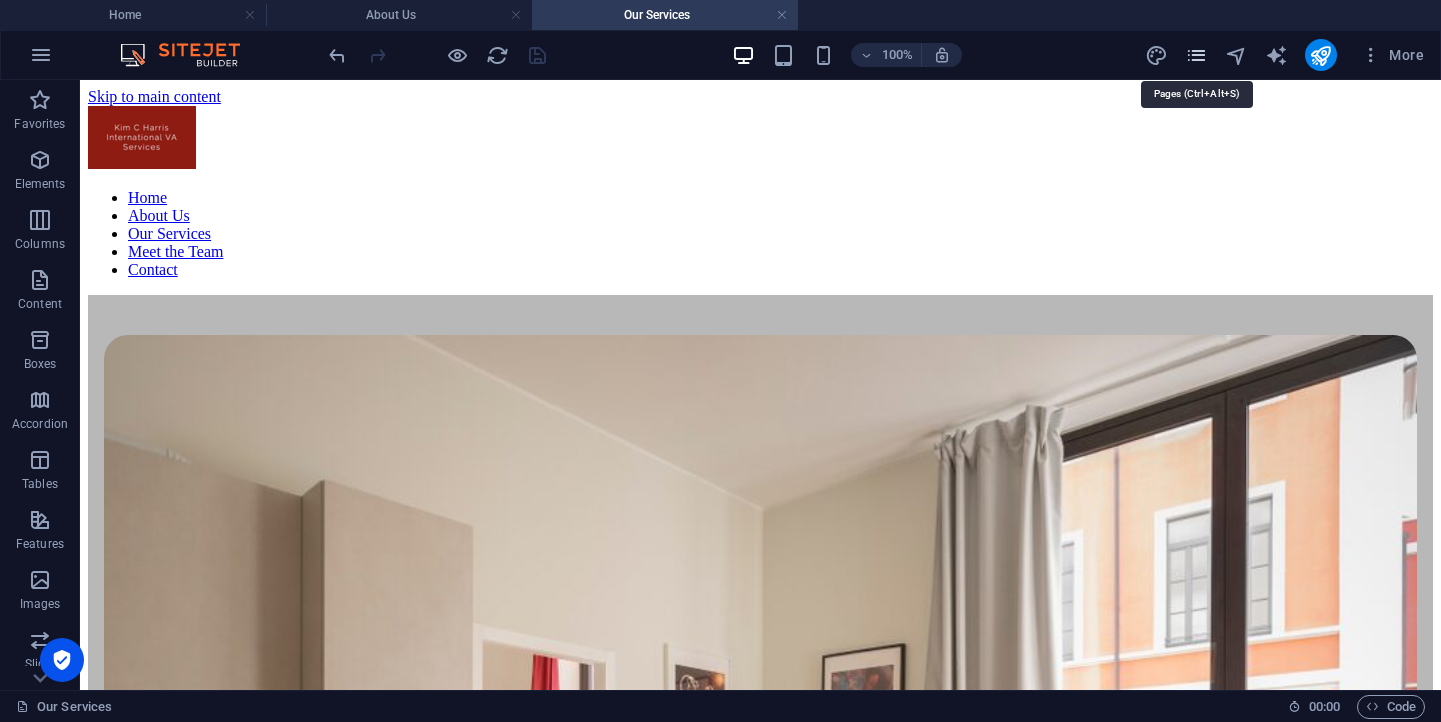 click at bounding box center [1196, 55] 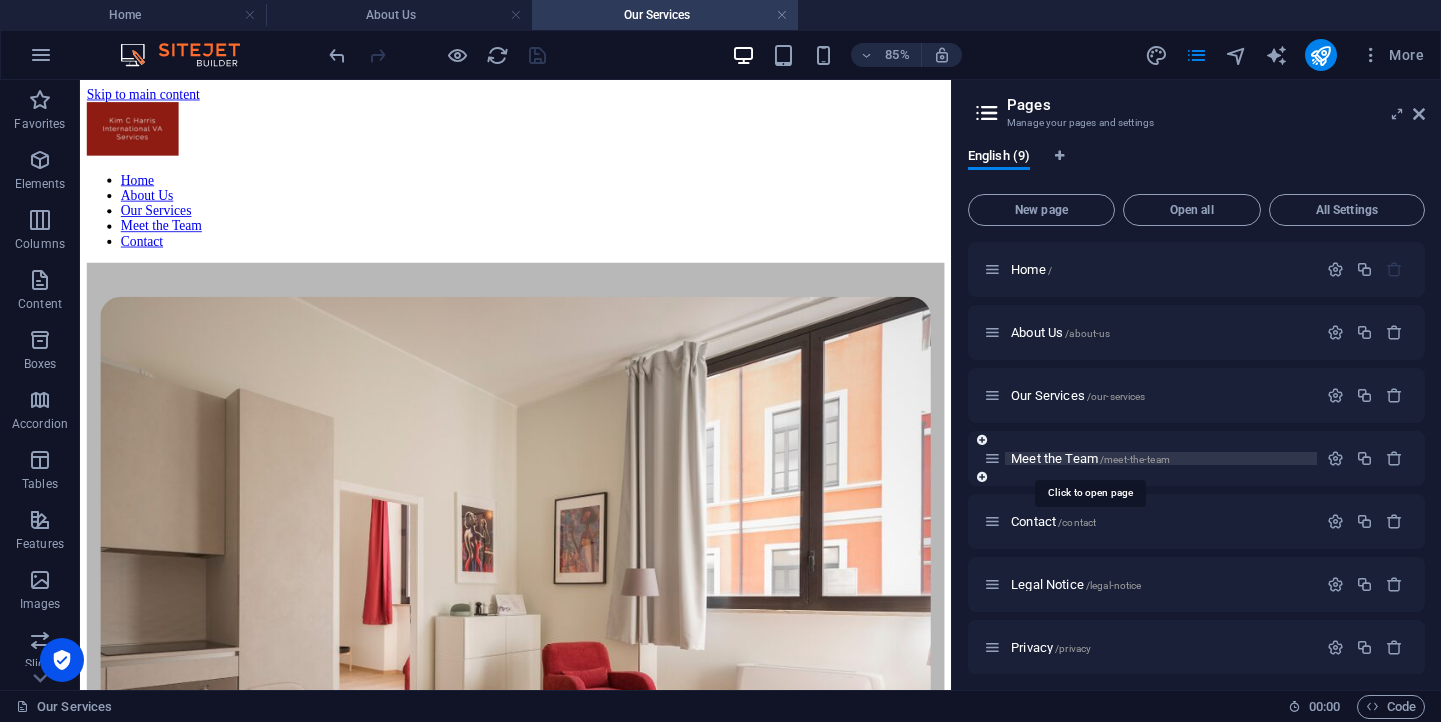 click on "Meet the Team /meet-the-team" at bounding box center (1090, 458) 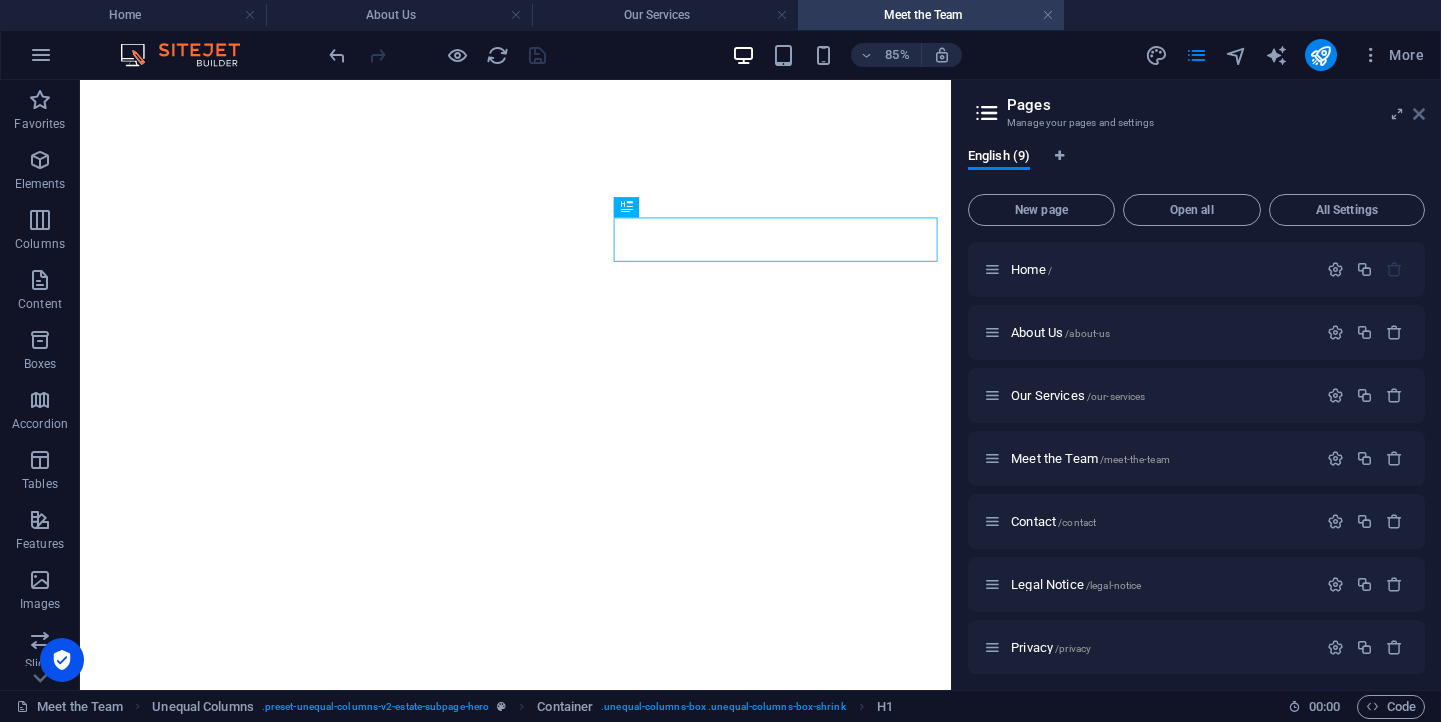 click on "More" at bounding box center (1392, 55) 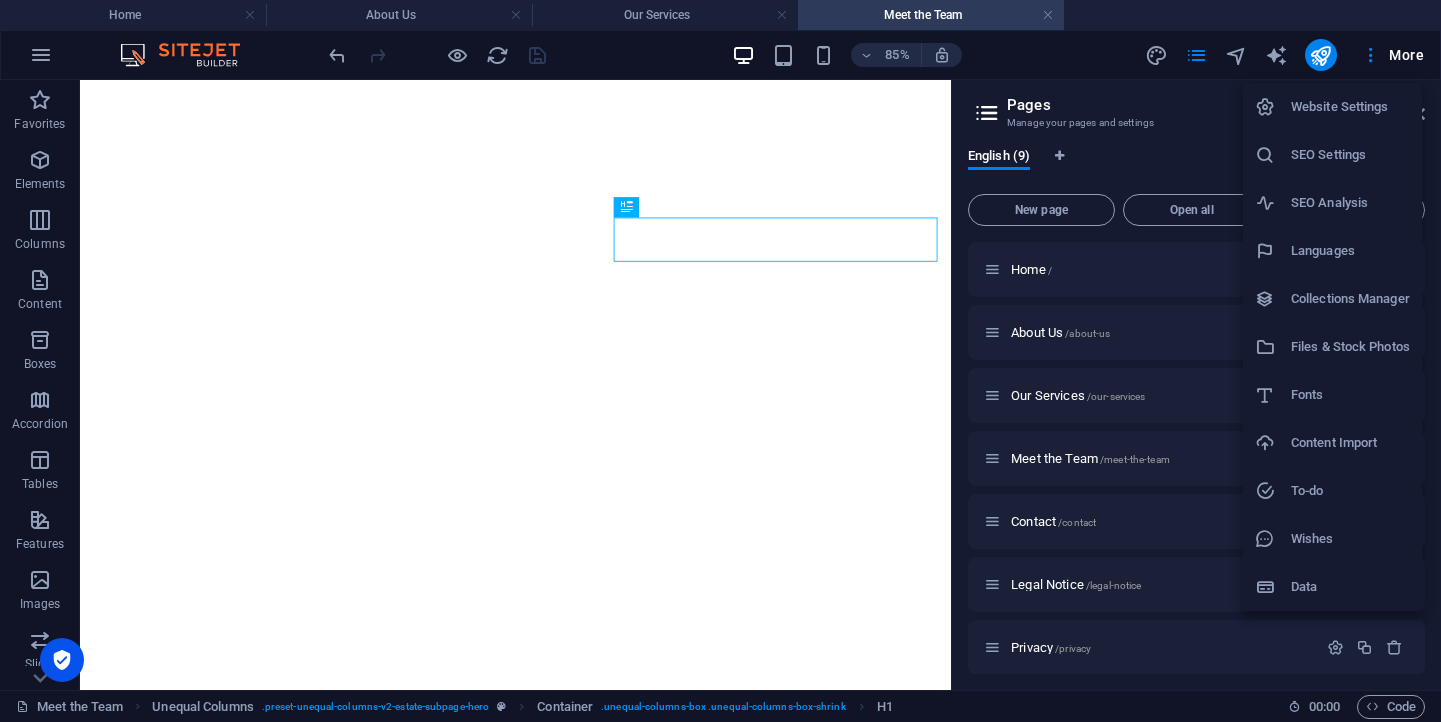 click at bounding box center [720, 361] 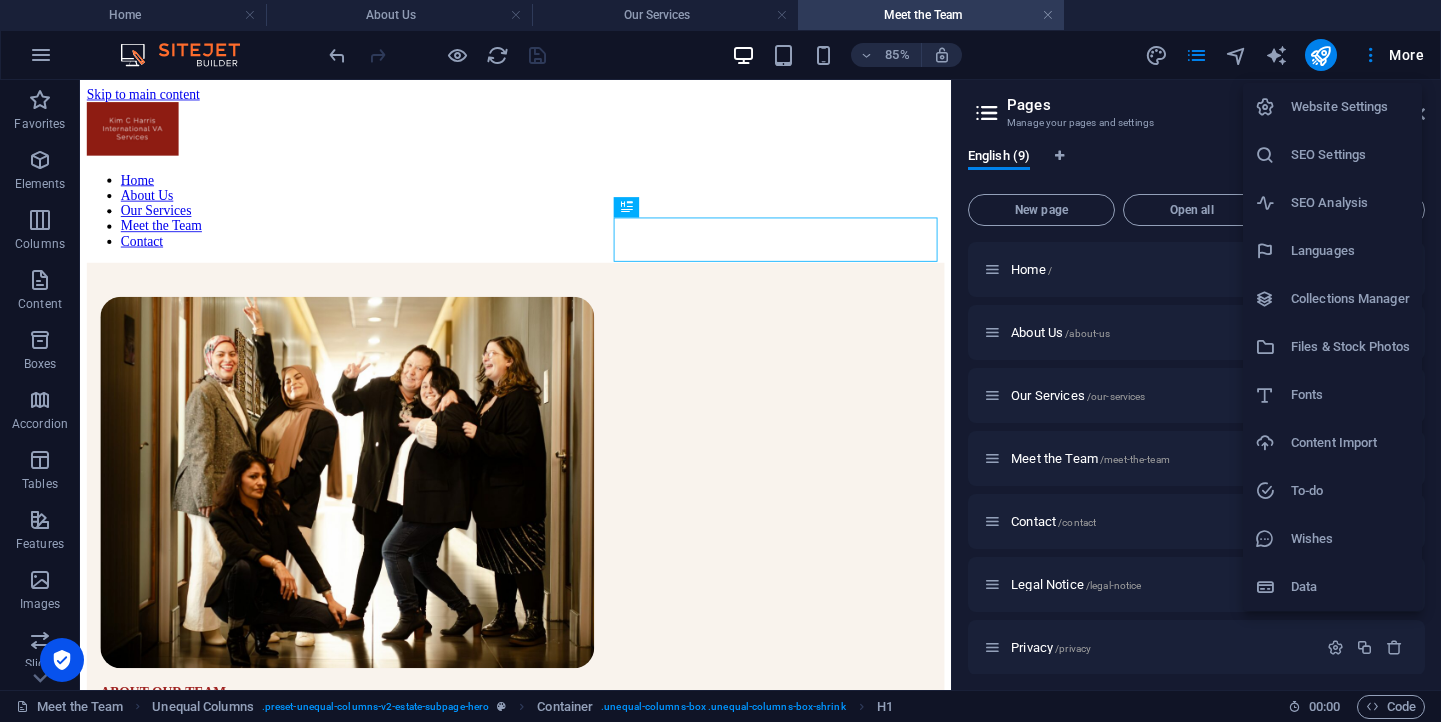 scroll, scrollTop: 0, scrollLeft: 0, axis: both 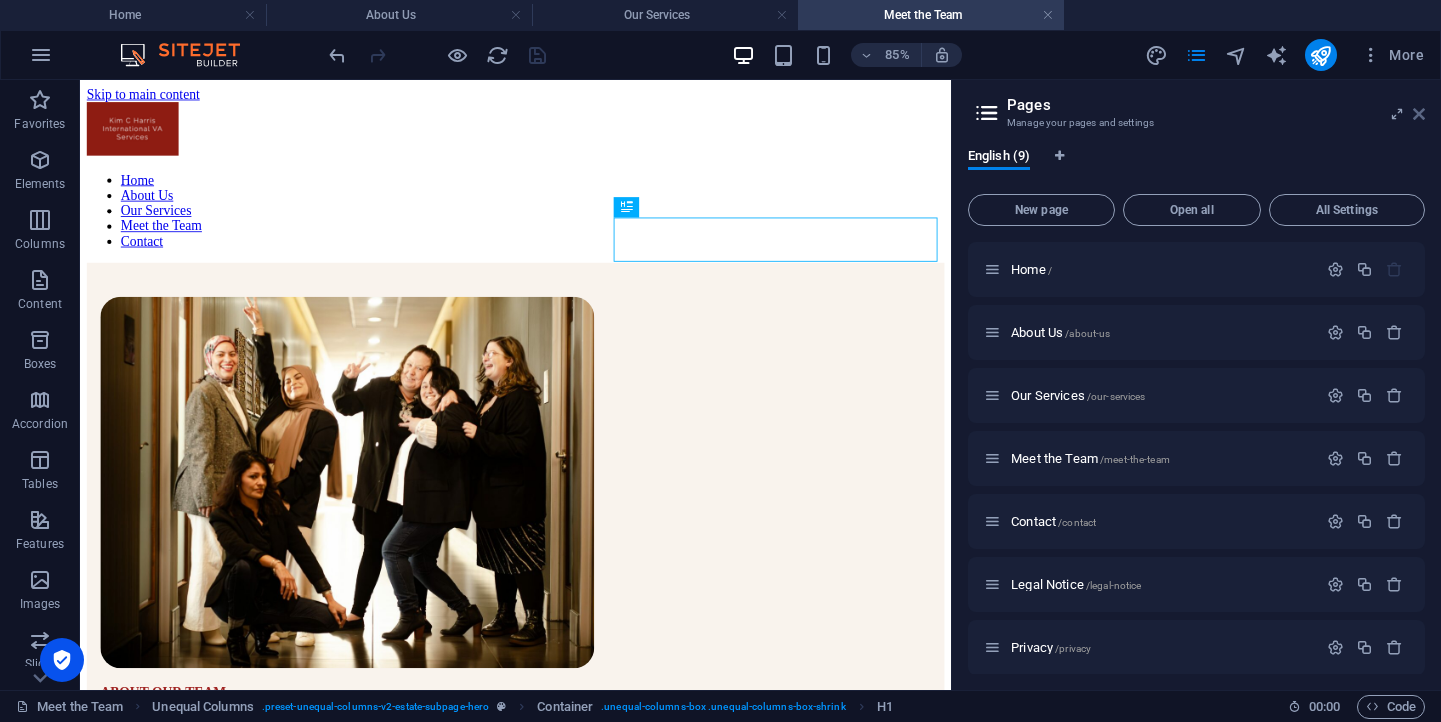 click at bounding box center [1419, 114] 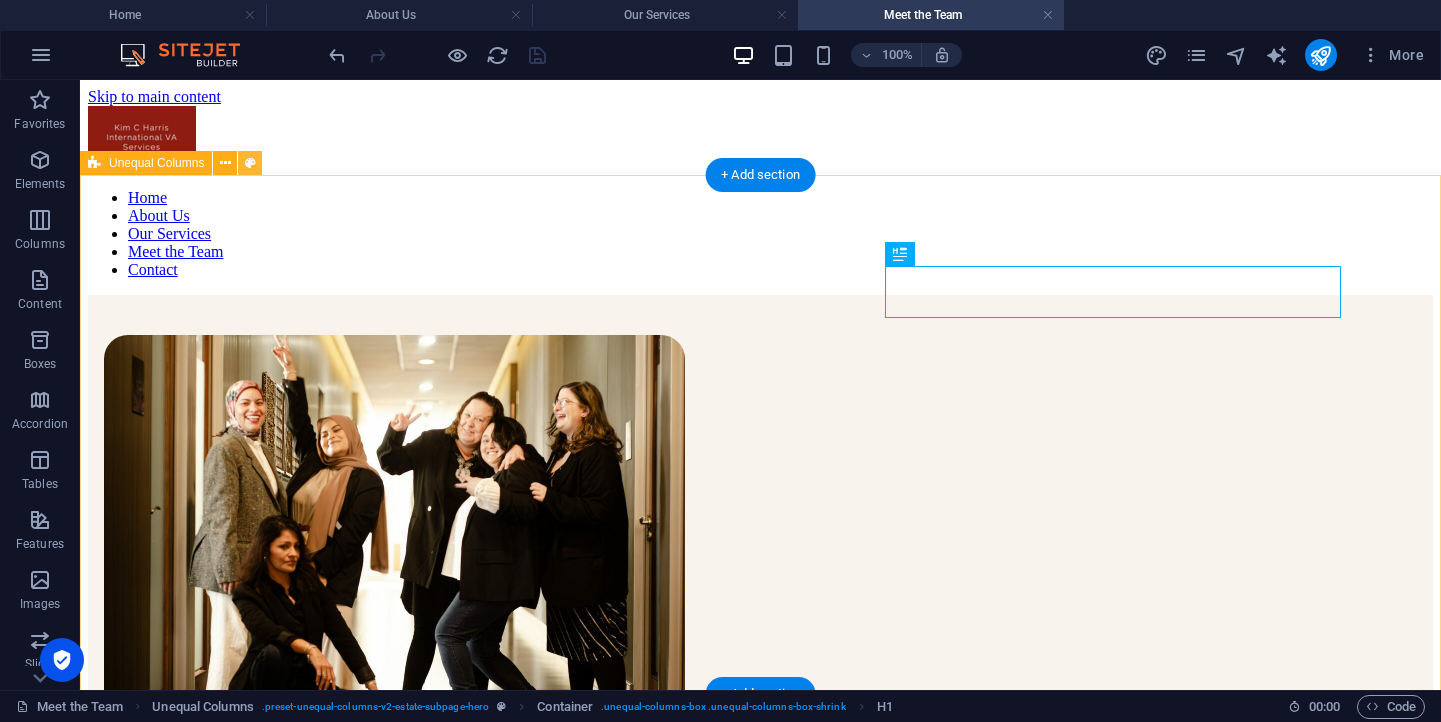 click at bounding box center (250, 163) 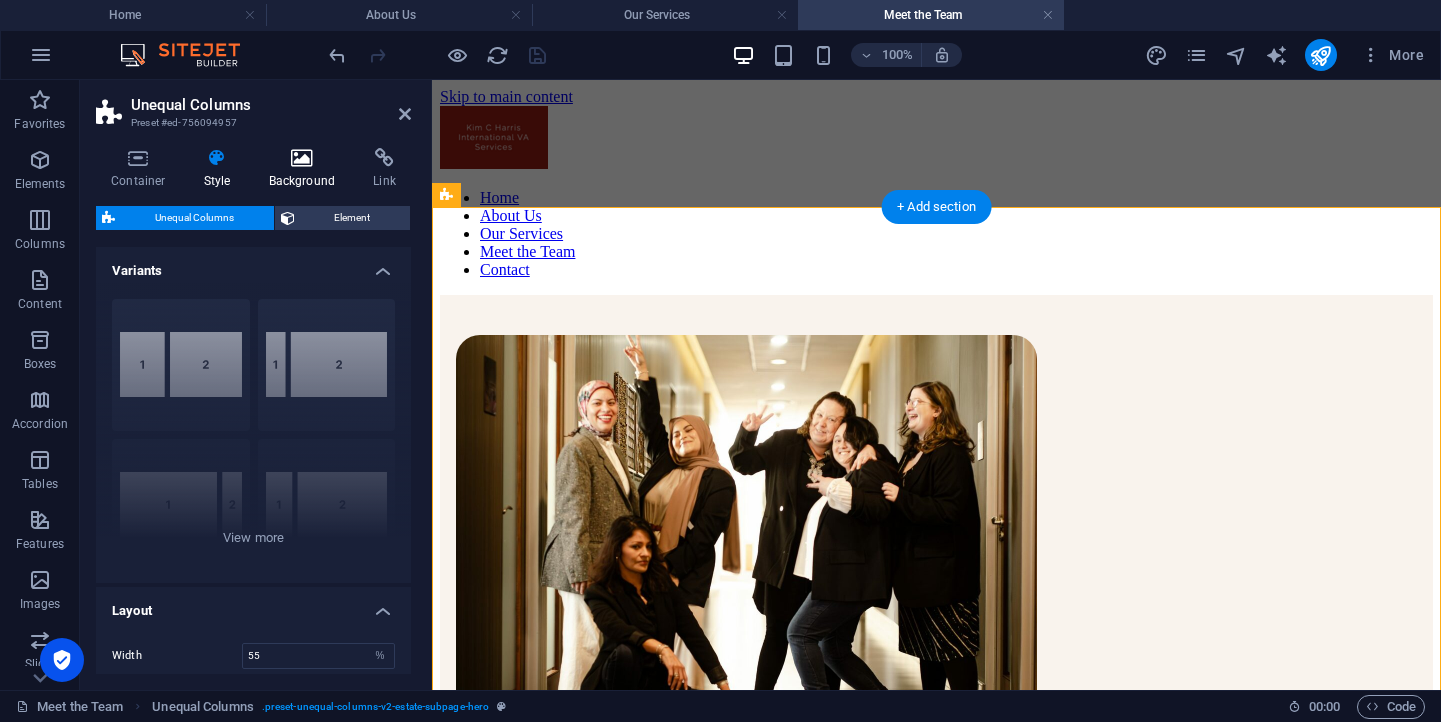 click at bounding box center (302, 158) 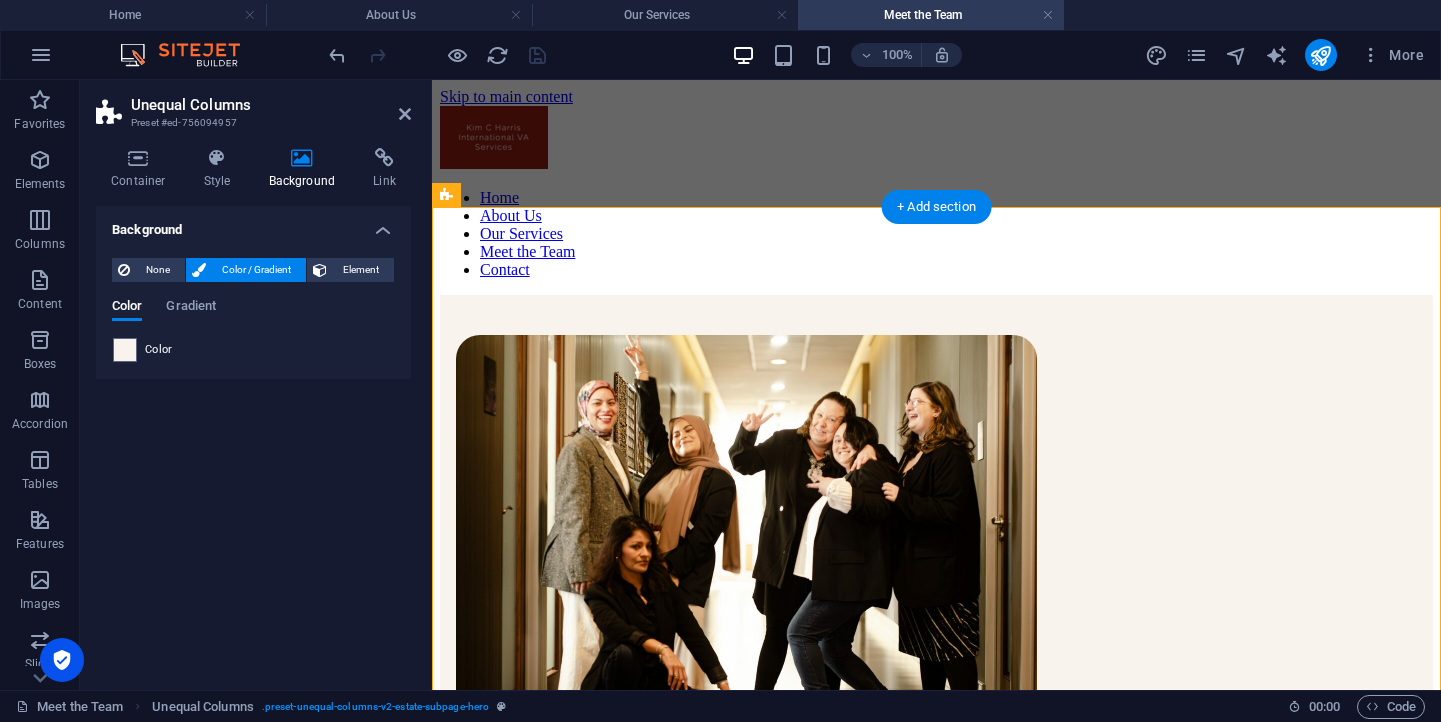 click on "None Color / Gradient Element Stretch background to full-width Color overlay Places an overlay over the background to colorize it Parallax 0 % Image Image slider Map Video YouTube Vimeo HTML Color Gradient Color A parent element contains a background. Edit background on parent element" at bounding box center [253, 310] 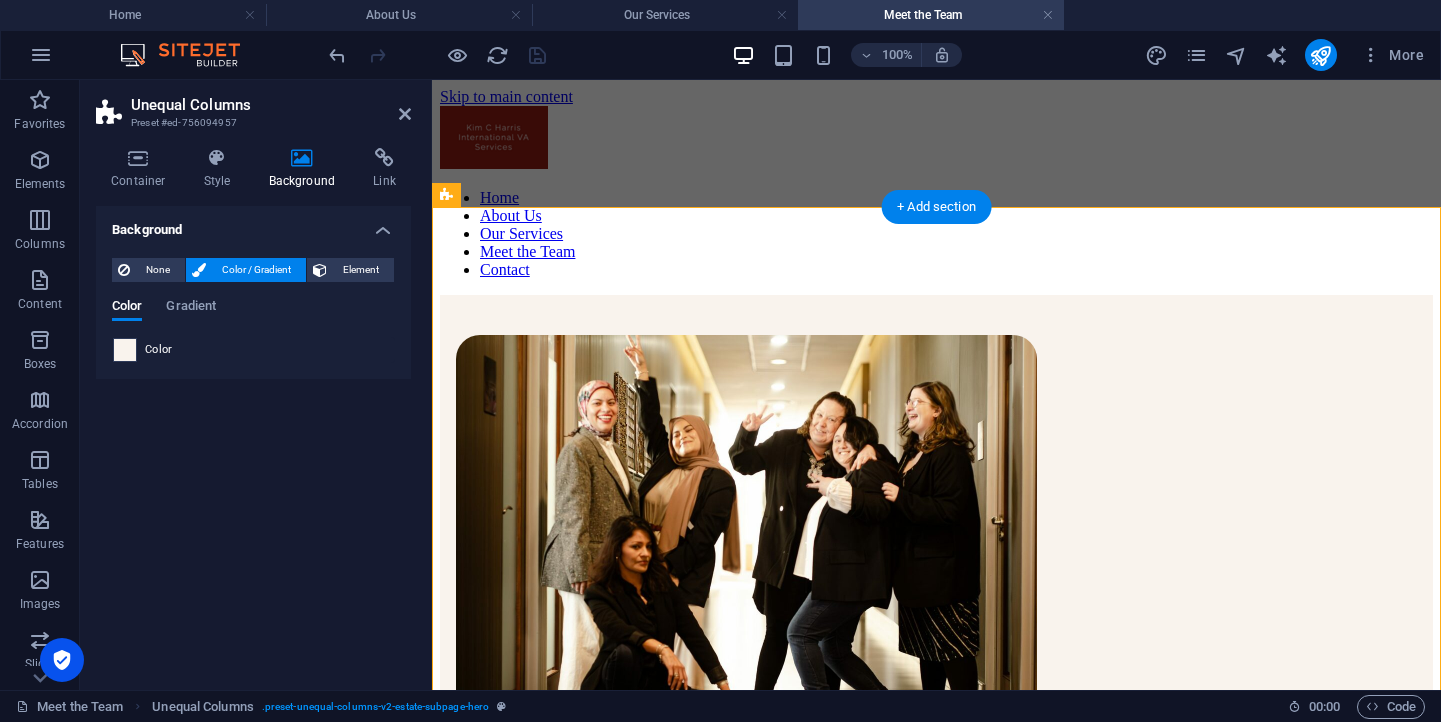 click at bounding box center (125, 350) 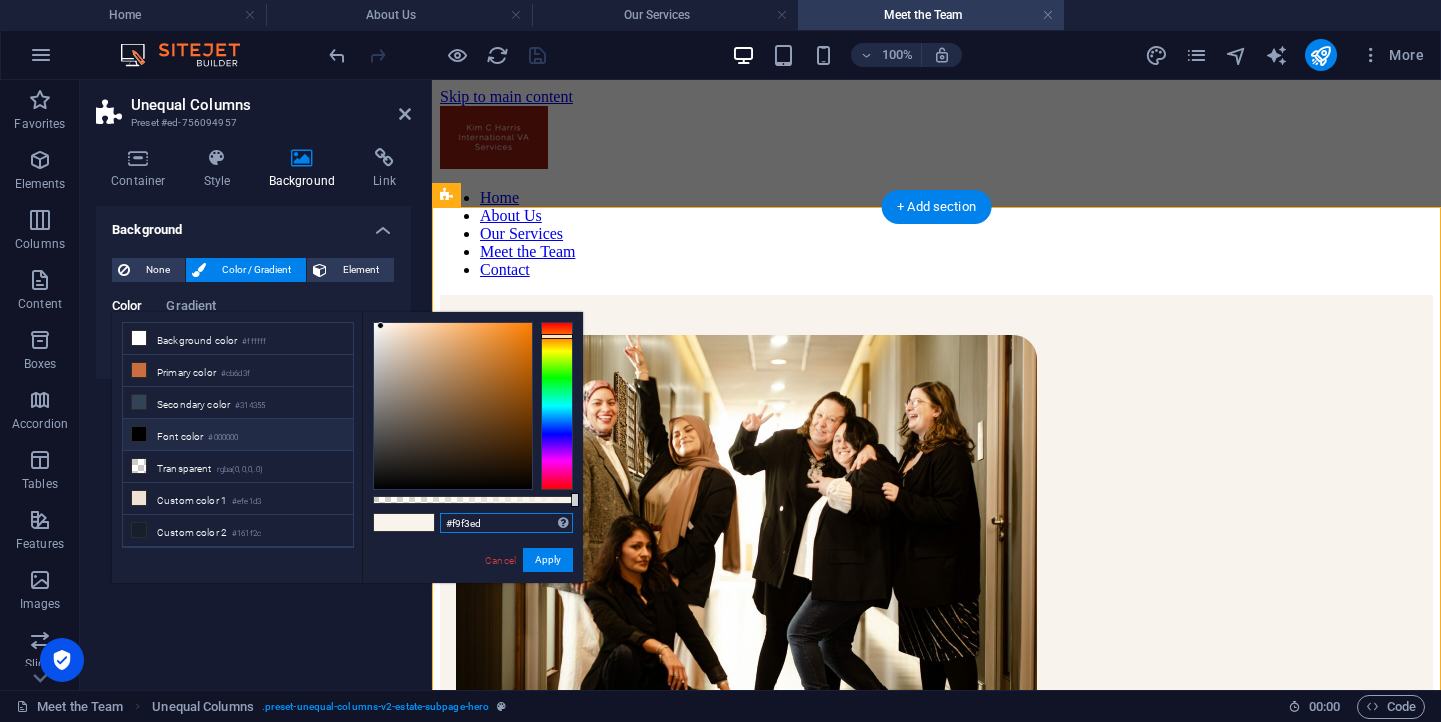 click on "#f9f3ed" at bounding box center (506, 523) 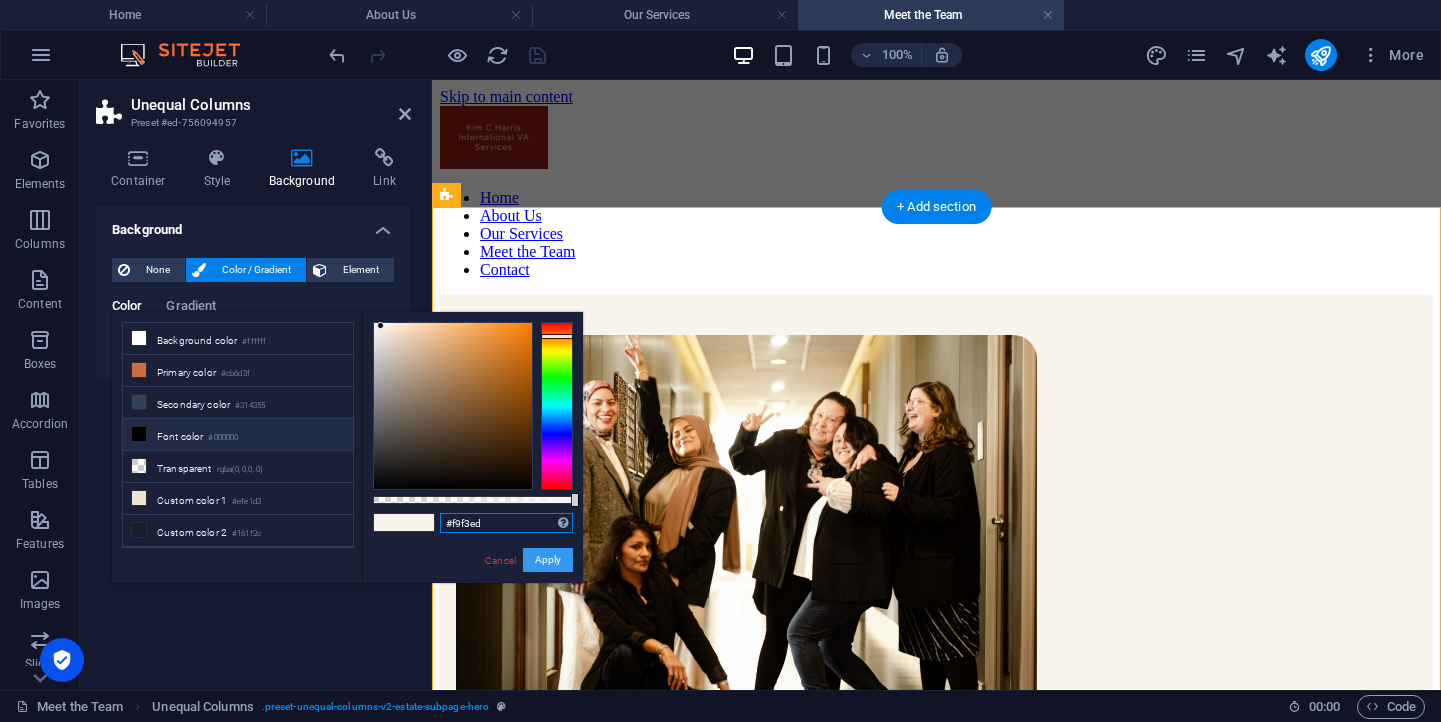 paste on "b8b8b8" 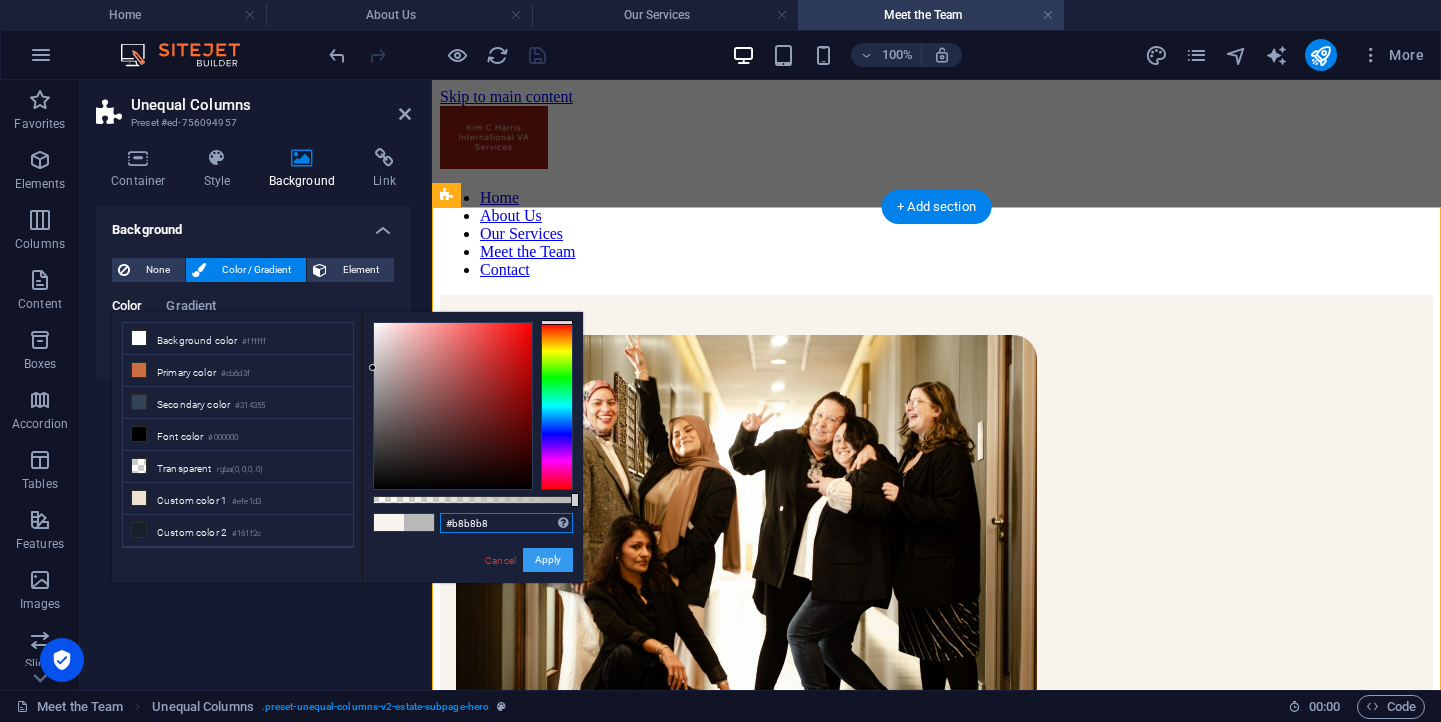 type on "#b8b8b8" 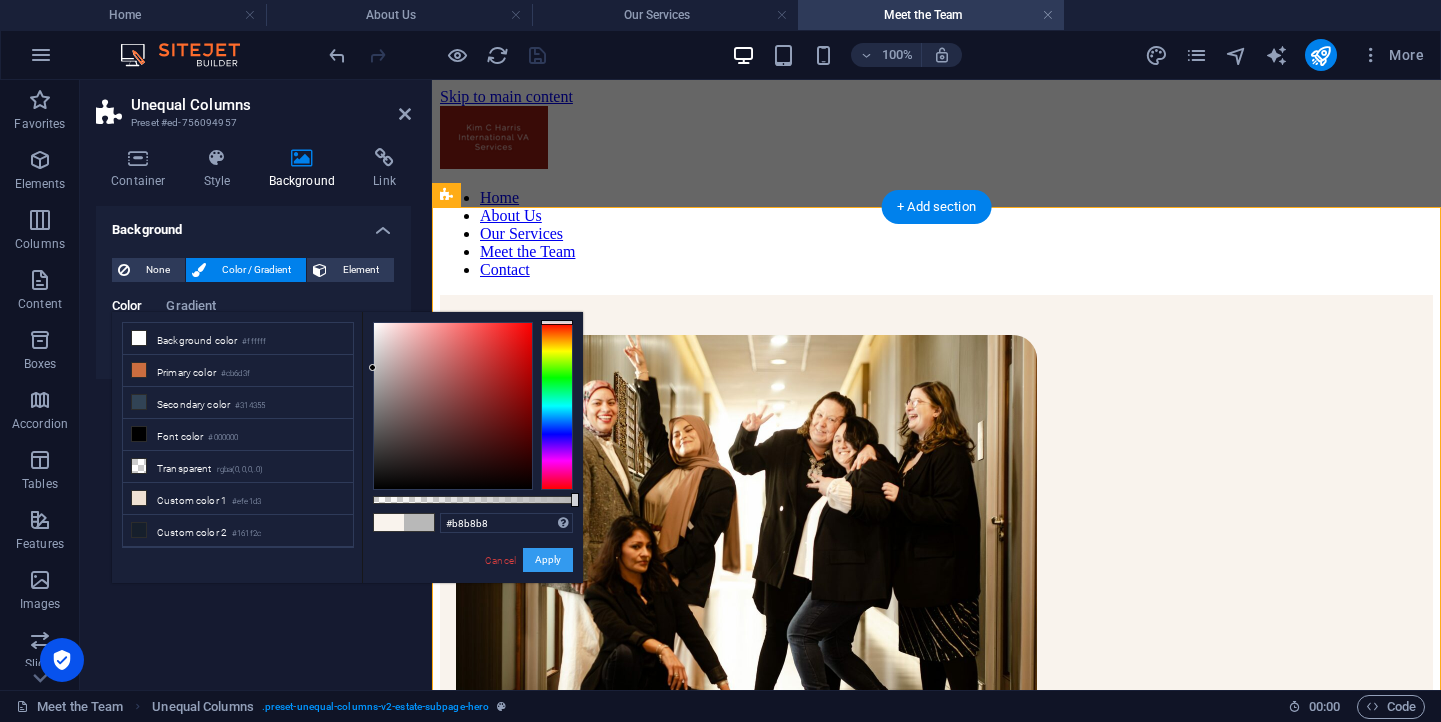 click on "Apply" at bounding box center [548, 560] 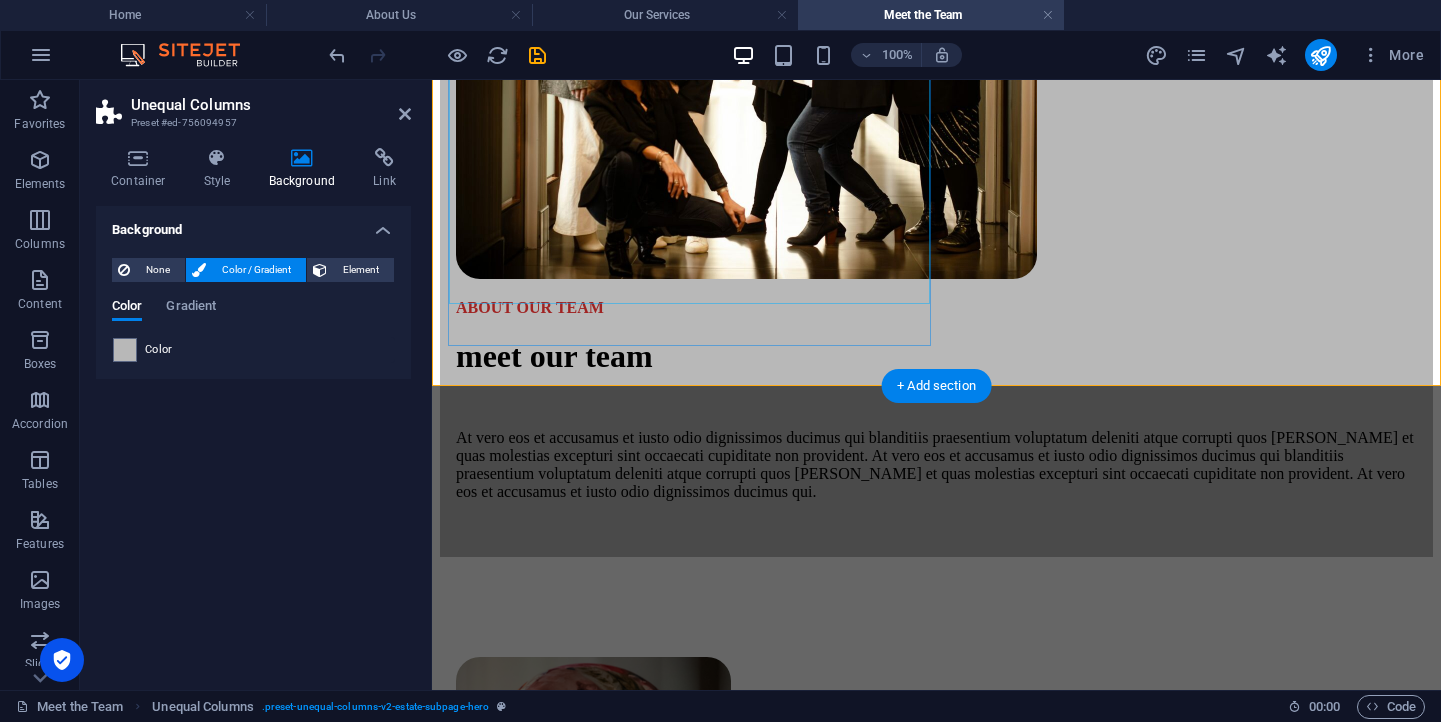 scroll, scrollTop: 642, scrollLeft: 0, axis: vertical 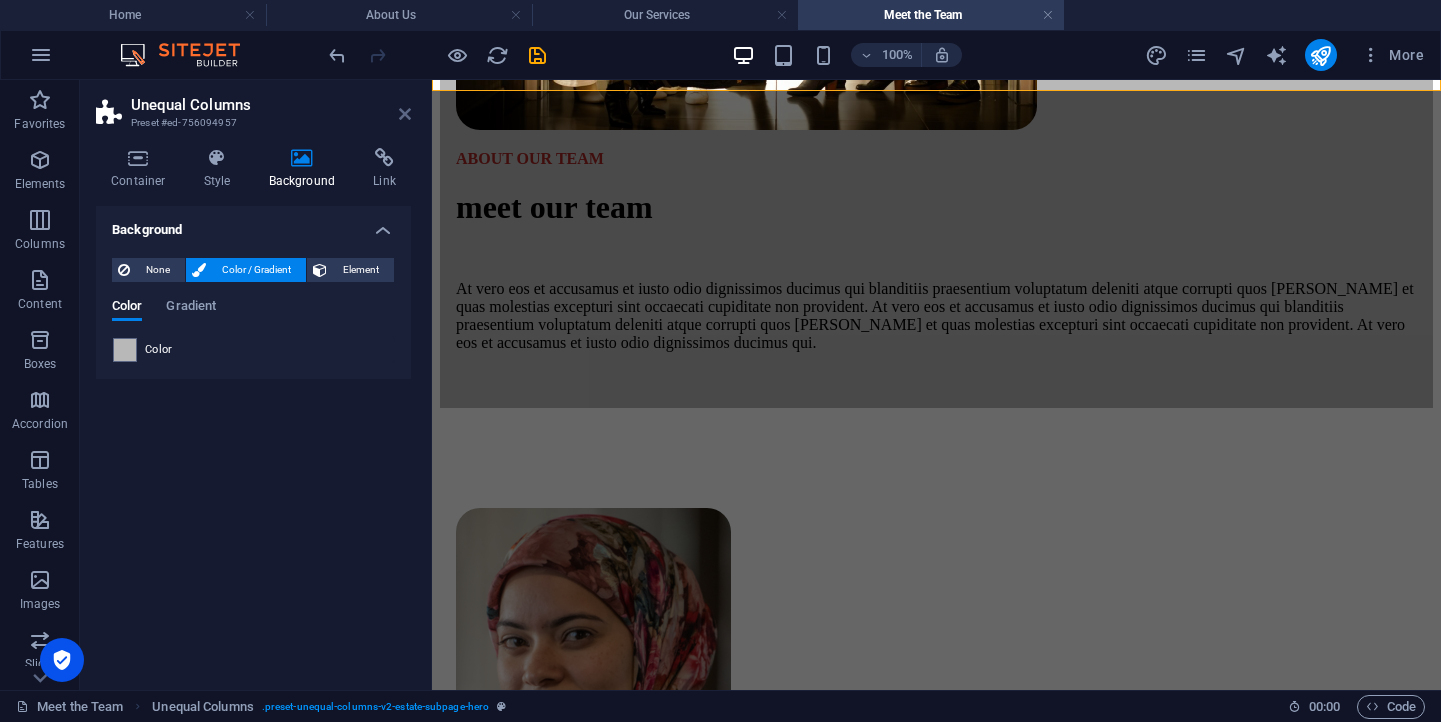 click at bounding box center [405, 114] 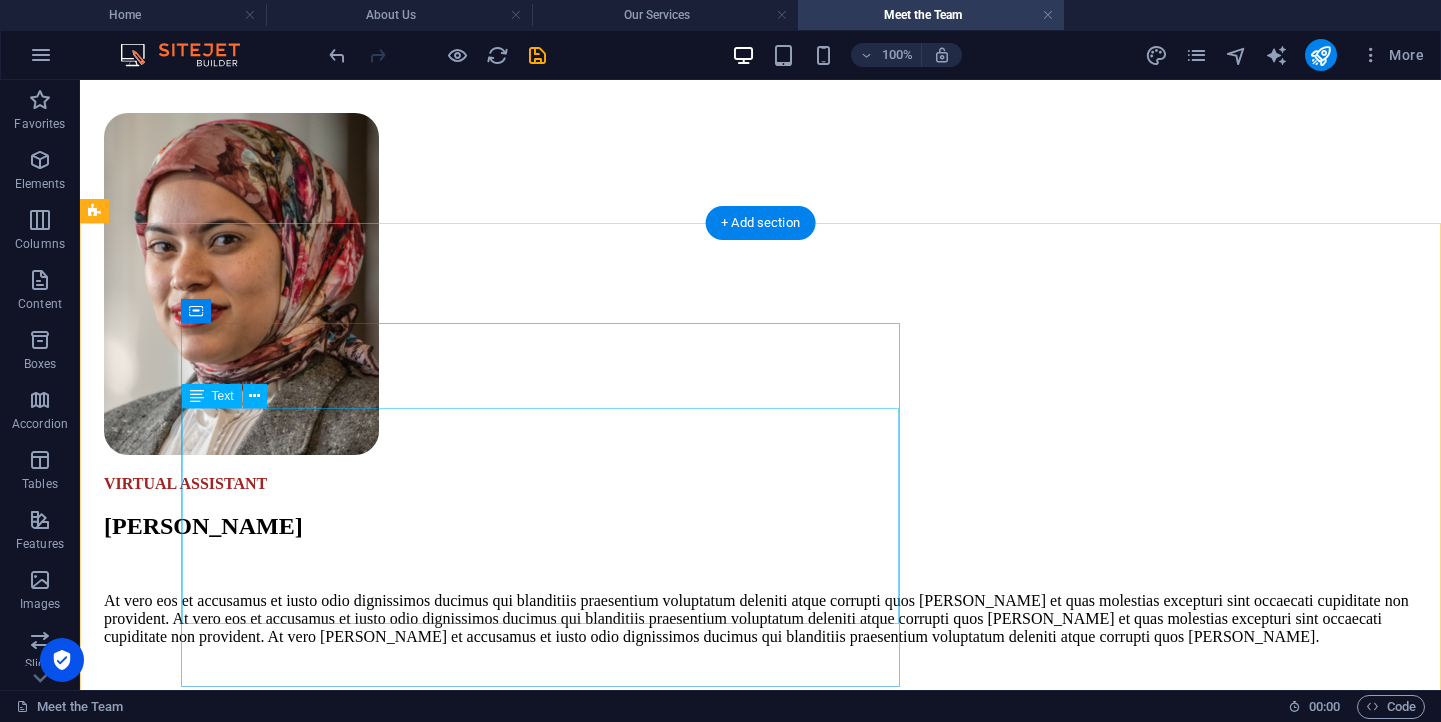 scroll, scrollTop: 1013, scrollLeft: 0, axis: vertical 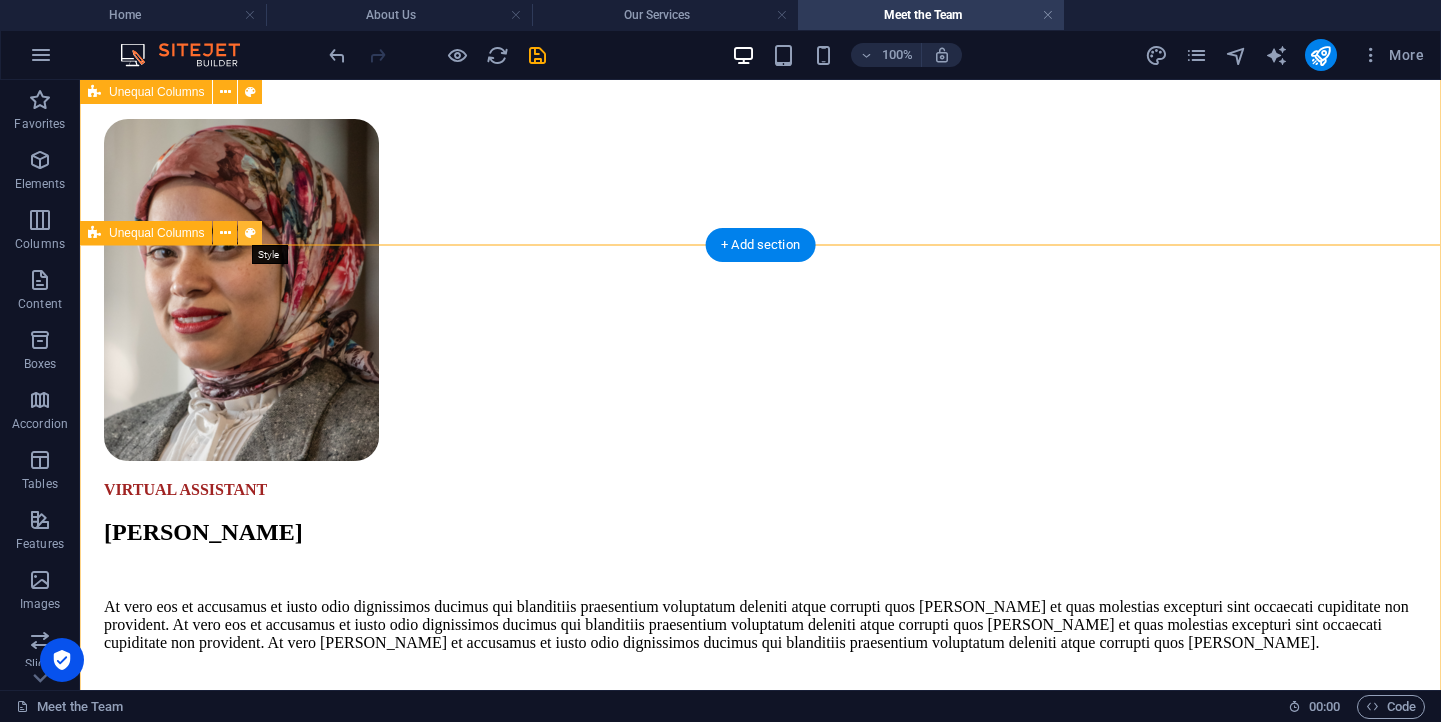 click at bounding box center (250, 233) 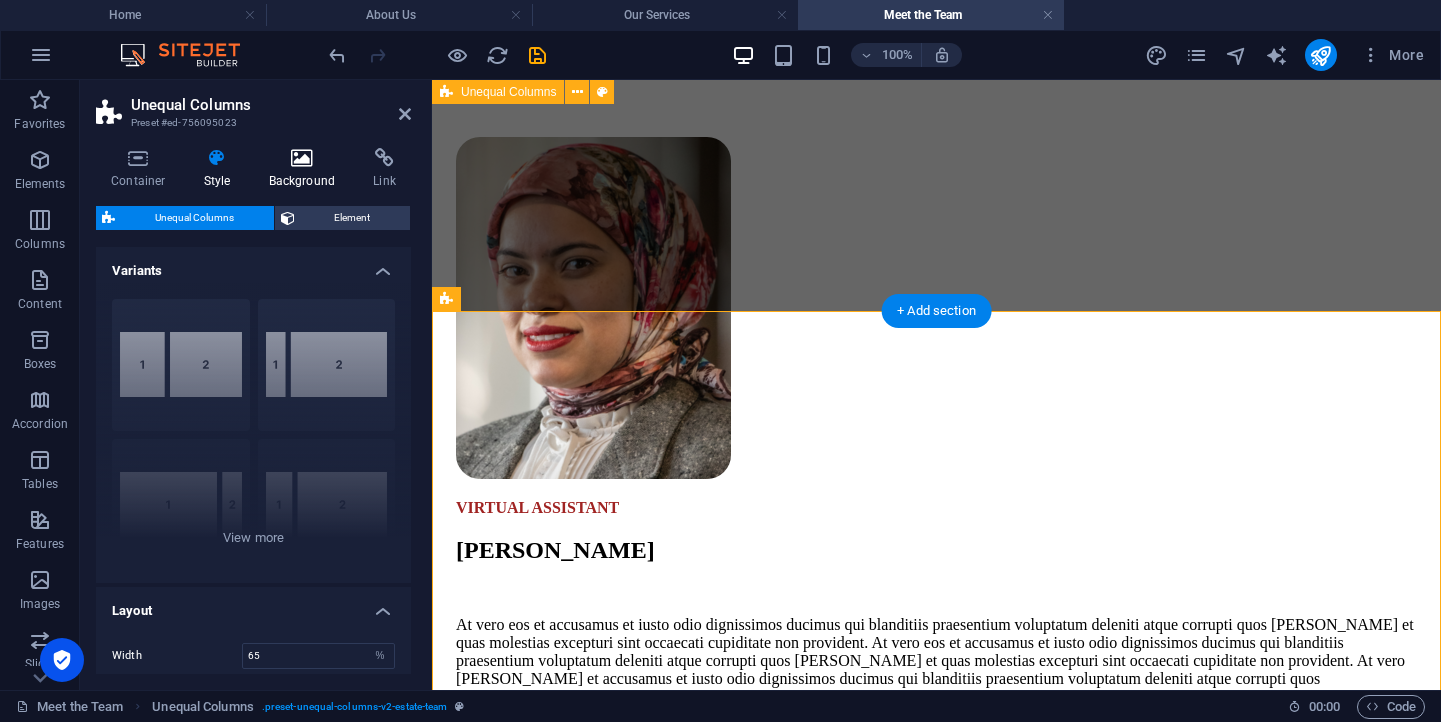 click on "Background" at bounding box center [306, 169] 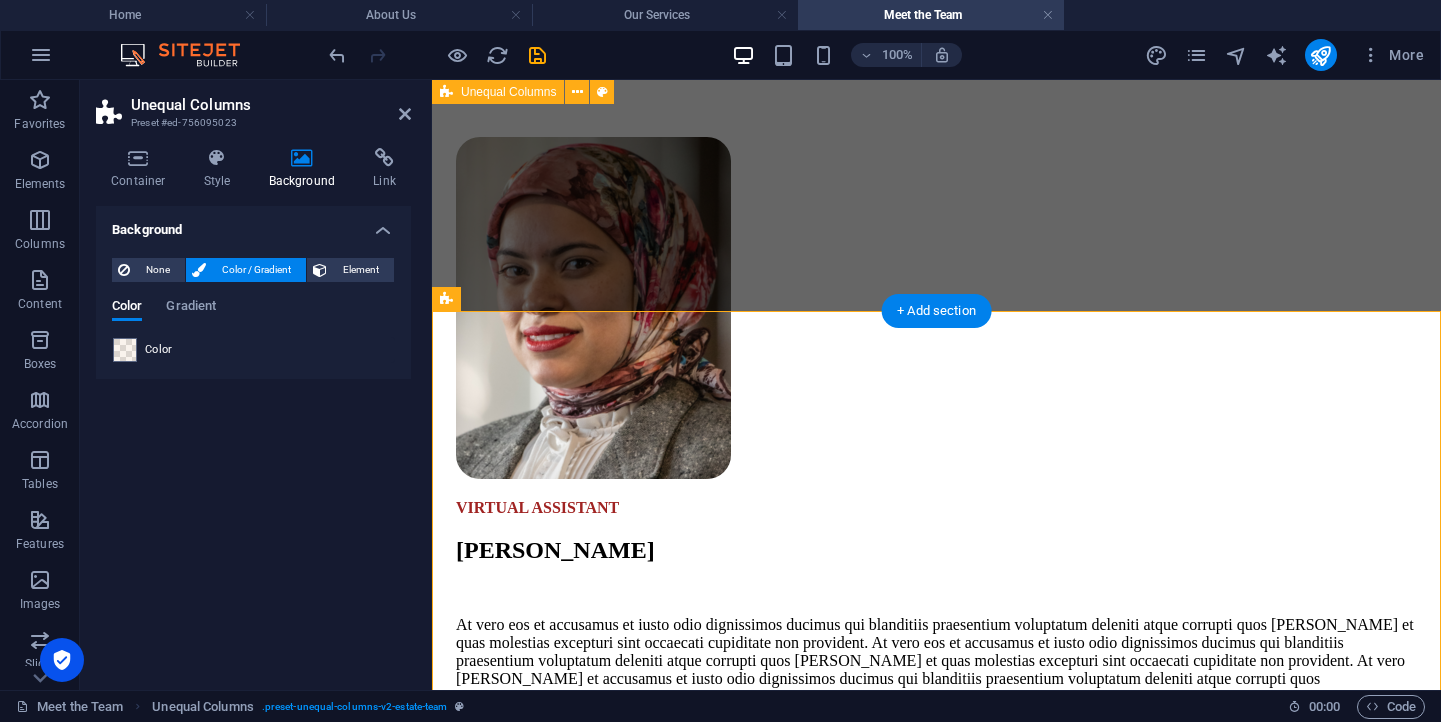click on "Color" at bounding box center [253, 350] 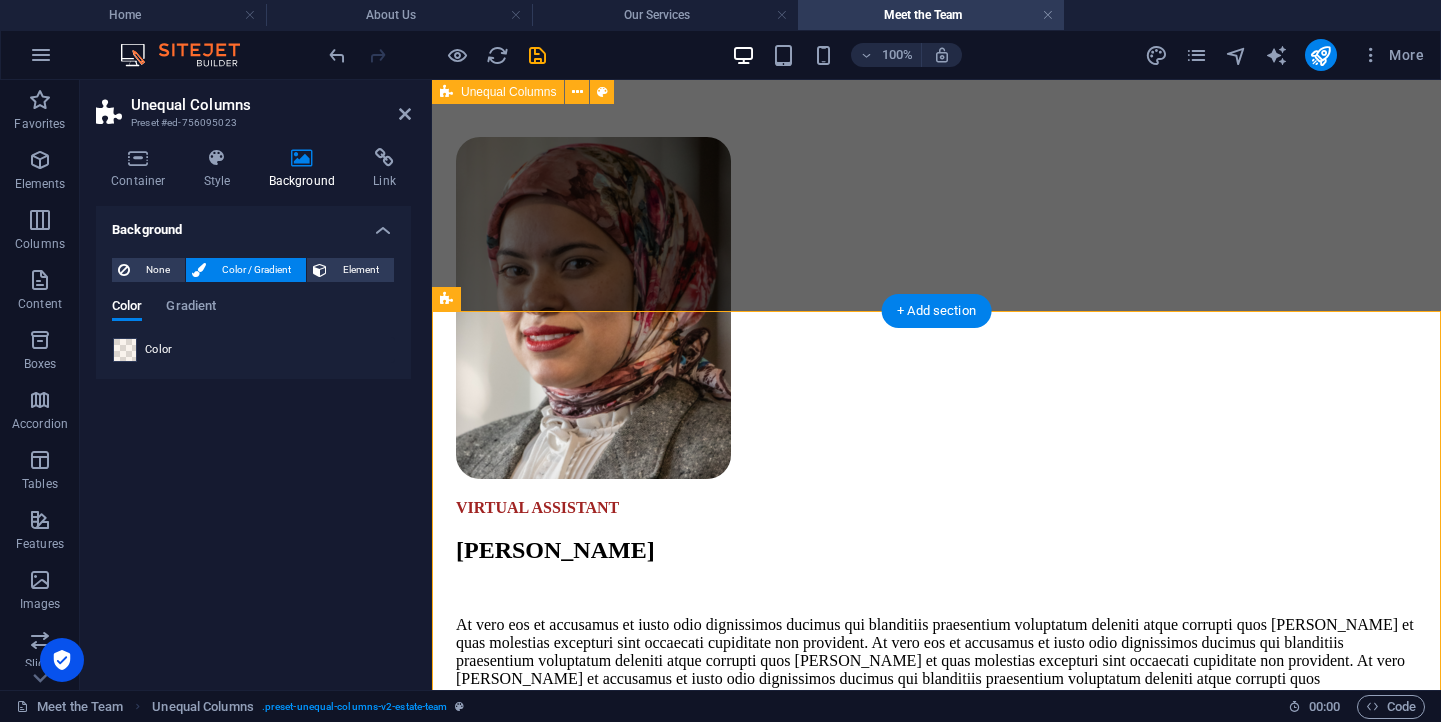 click at bounding box center [125, 350] 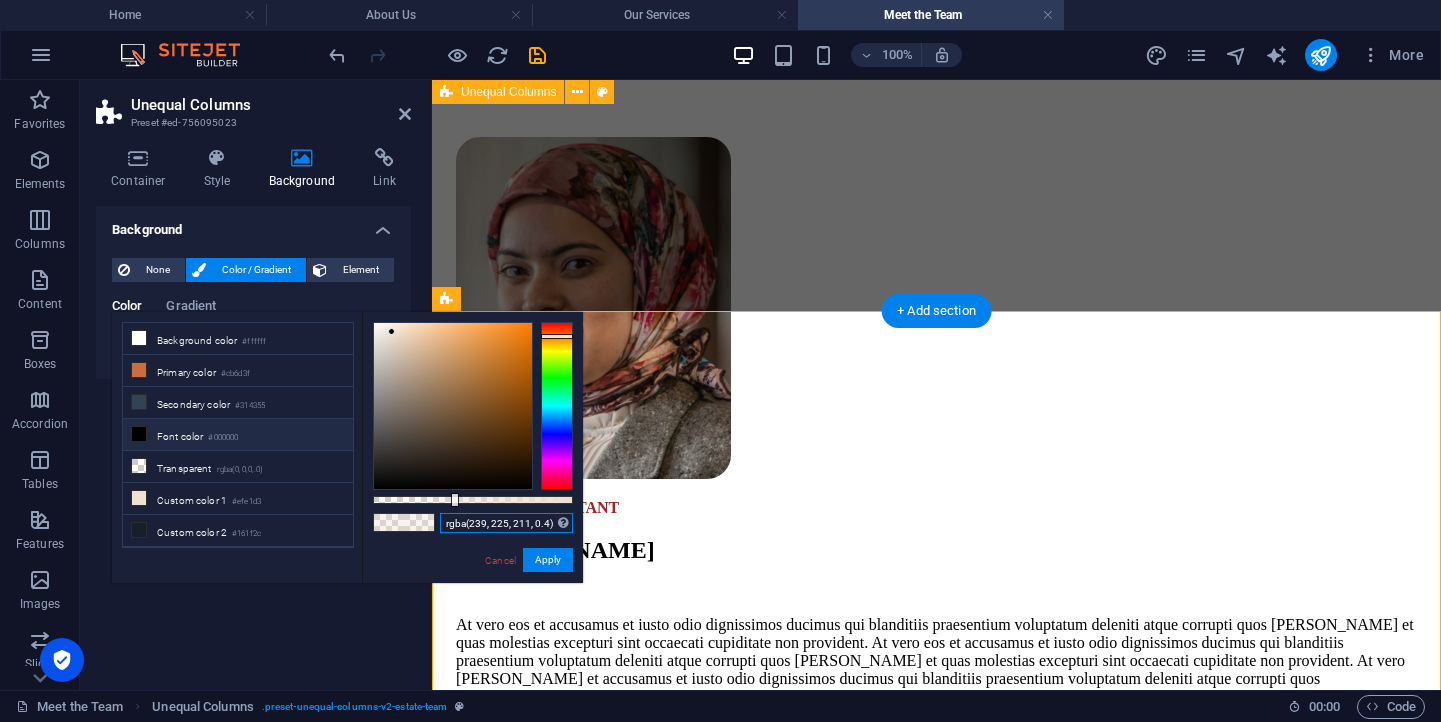 click on "rgba(239, 225, 211, 0.4)" at bounding box center [506, 523] 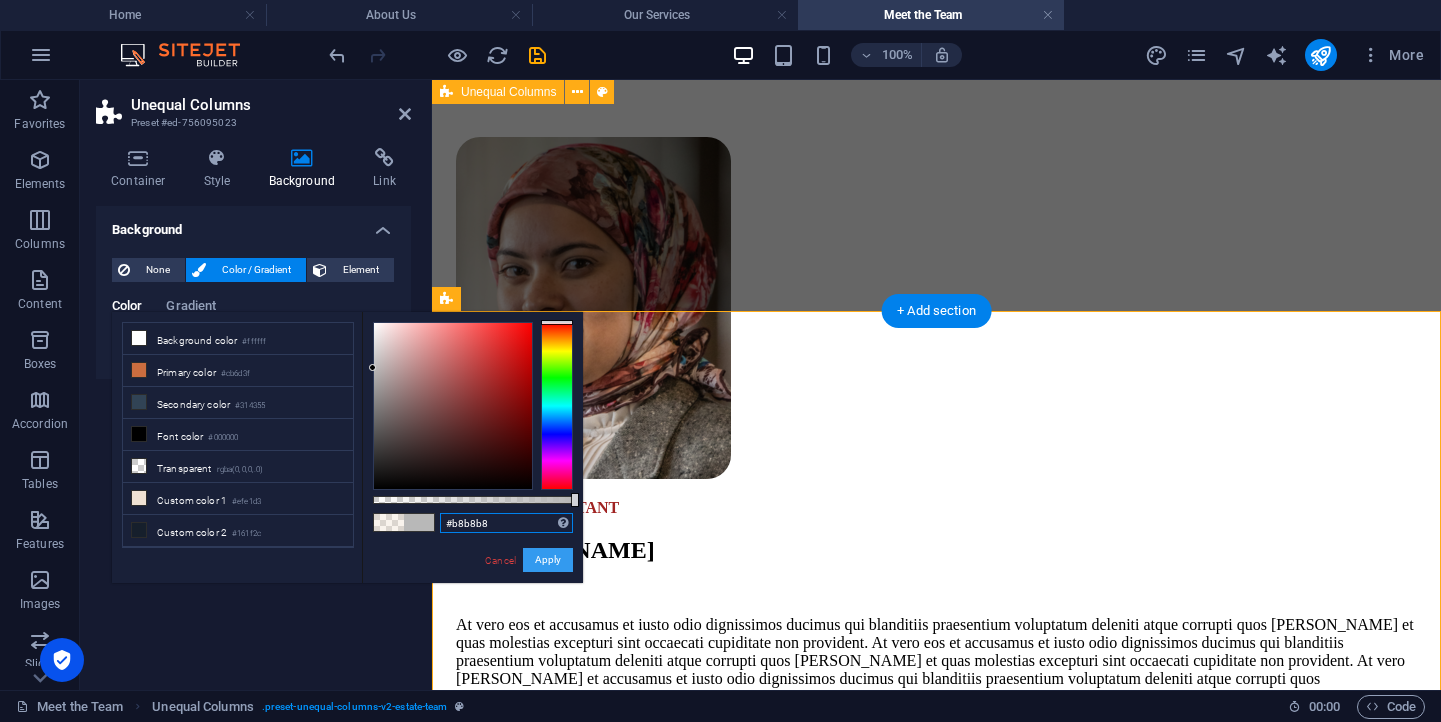 type on "#b8b8b8" 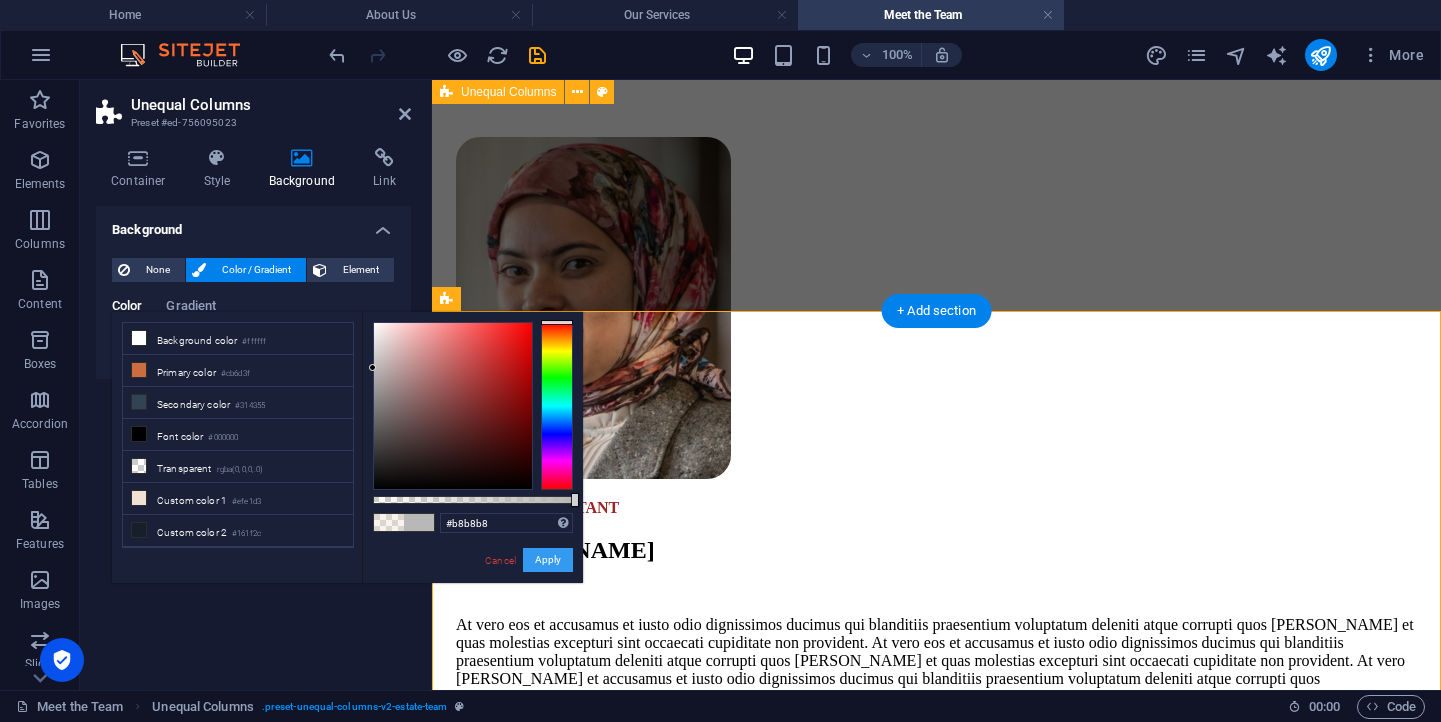 click on "Apply" at bounding box center [548, 560] 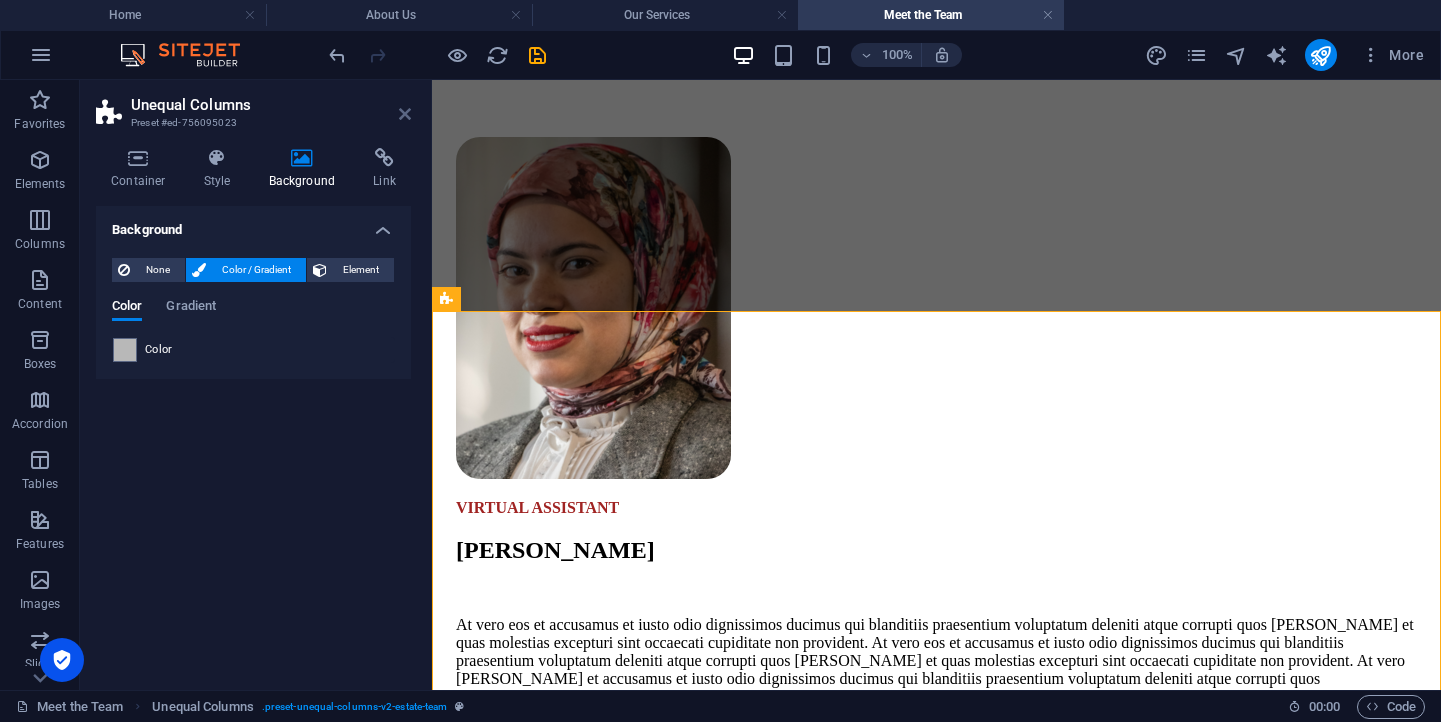 click at bounding box center (405, 114) 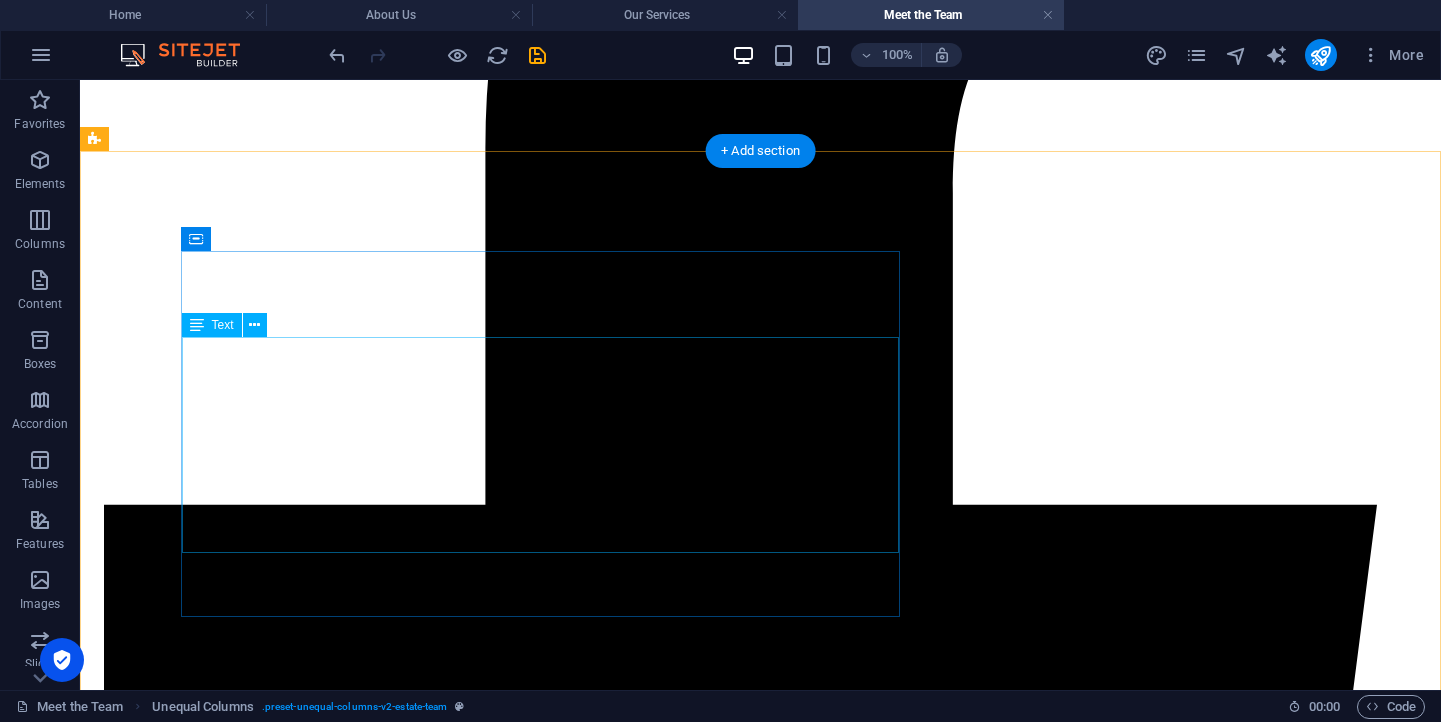 scroll, scrollTop: 2140, scrollLeft: 0, axis: vertical 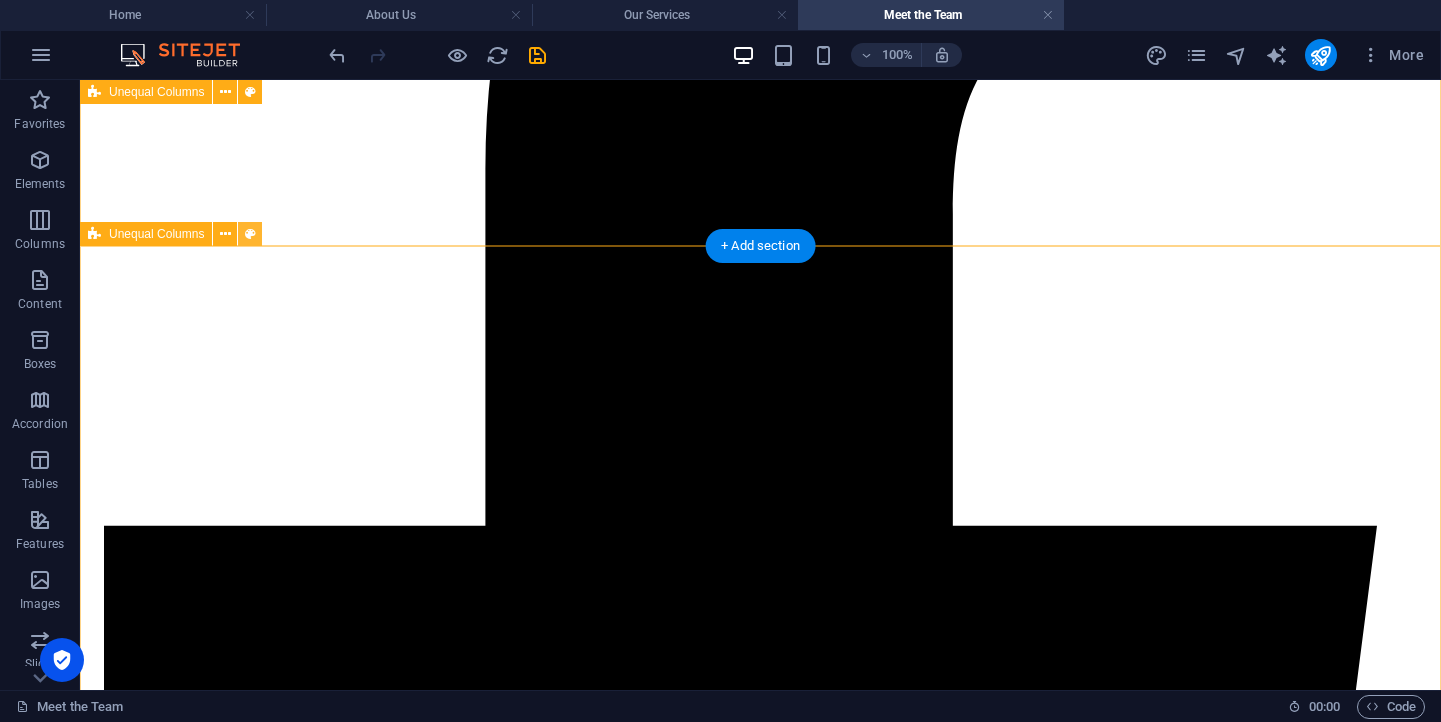 click at bounding box center [250, 234] 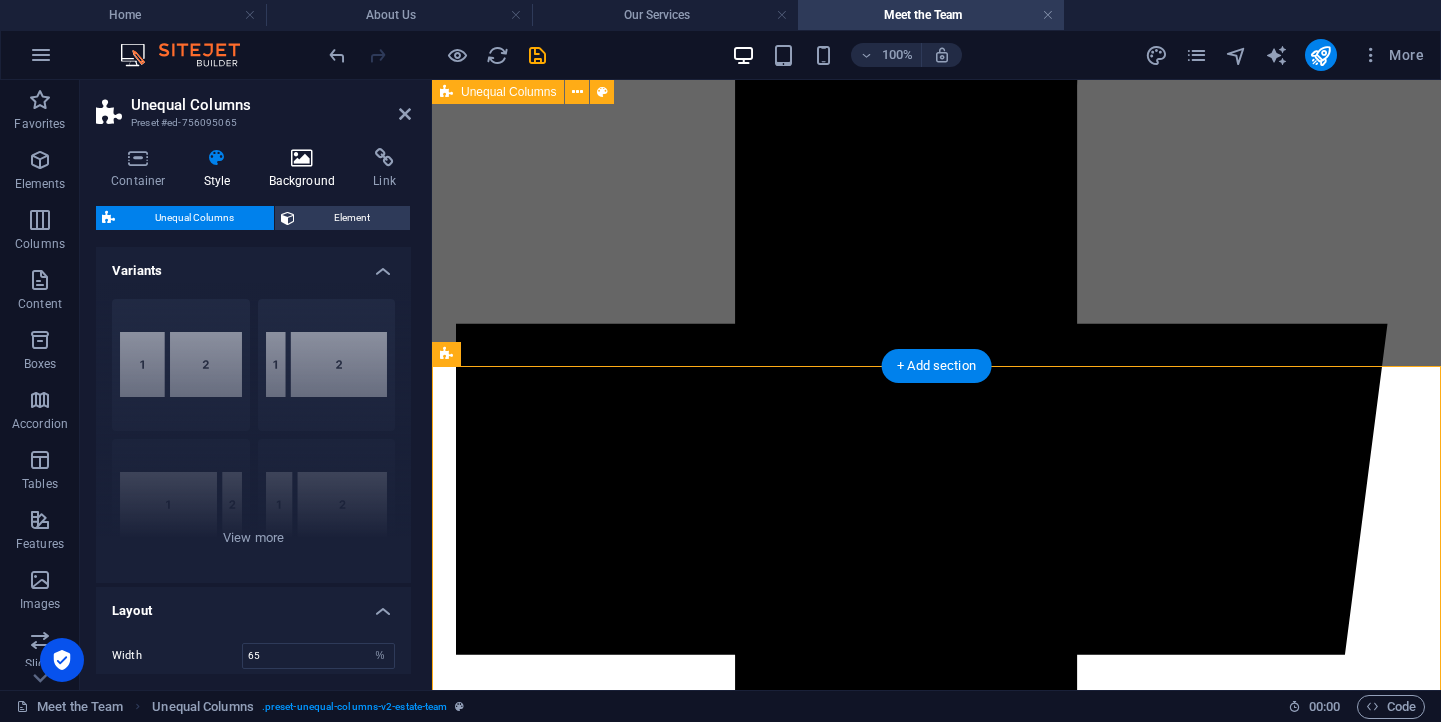 click on "Background" at bounding box center [306, 169] 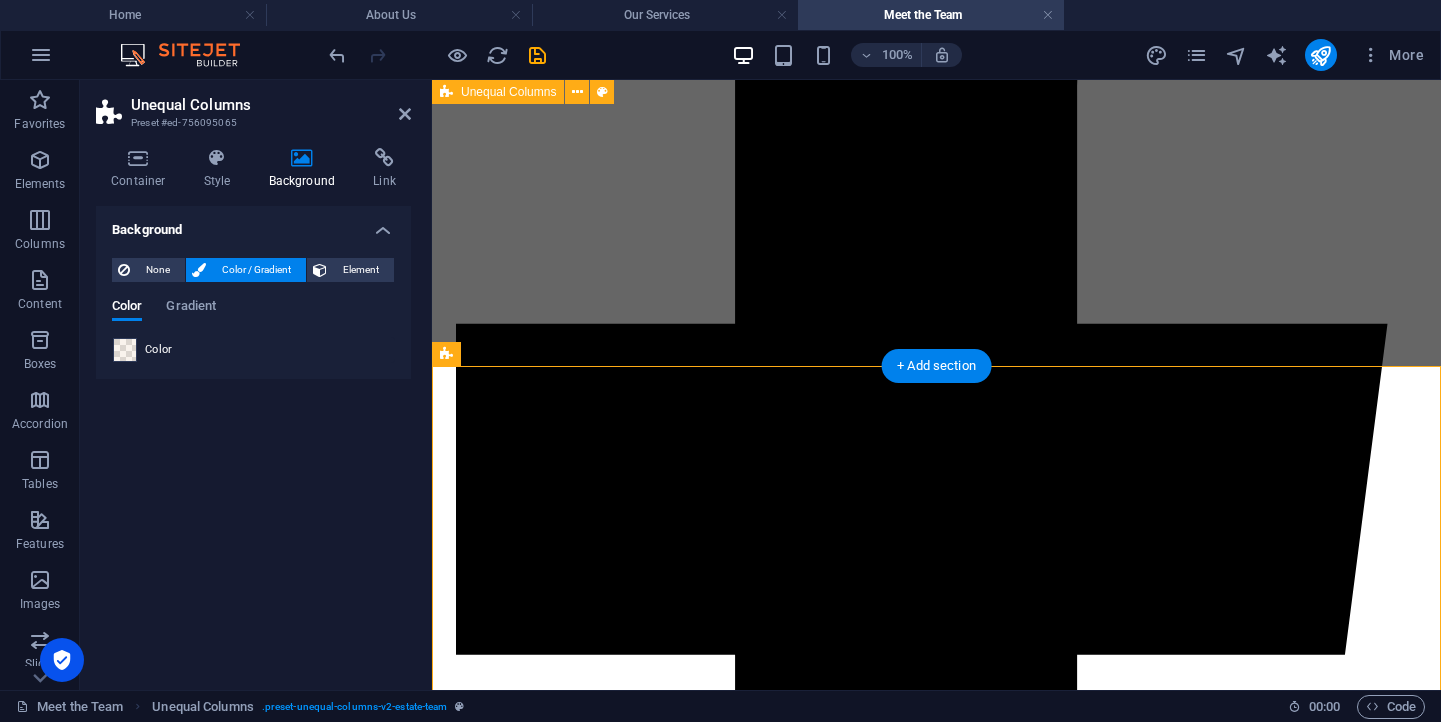 click at bounding box center (125, 350) 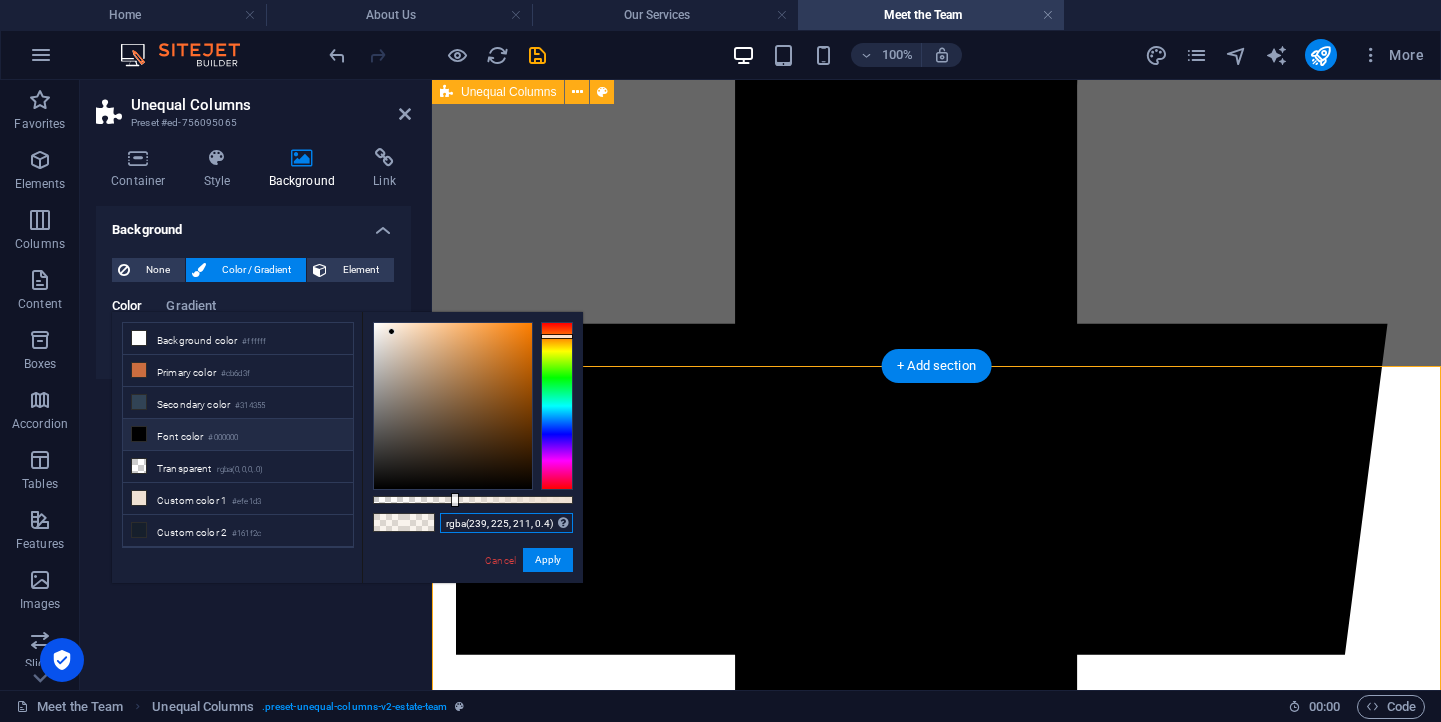 click on "rgba(239, 225, 211, 0.4)" at bounding box center [506, 523] 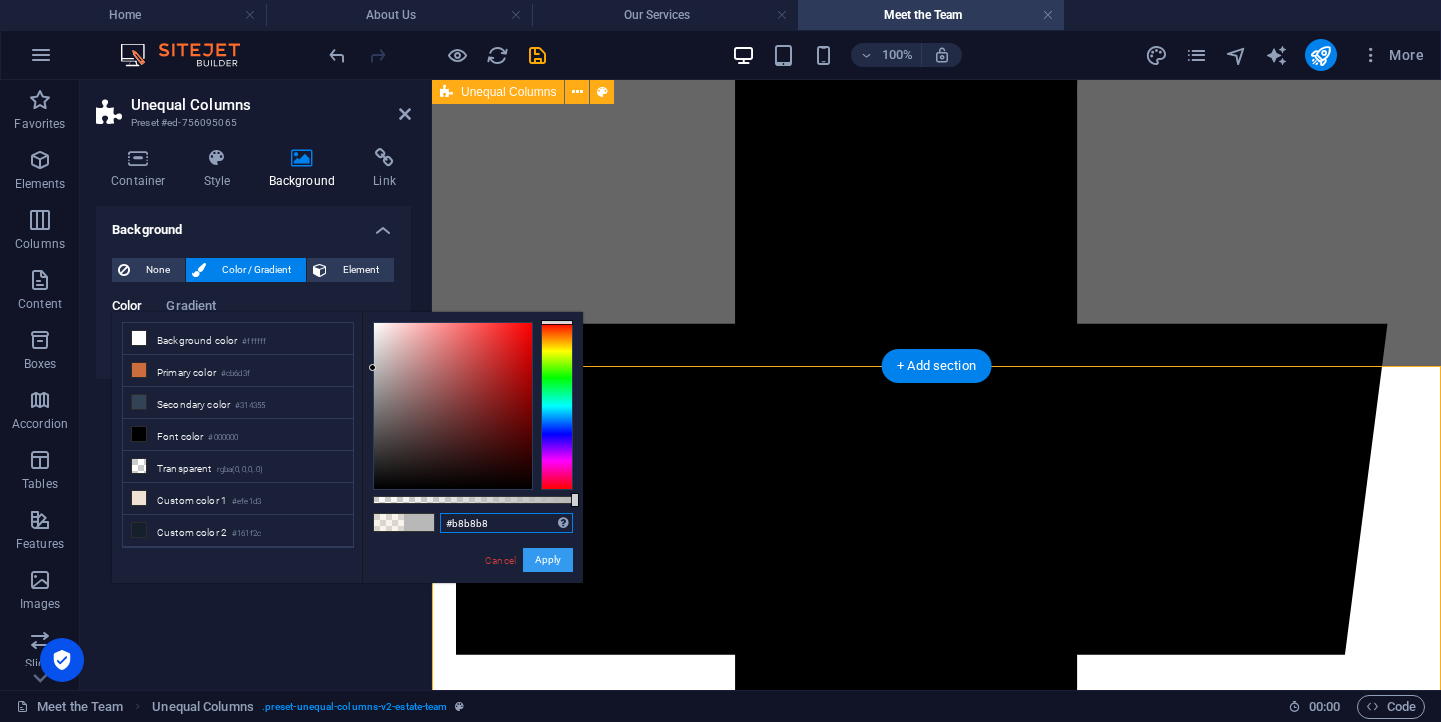 type on "#b8b8b8" 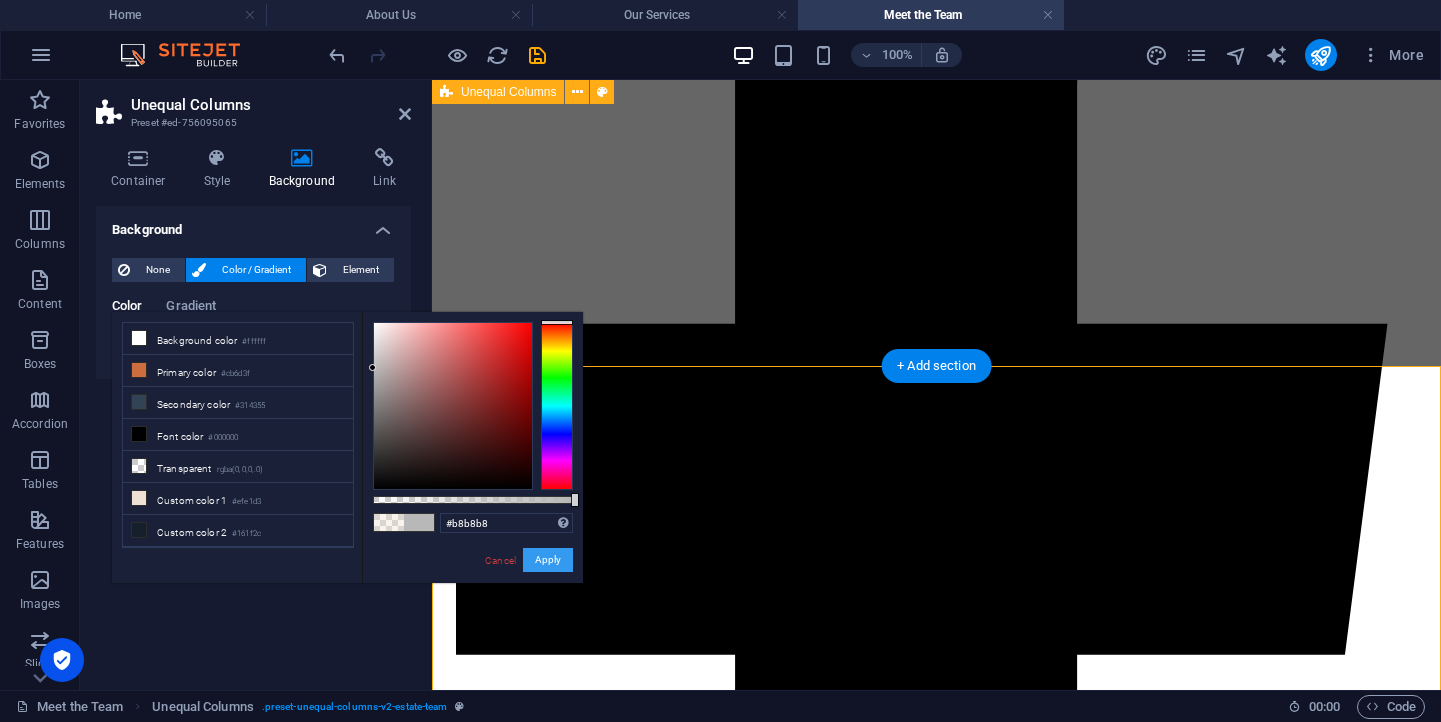 click on "Apply" at bounding box center (548, 560) 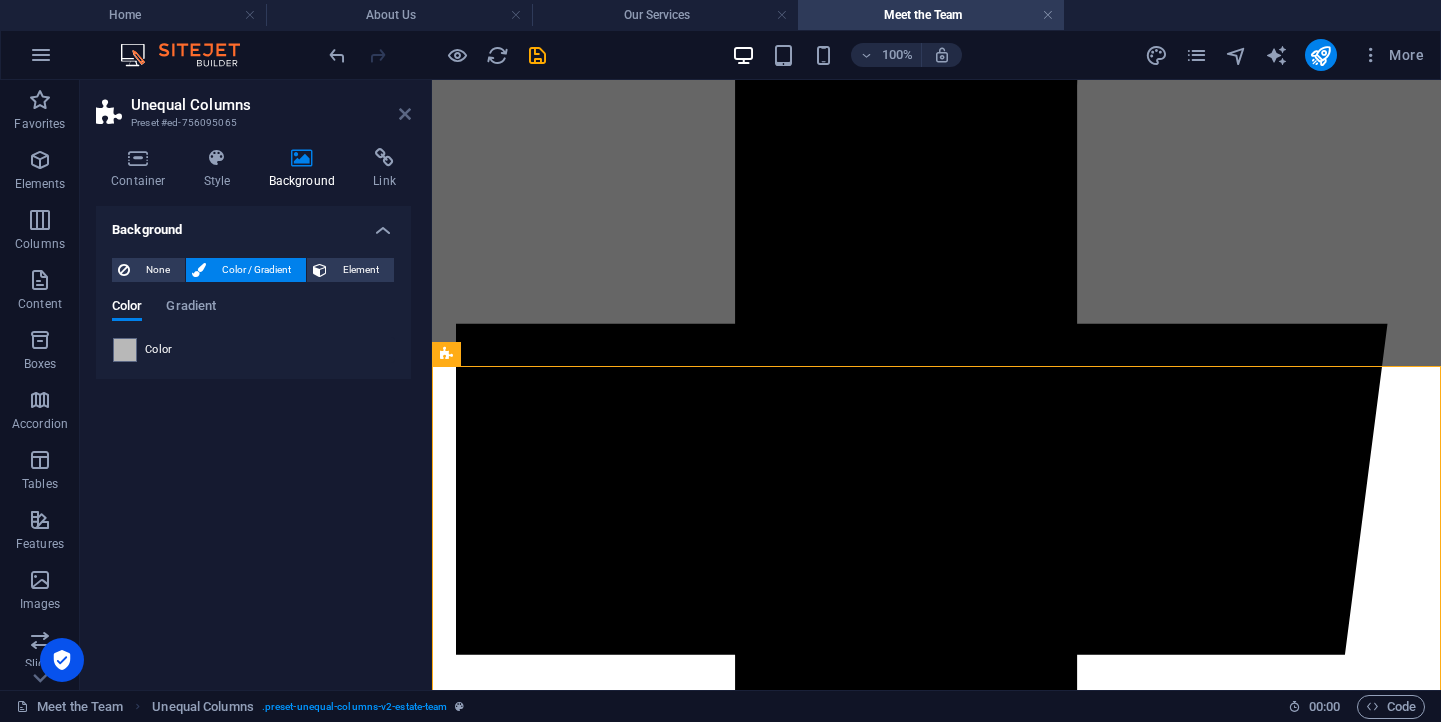 click at bounding box center (405, 114) 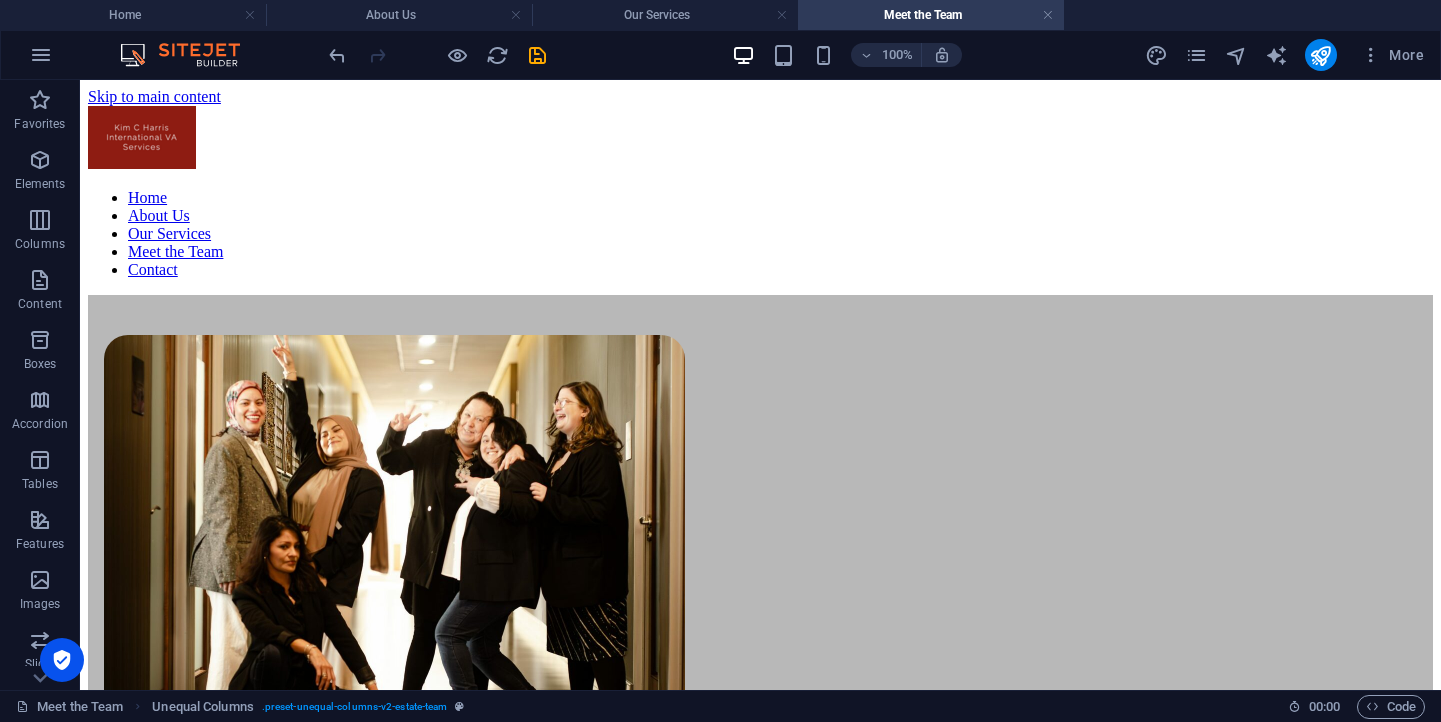 scroll, scrollTop: 0, scrollLeft: 0, axis: both 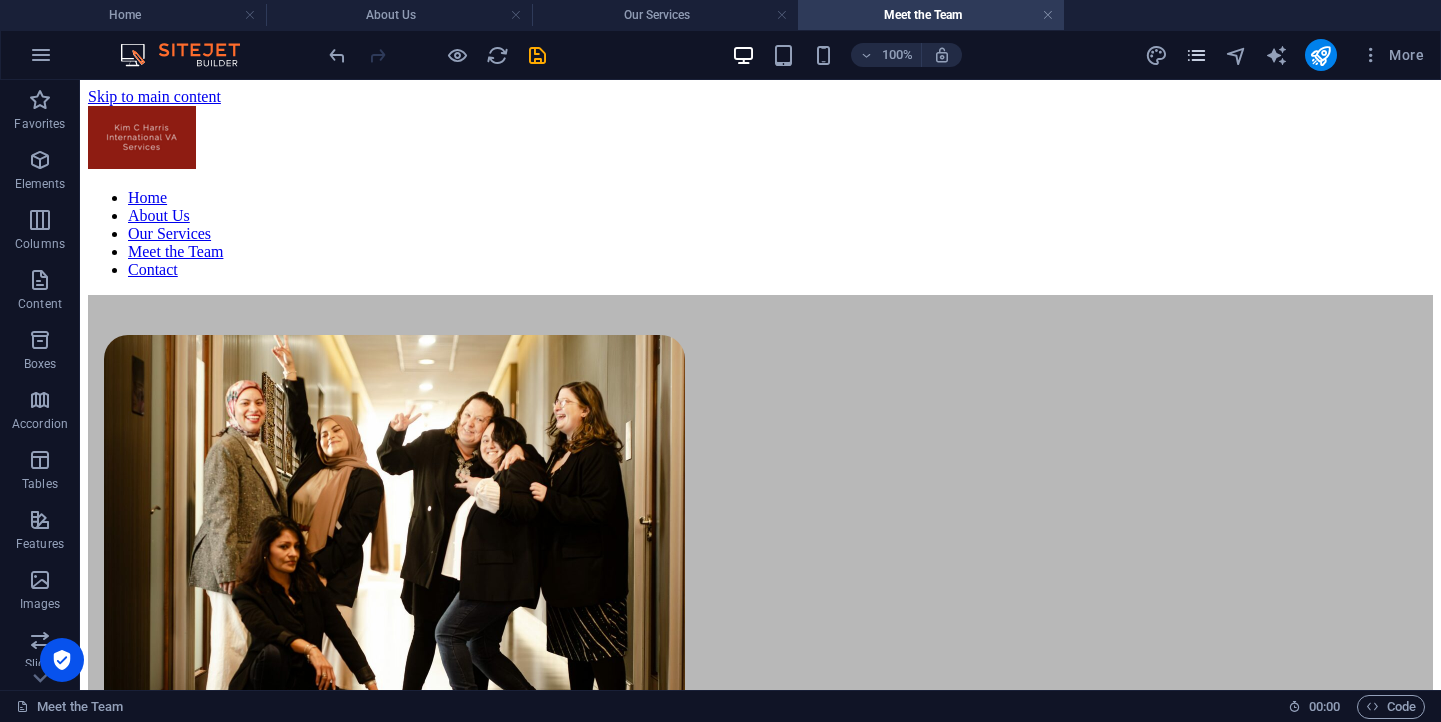 click at bounding box center (1196, 55) 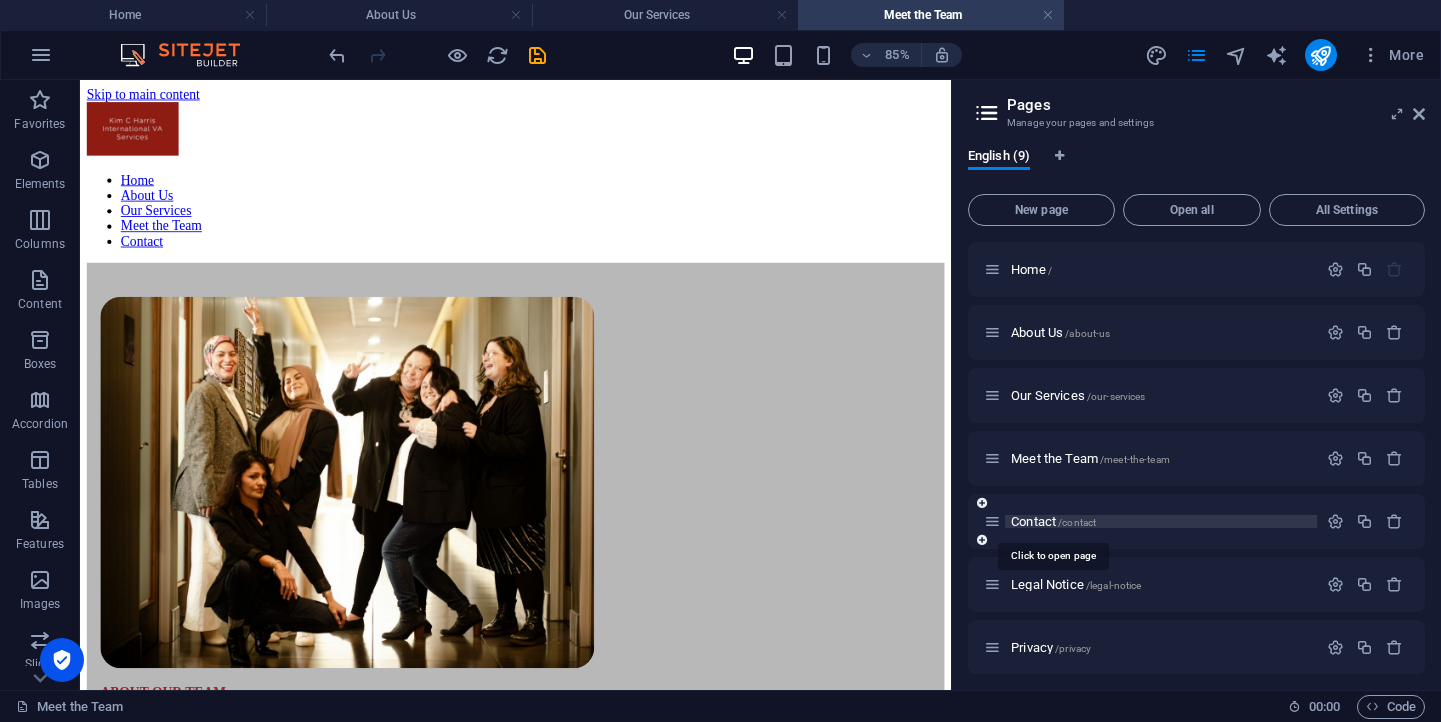 click on "Contact /contact" at bounding box center [1053, 521] 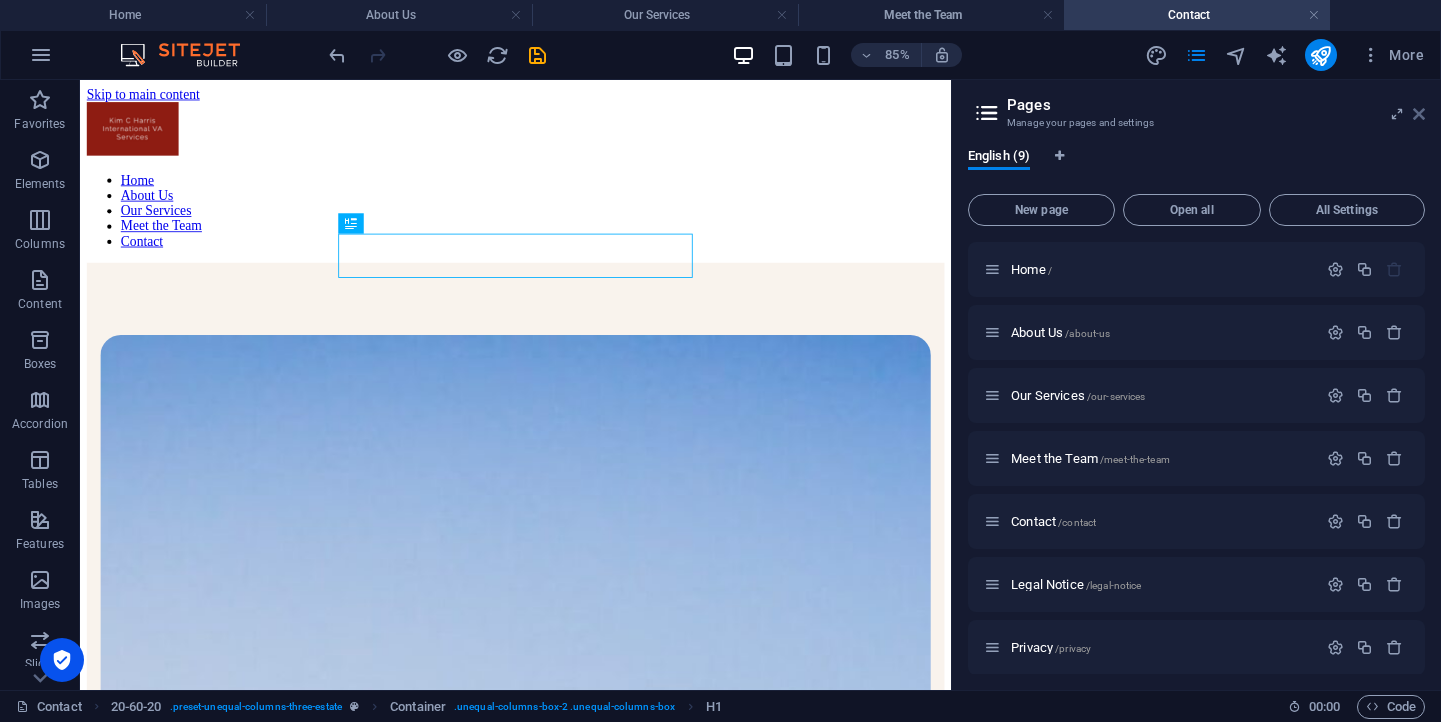 scroll, scrollTop: 0, scrollLeft: 0, axis: both 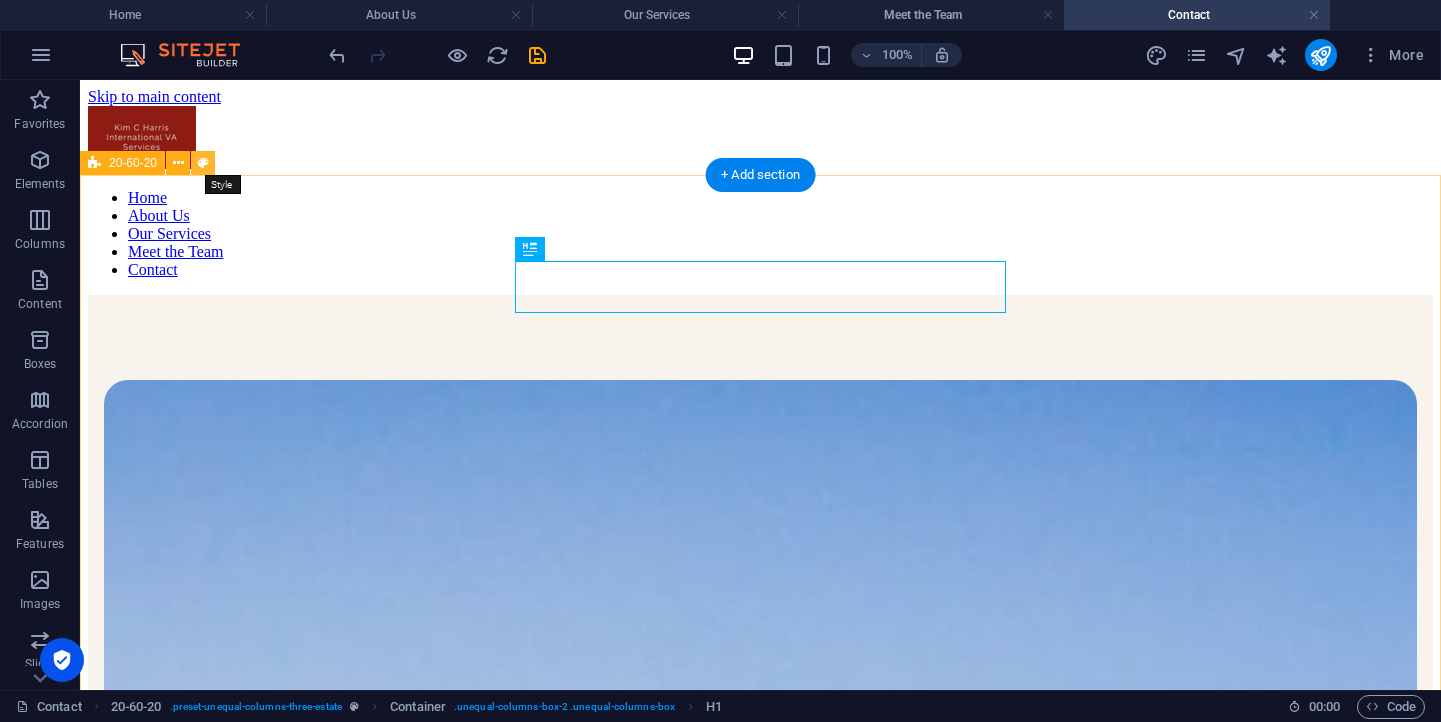 click at bounding box center (203, 163) 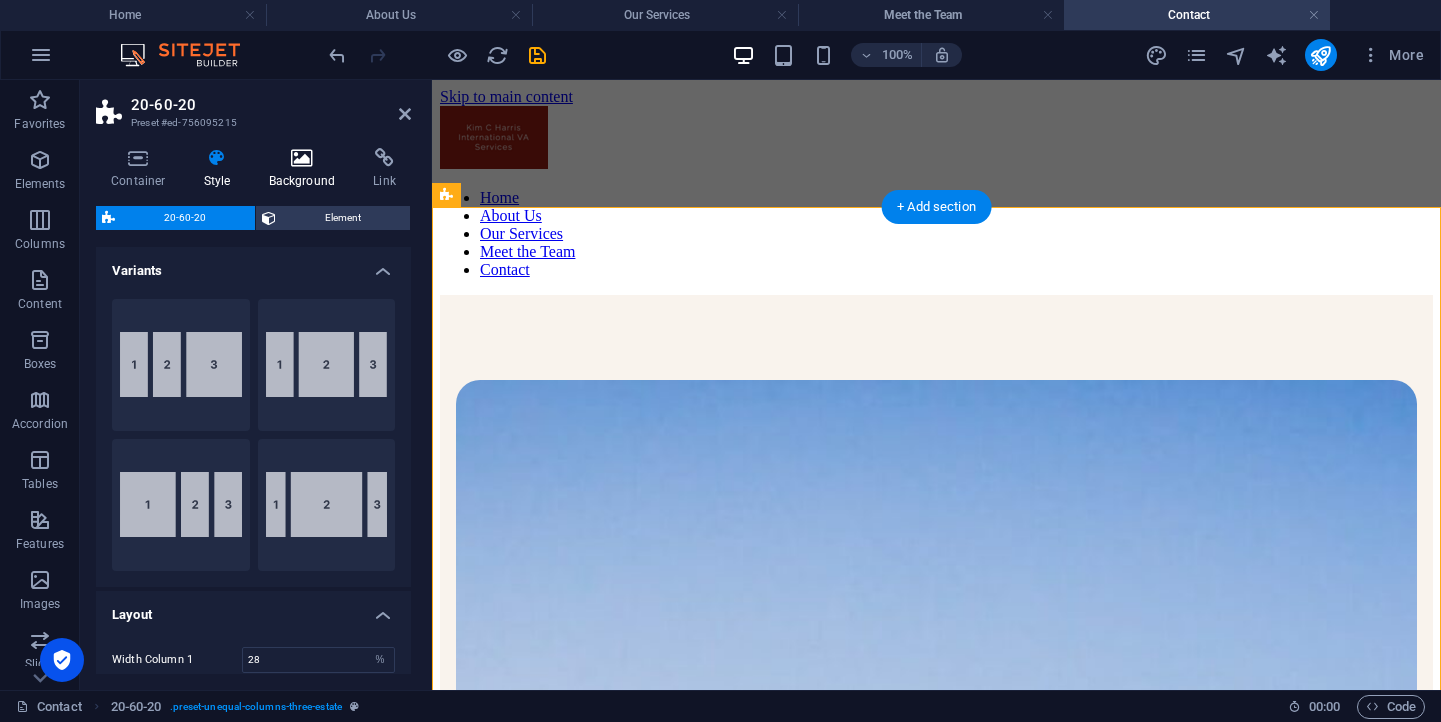 click on "Background" at bounding box center [306, 169] 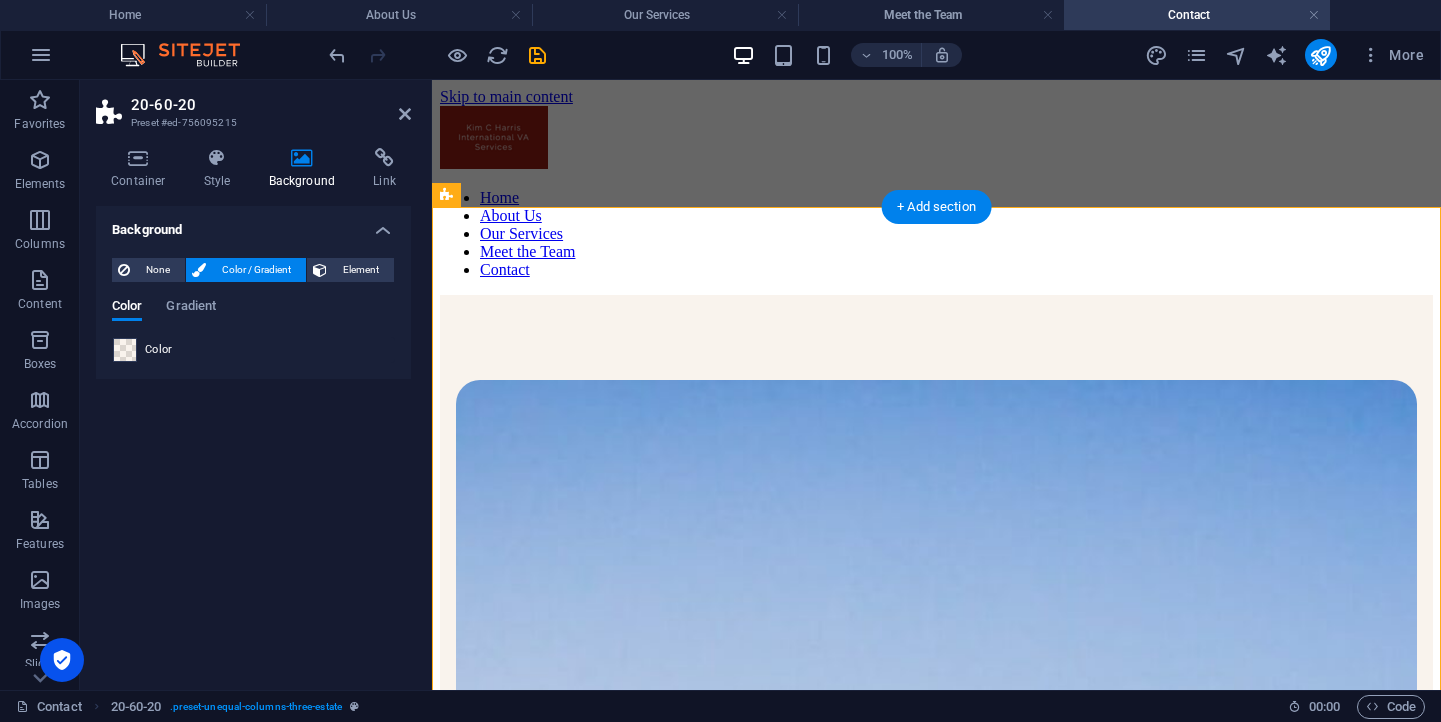 click at bounding box center (125, 350) 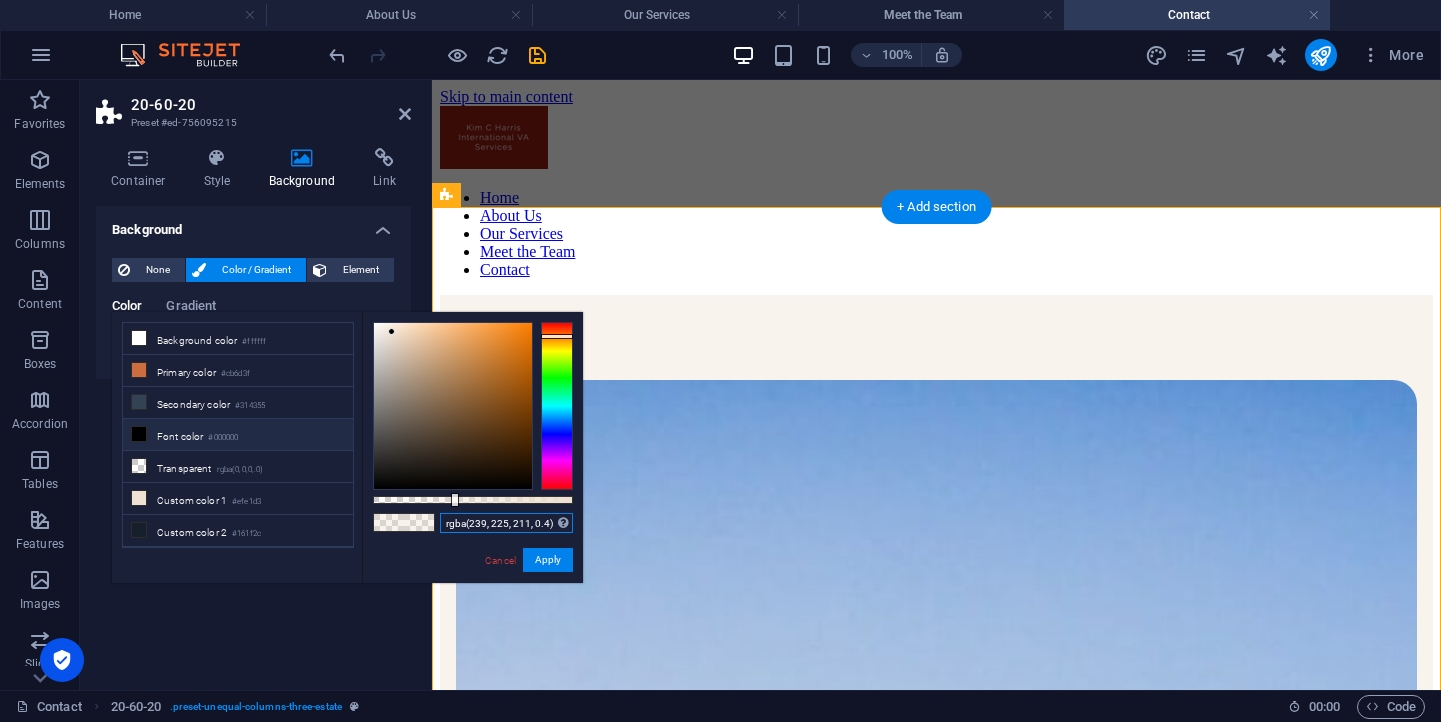 click on "rgba(239, 225, 211, 0.4)" at bounding box center [506, 523] 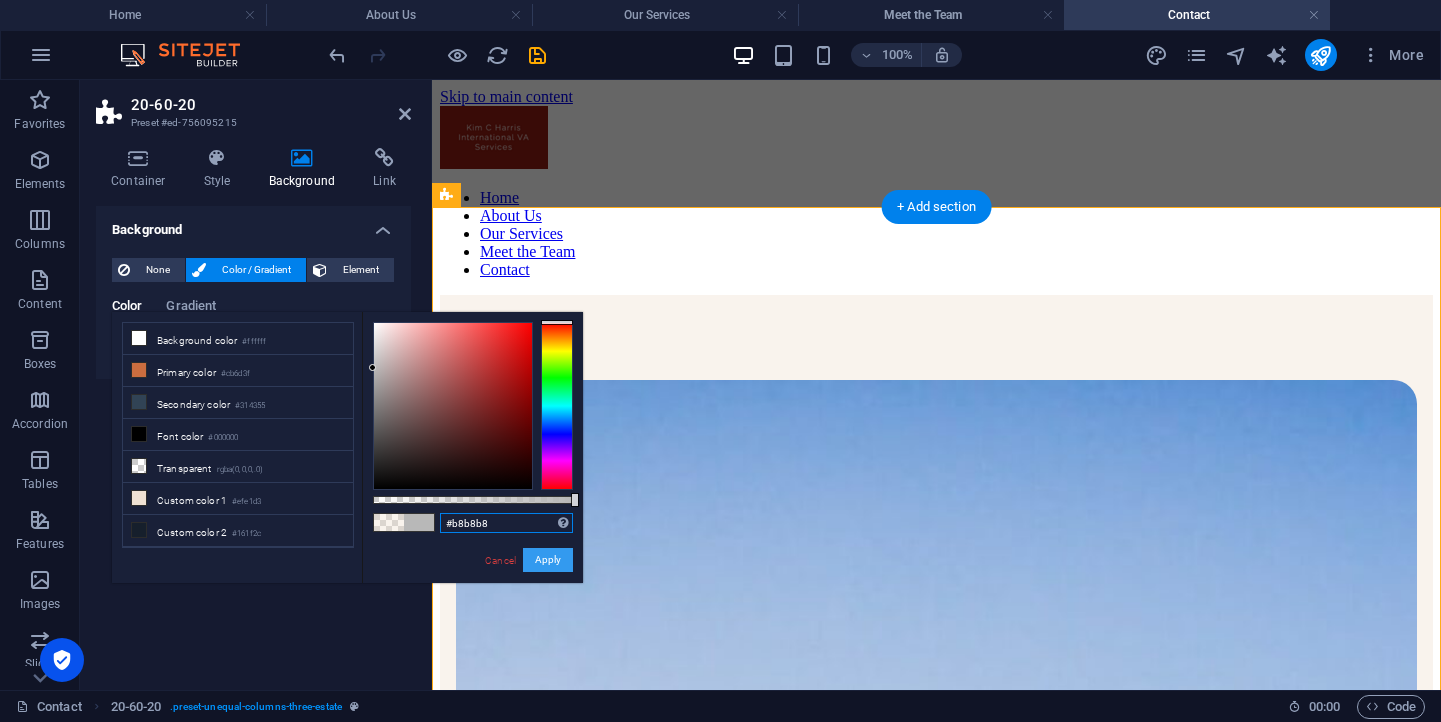 type on "#b8b8b8" 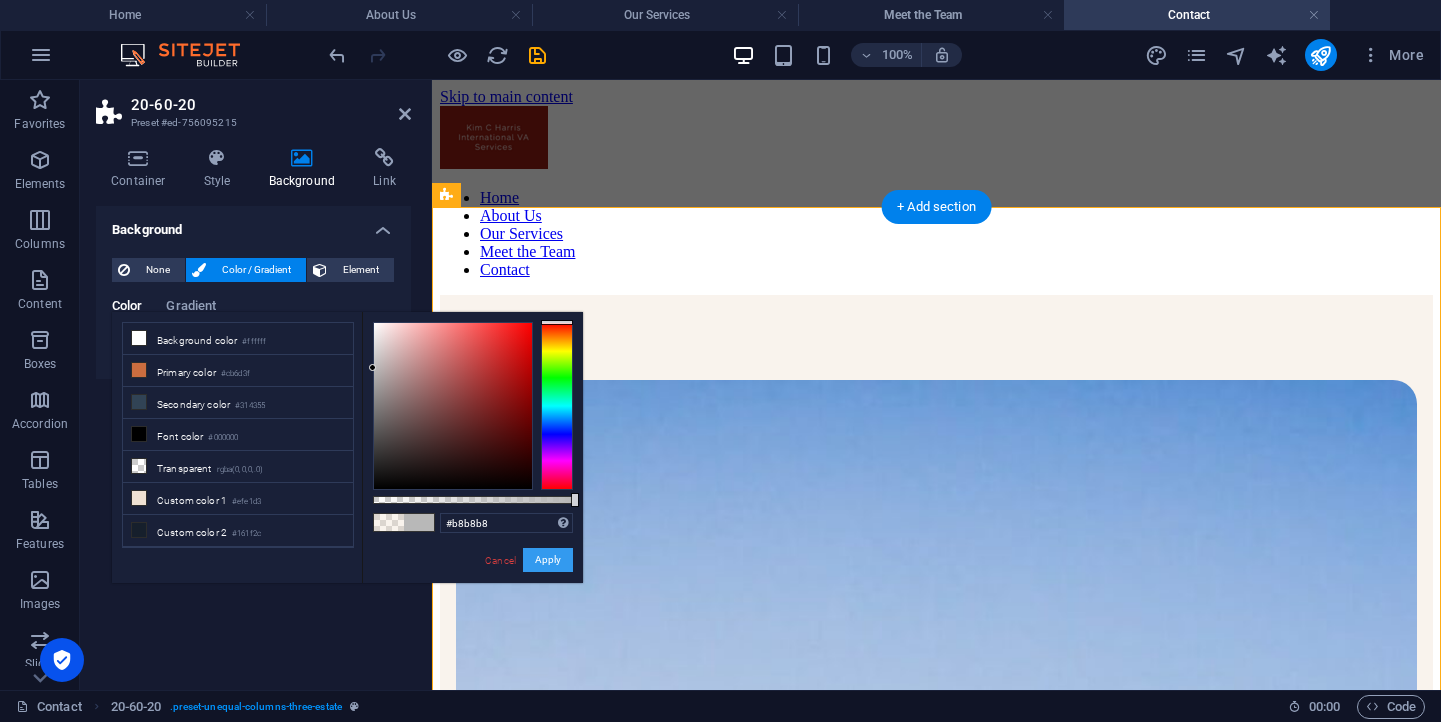 click on "Apply" at bounding box center [548, 560] 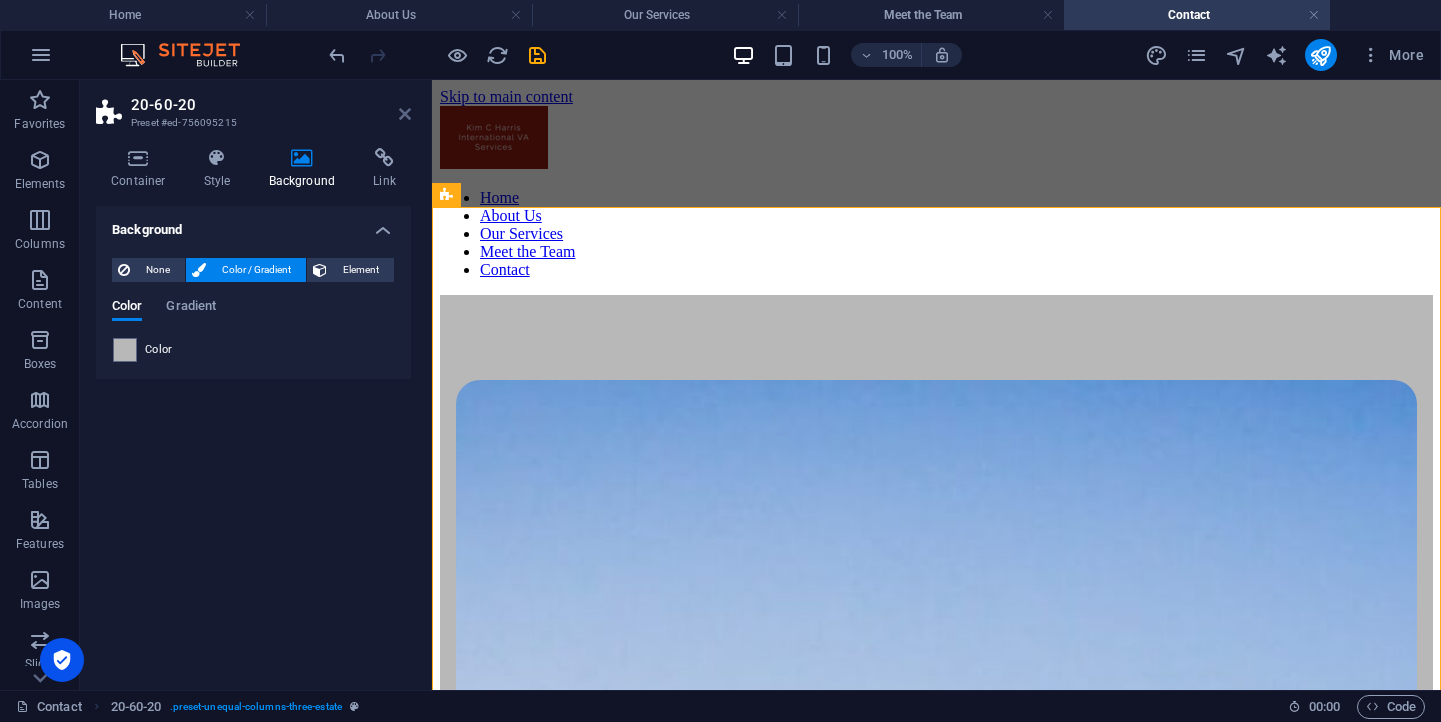 click at bounding box center (405, 114) 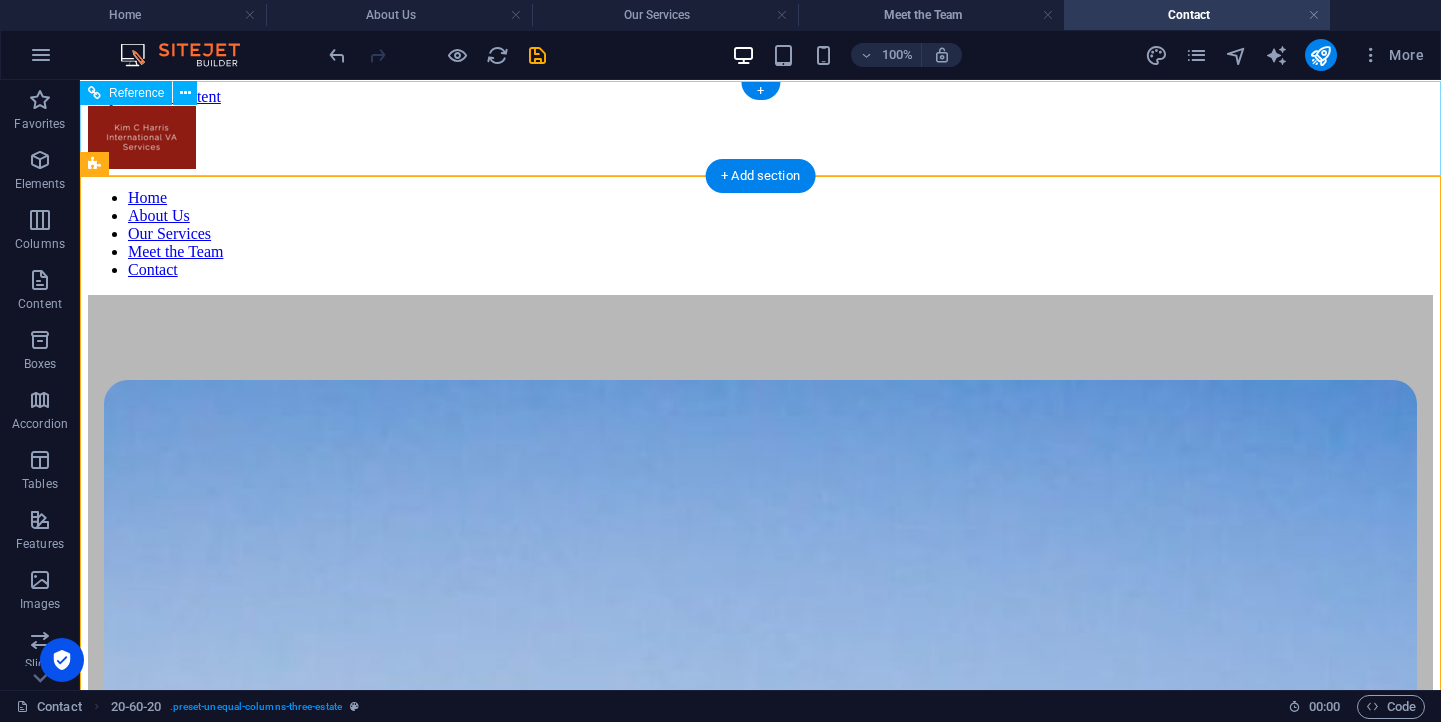 scroll, scrollTop: 0, scrollLeft: 0, axis: both 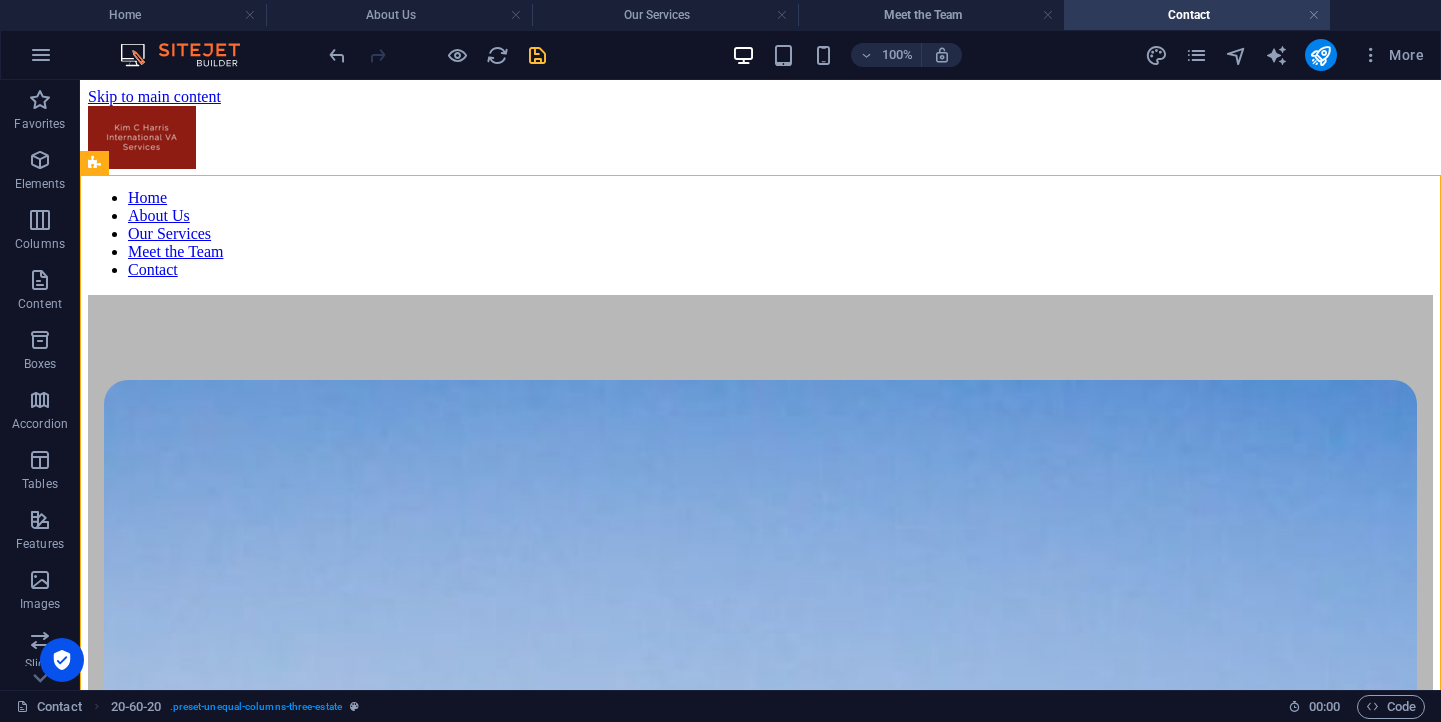 click at bounding box center (537, 55) 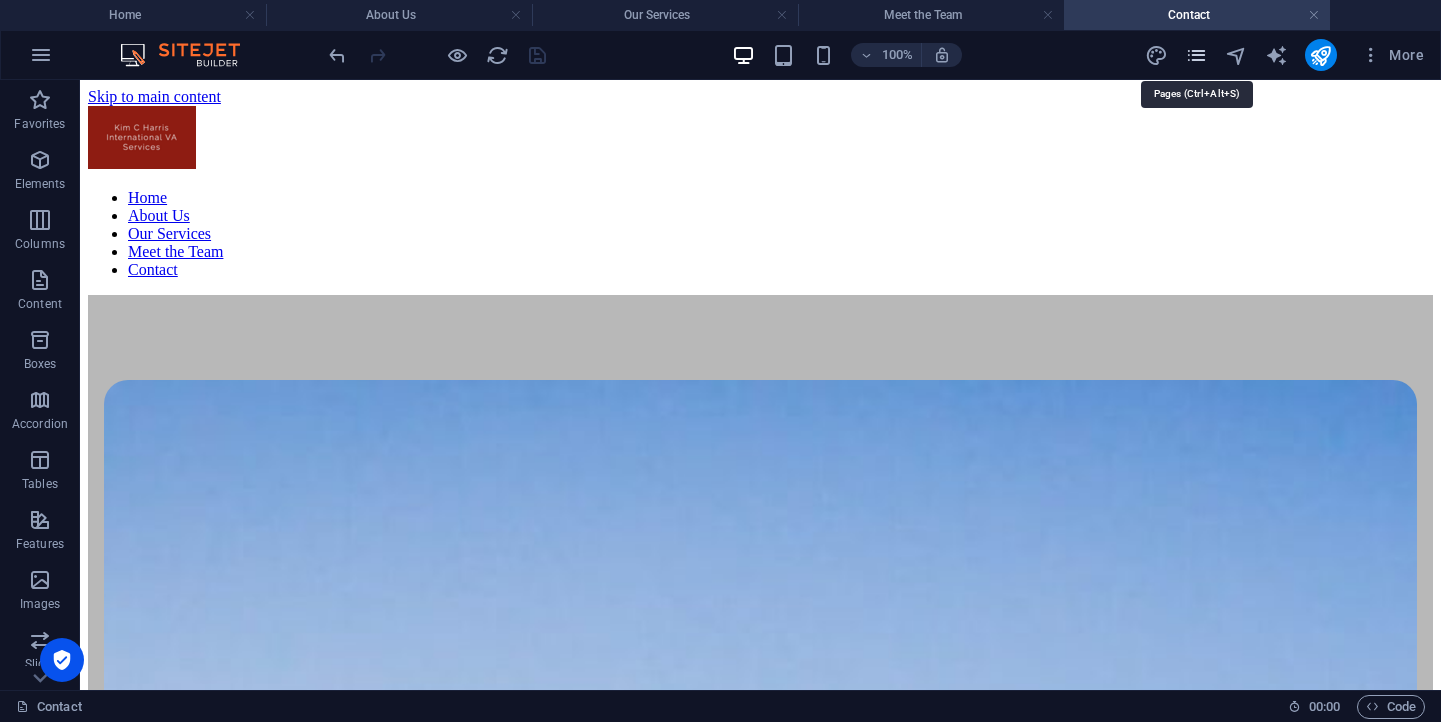 click at bounding box center [1196, 55] 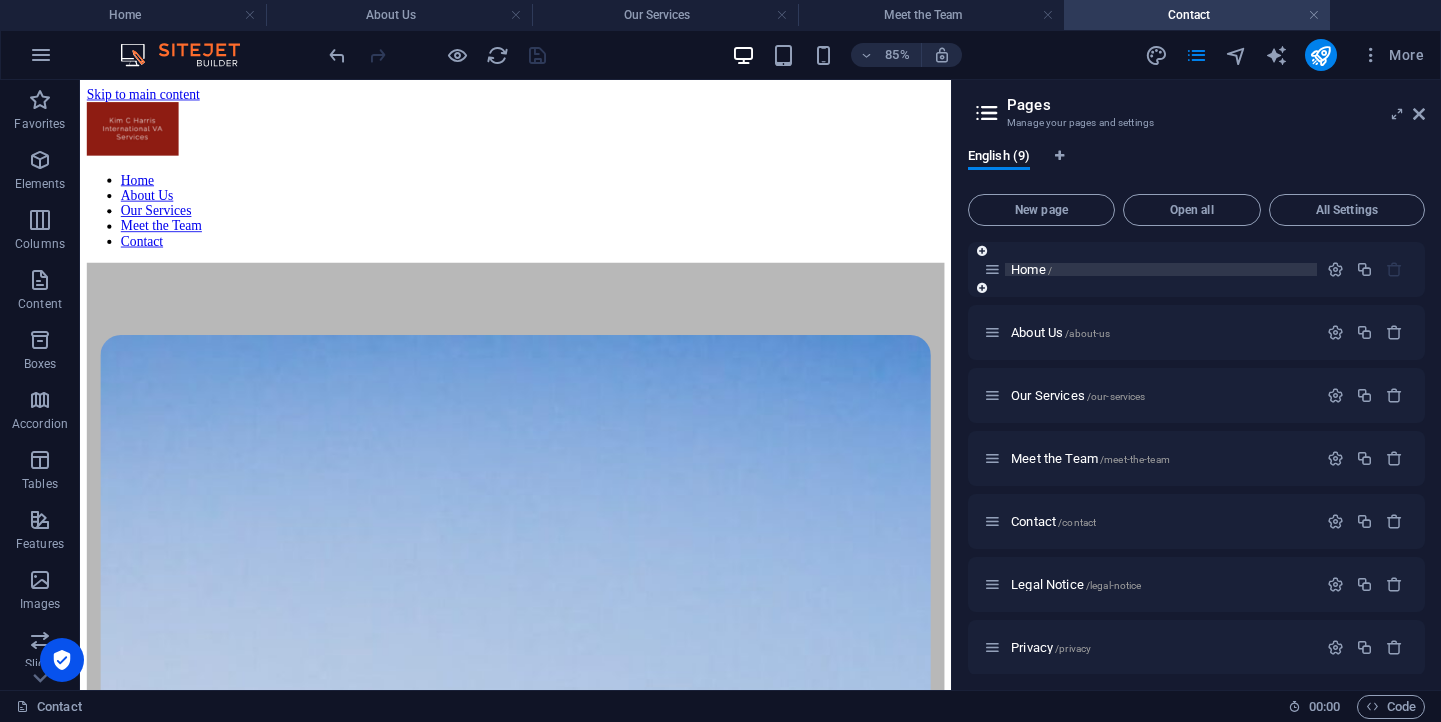 click on "Home /" at bounding box center [1031, 269] 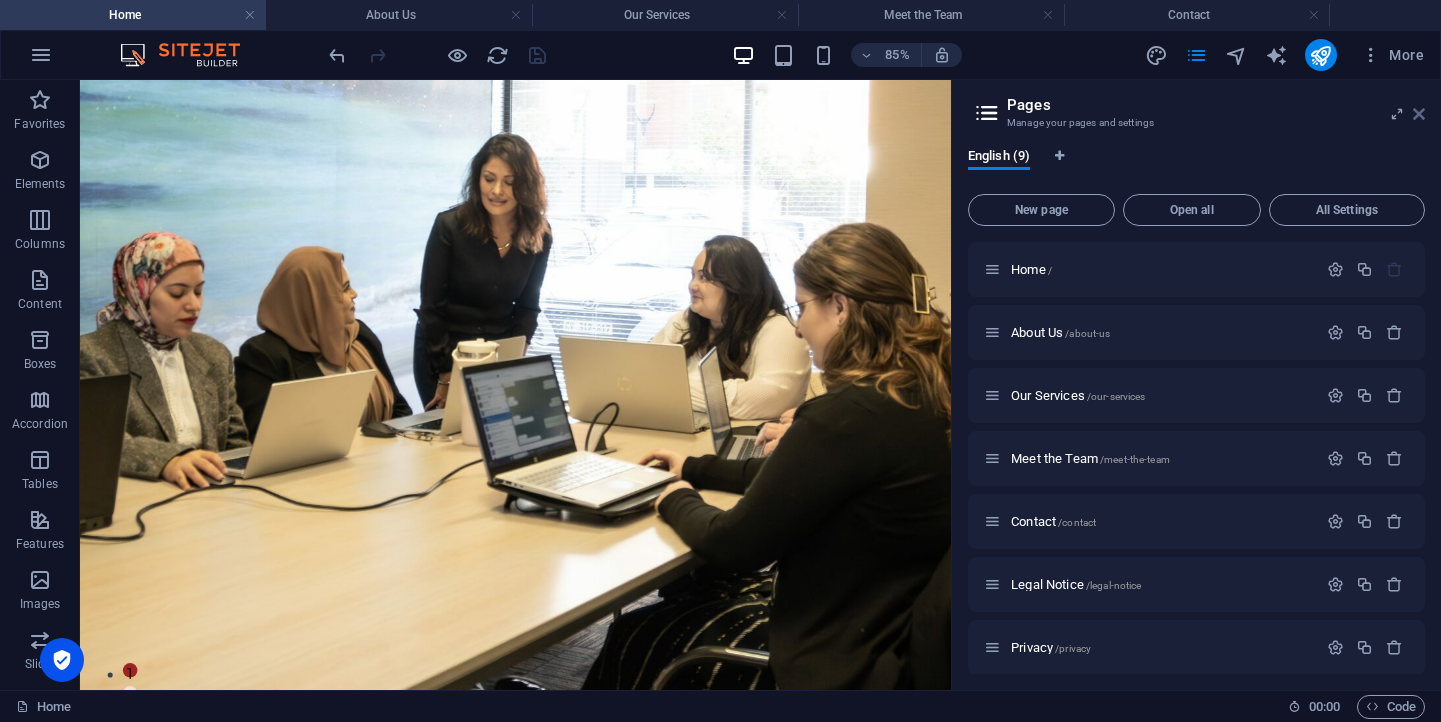 click at bounding box center (1419, 114) 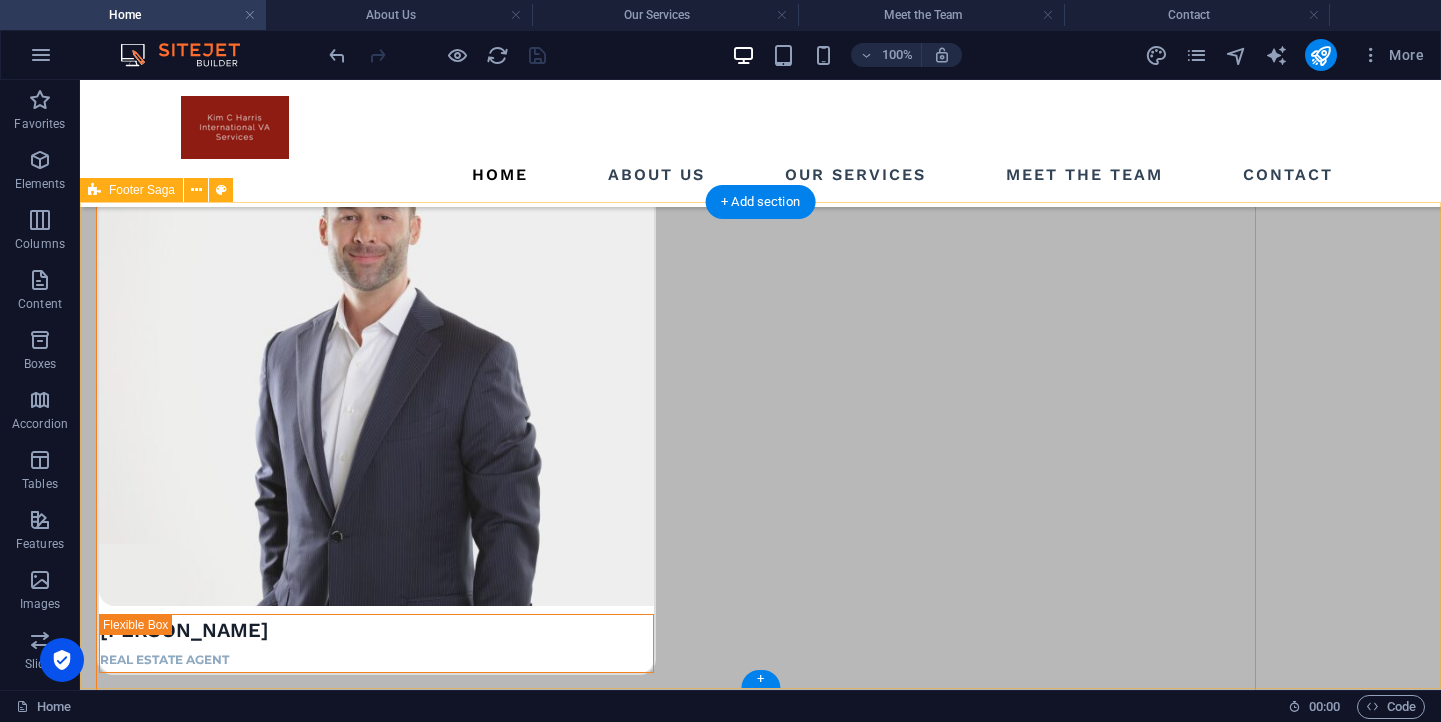 scroll, scrollTop: 5182, scrollLeft: 0, axis: vertical 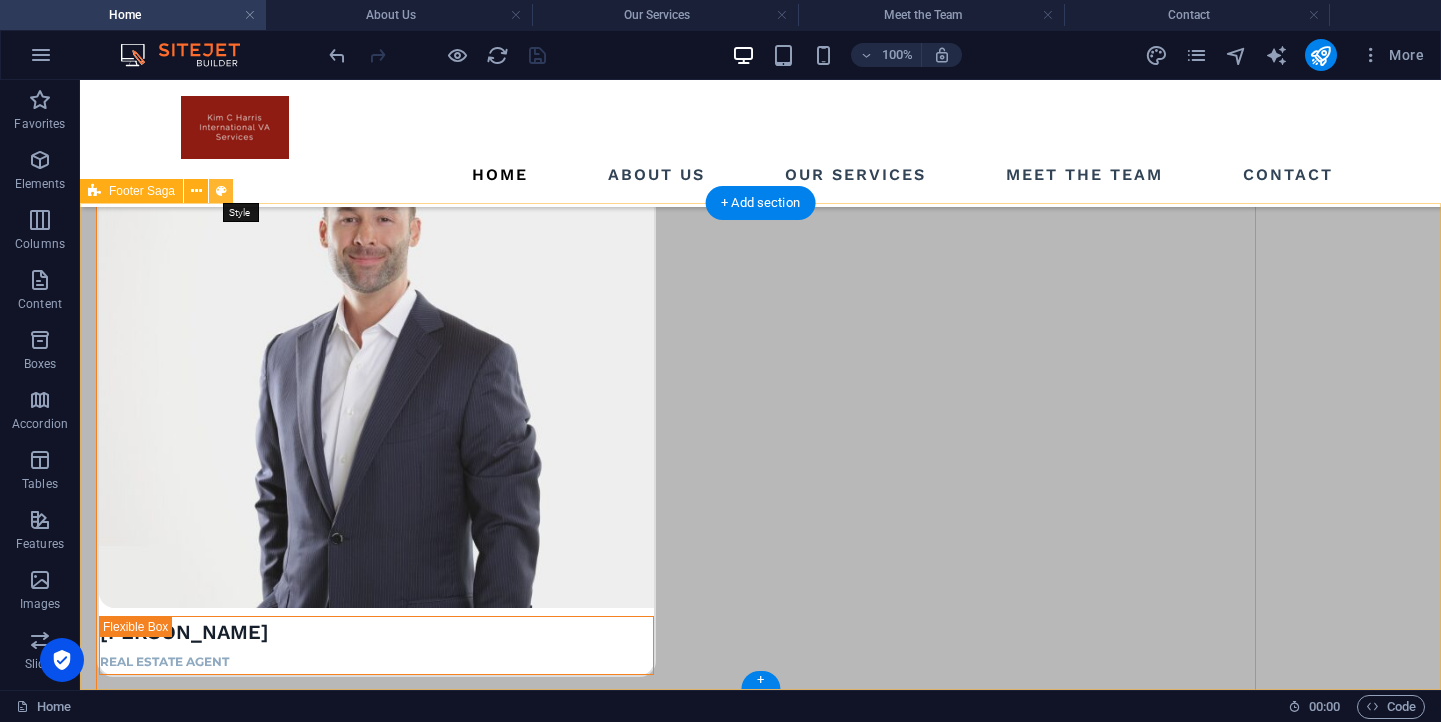 click at bounding box center [221, 191] 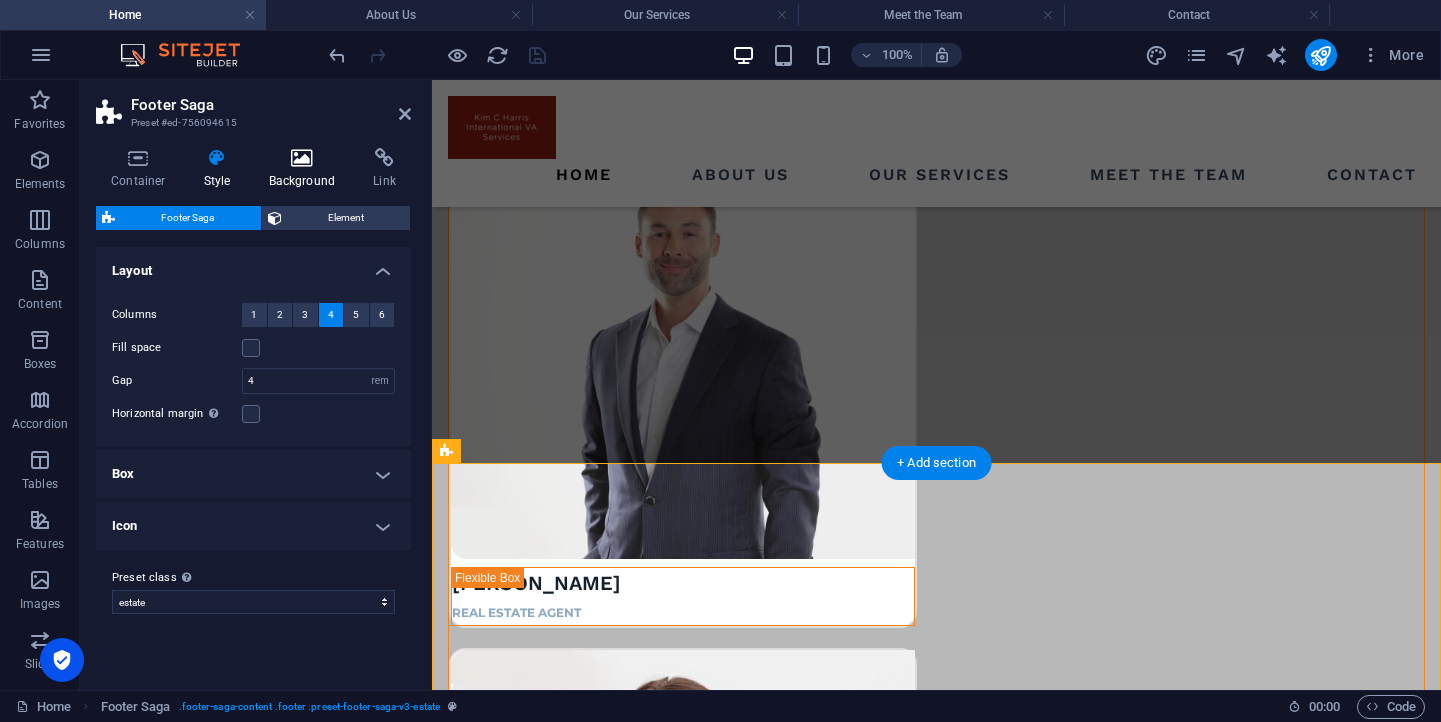 click at bounding box center (302, 158) 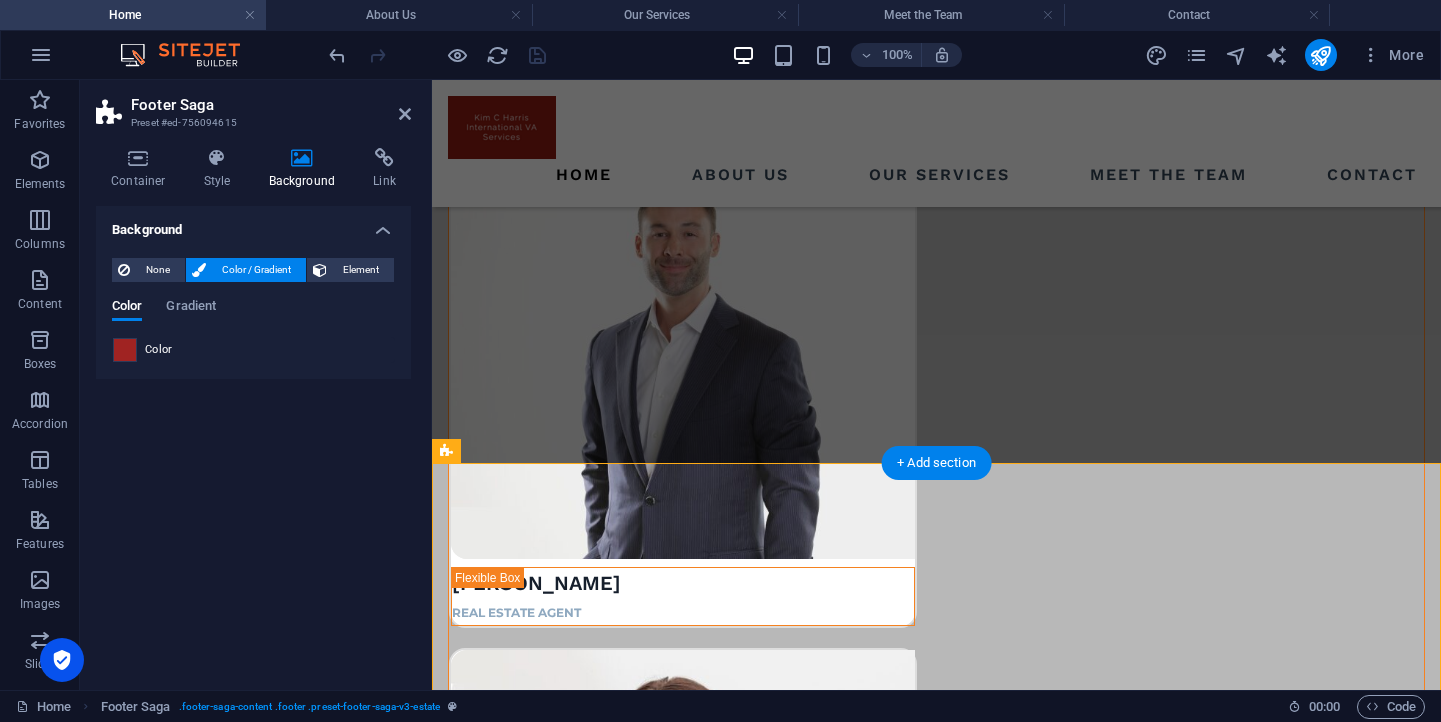 click at bounding box center [125, 350] 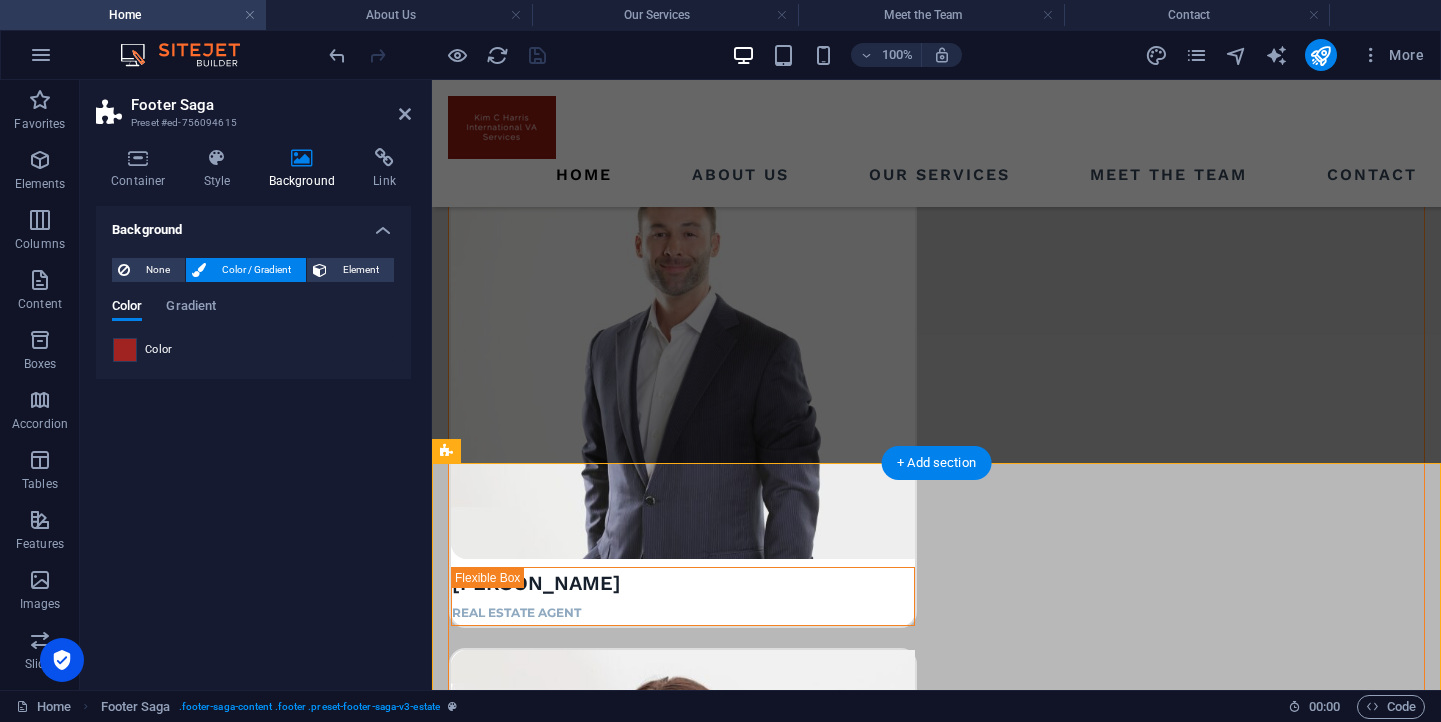 type on "#a02322" 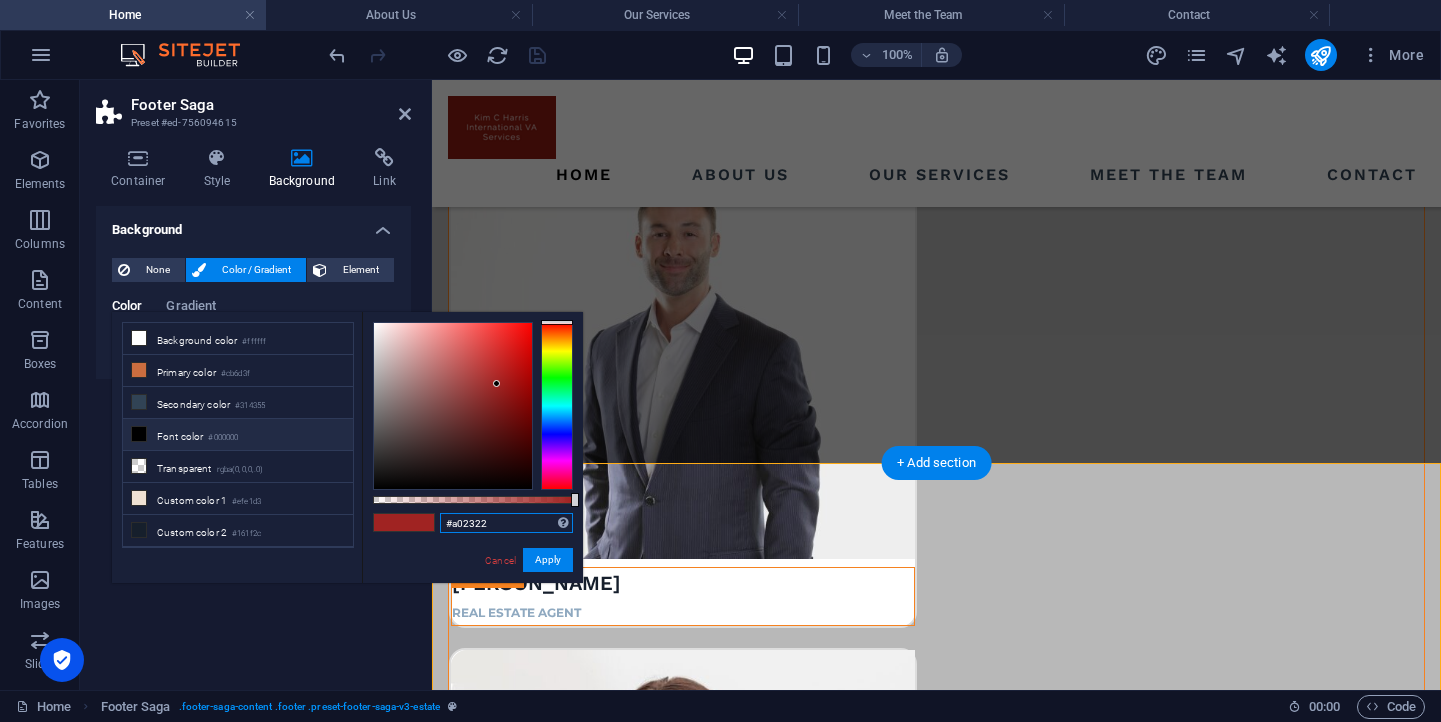 click on "#a02322" at bounding box center (506, 523) 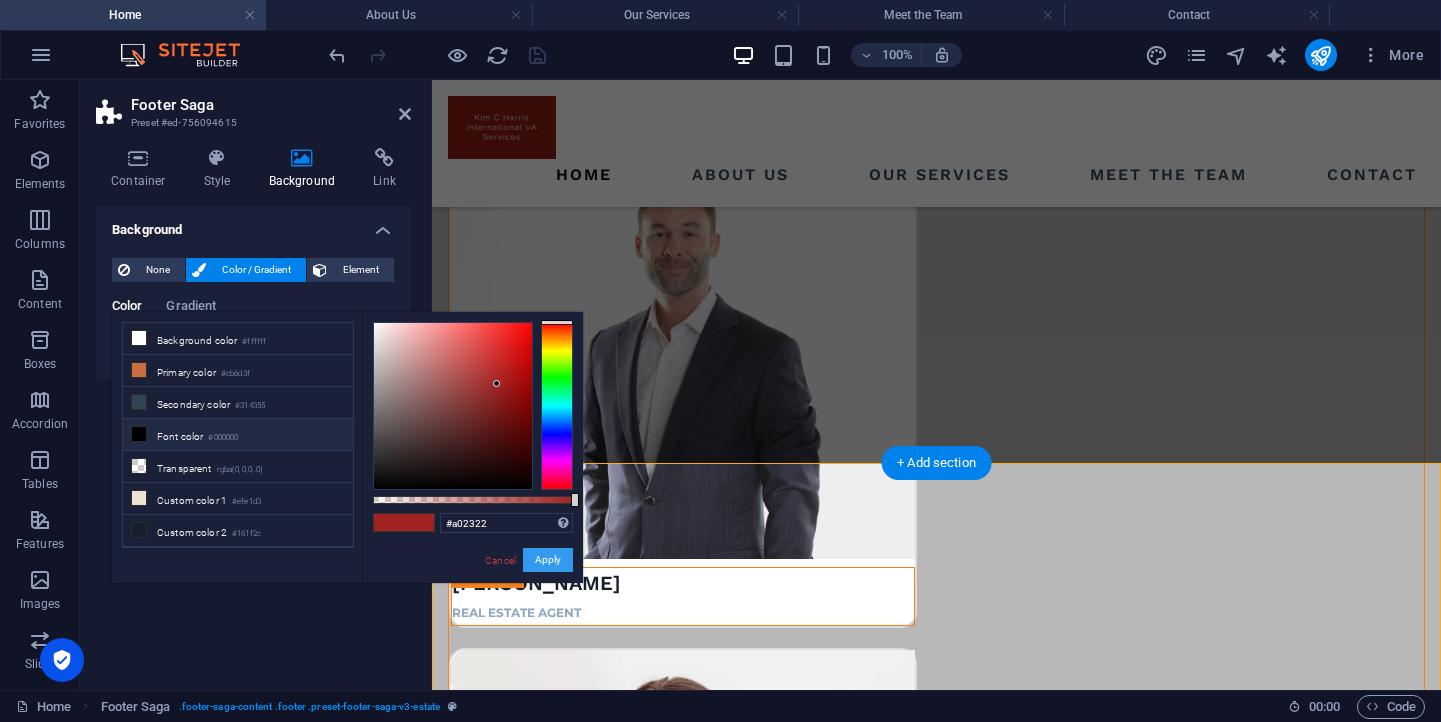 click on "Apply" at bounding box center [548, 560] 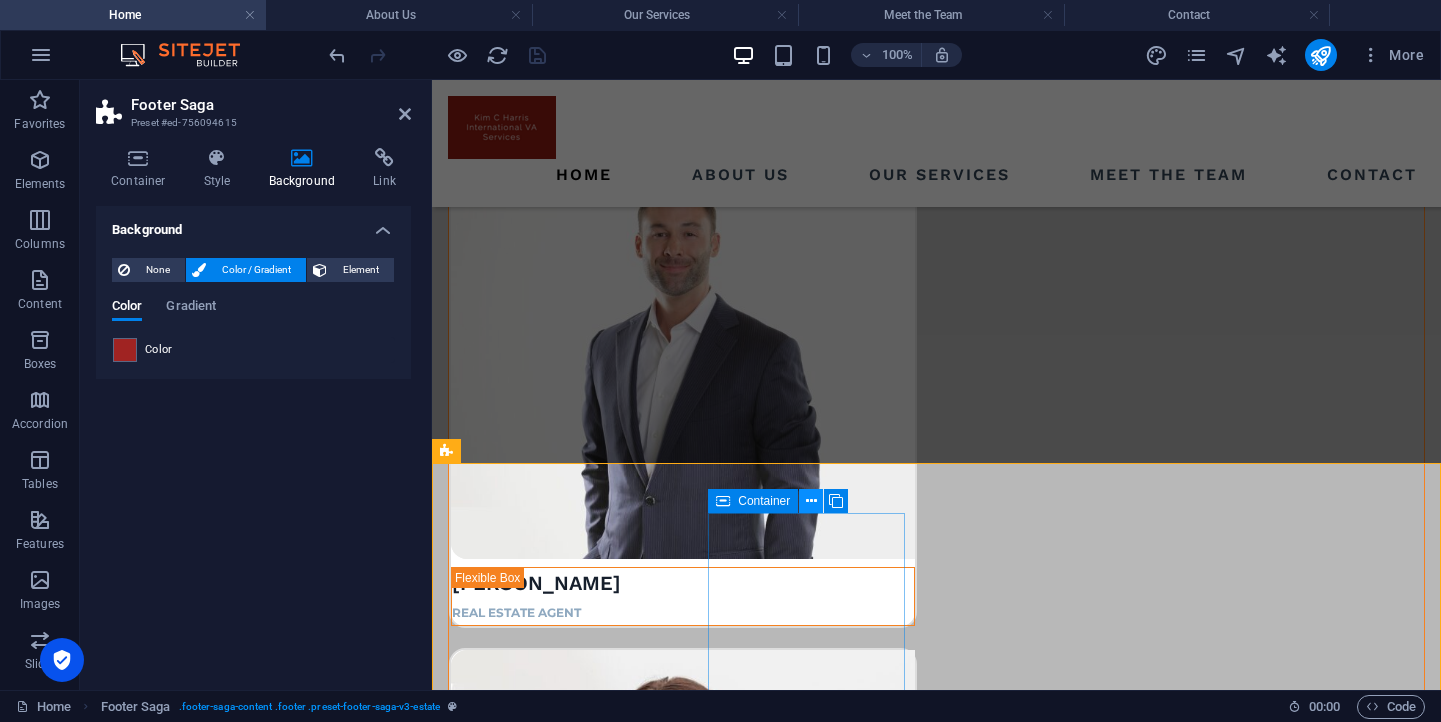 click at bounding box center [811, 501] 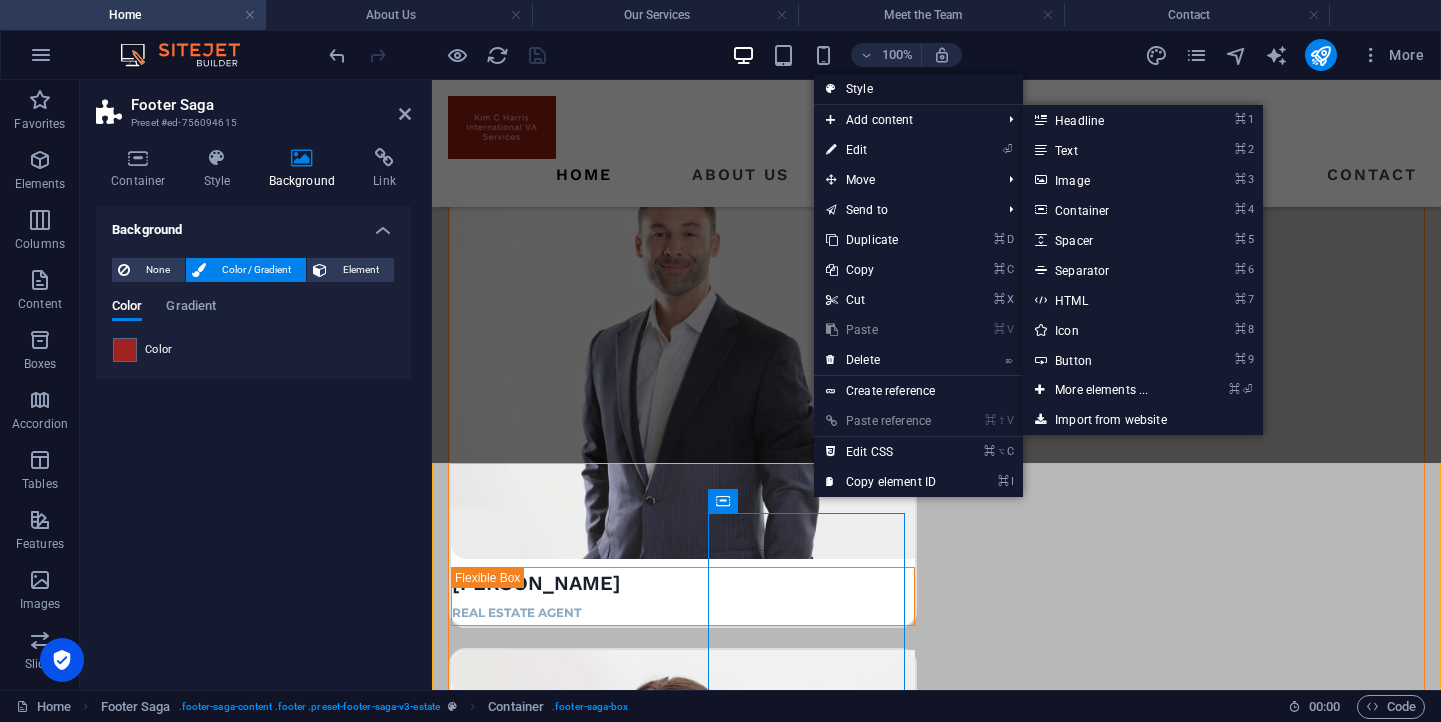 click on "Style" at bounding box center (918, 89) 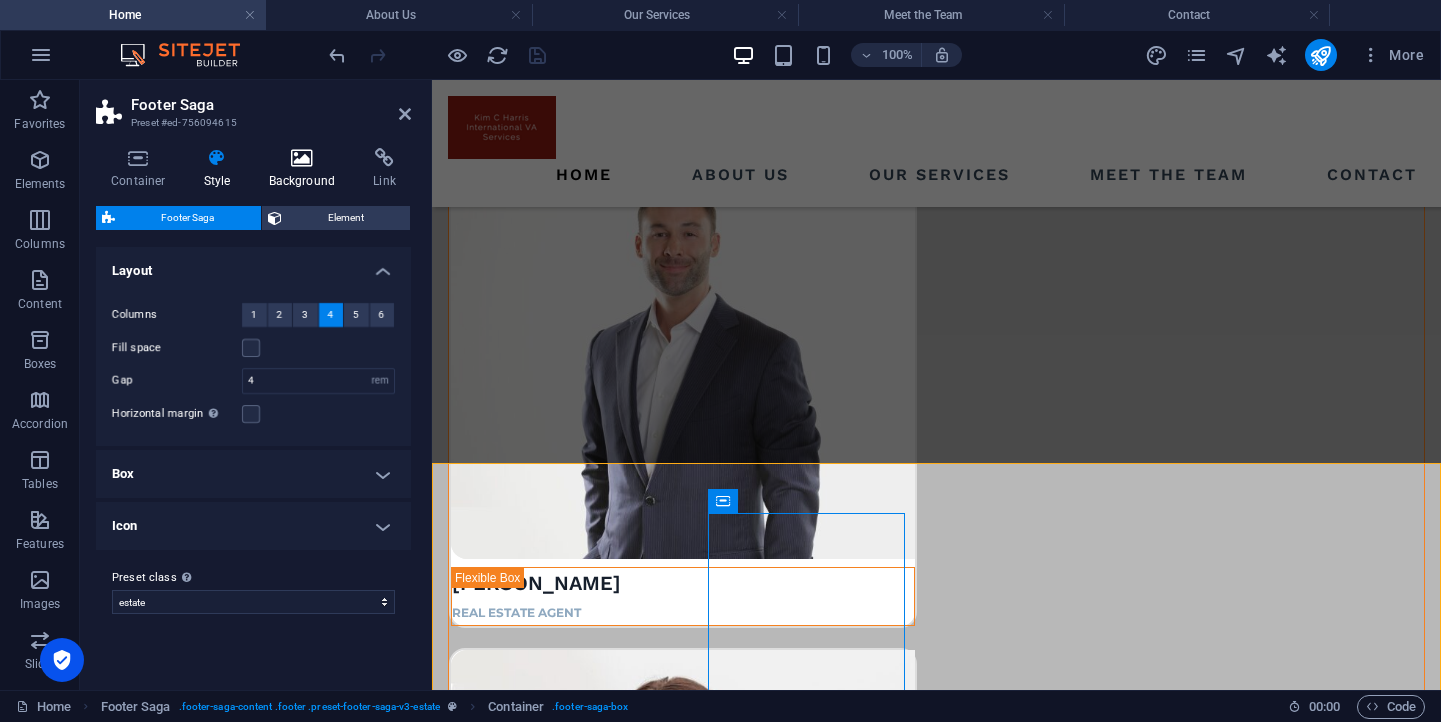click at bounding box center (302, 158) 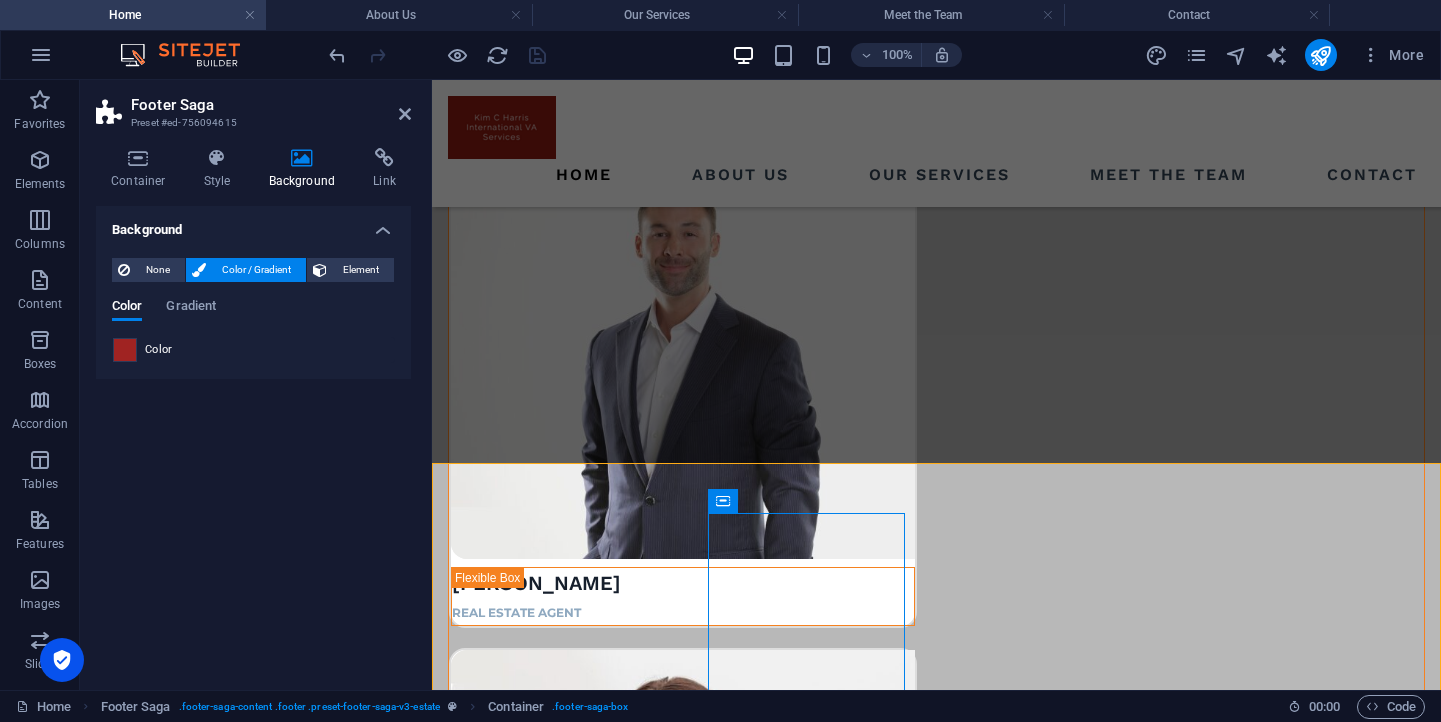 click at bounding box center [125, 350] 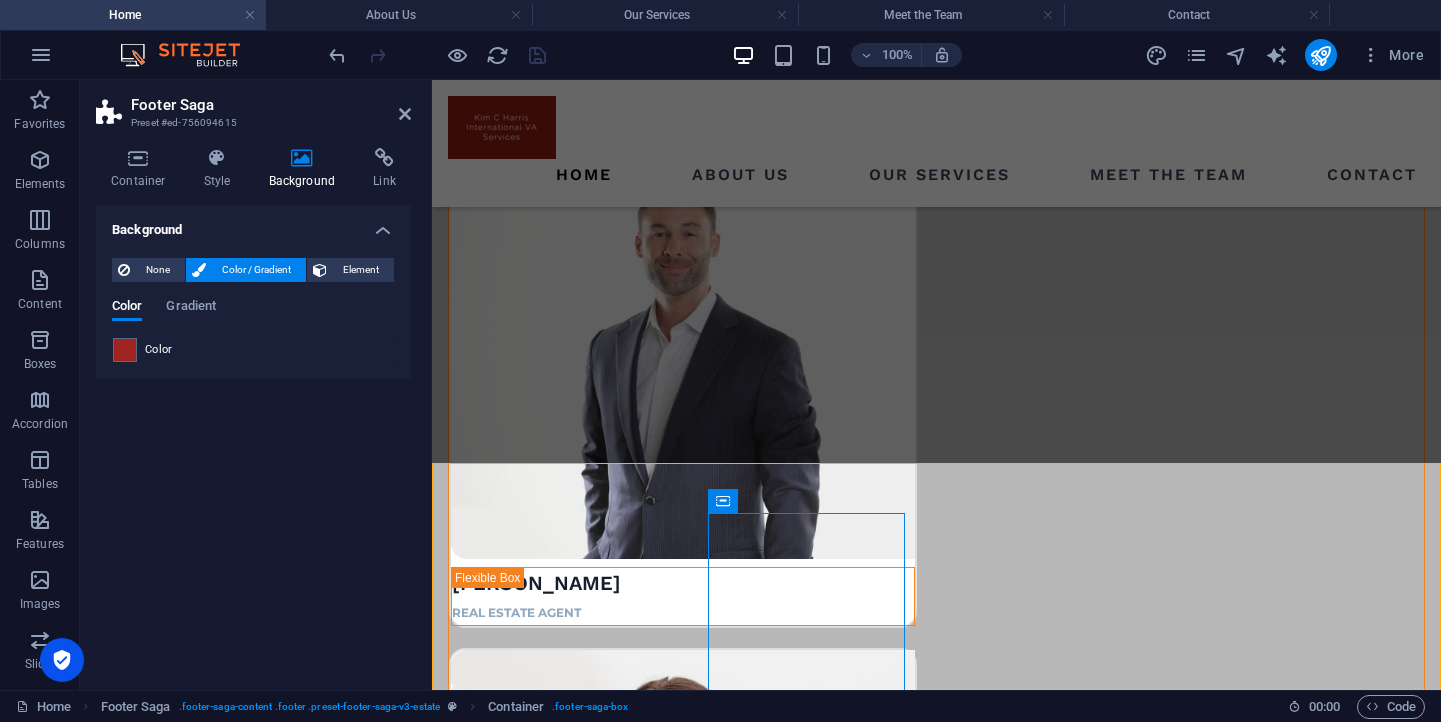 click on "Color" at bounding box center [253, 350] 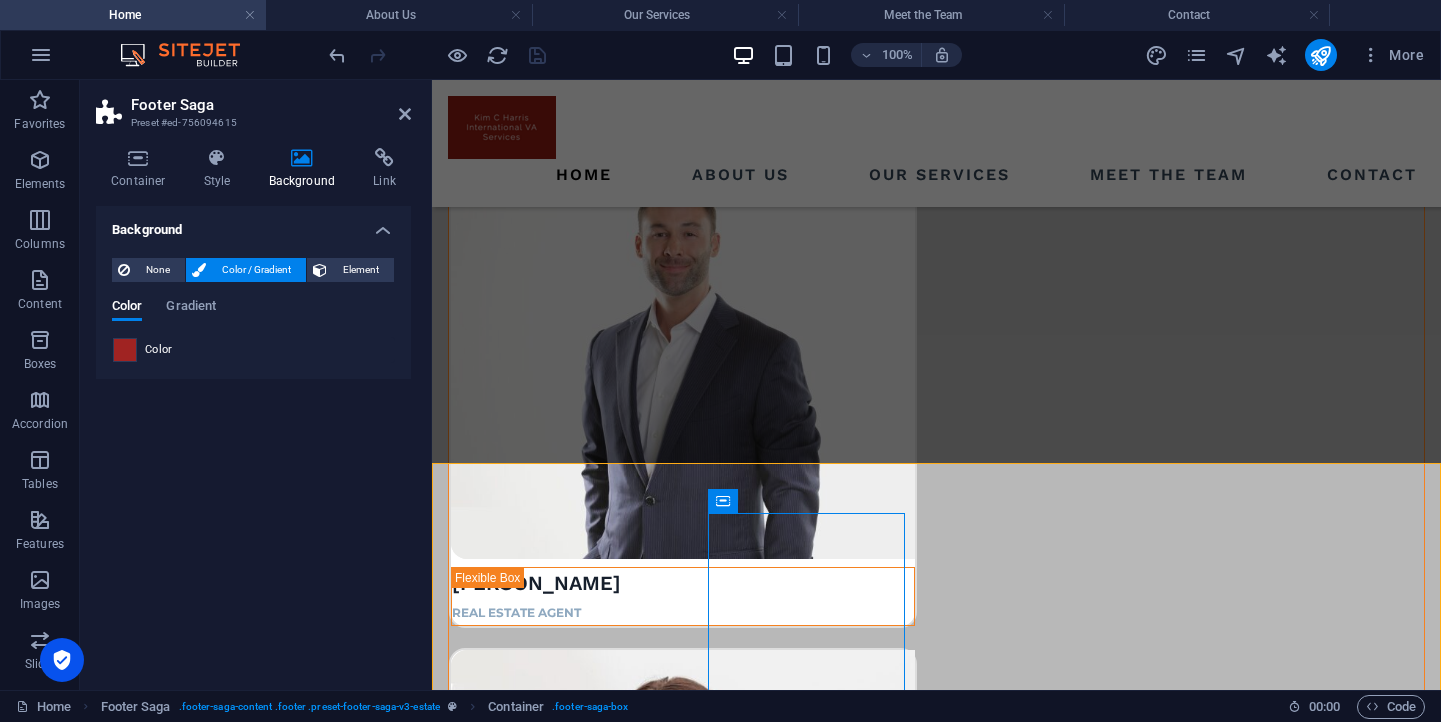 click at bounding box center (125, 350) 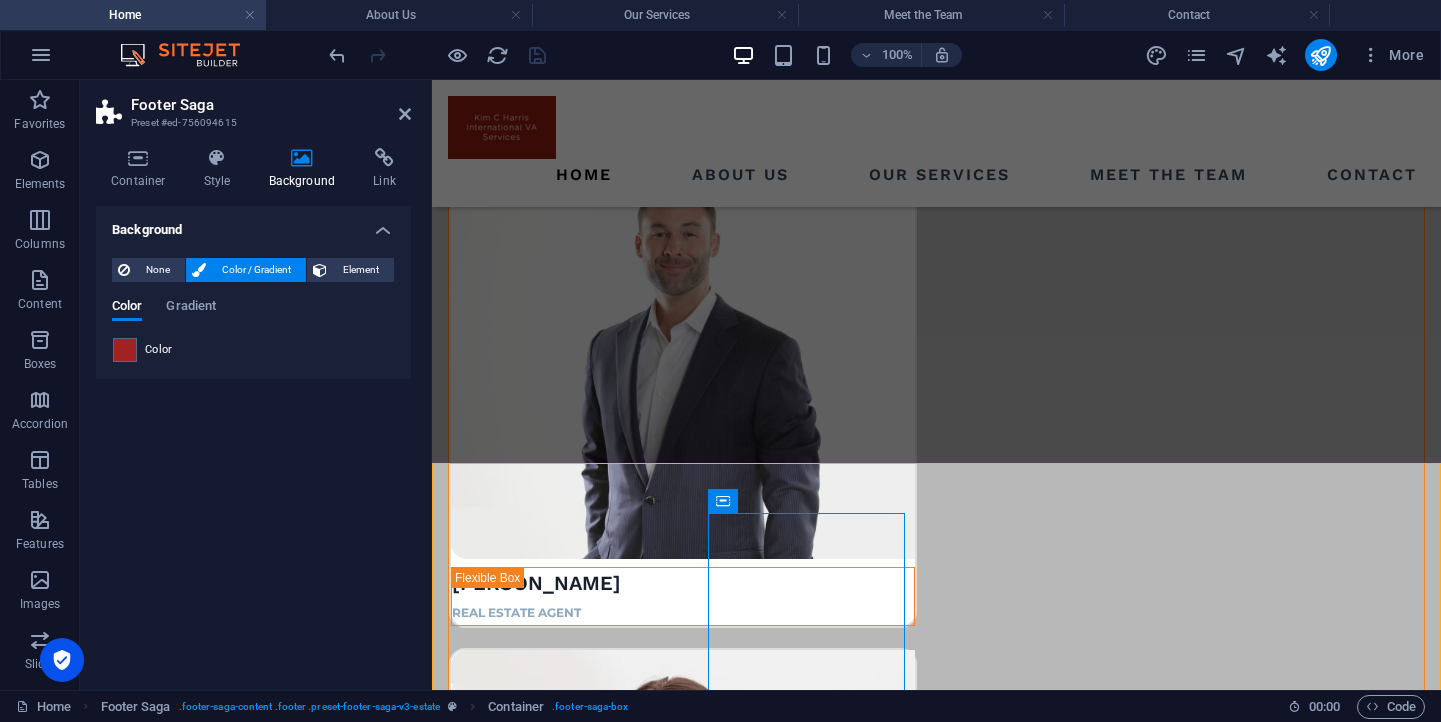 click on "Color" at bounding box center (159, 350) 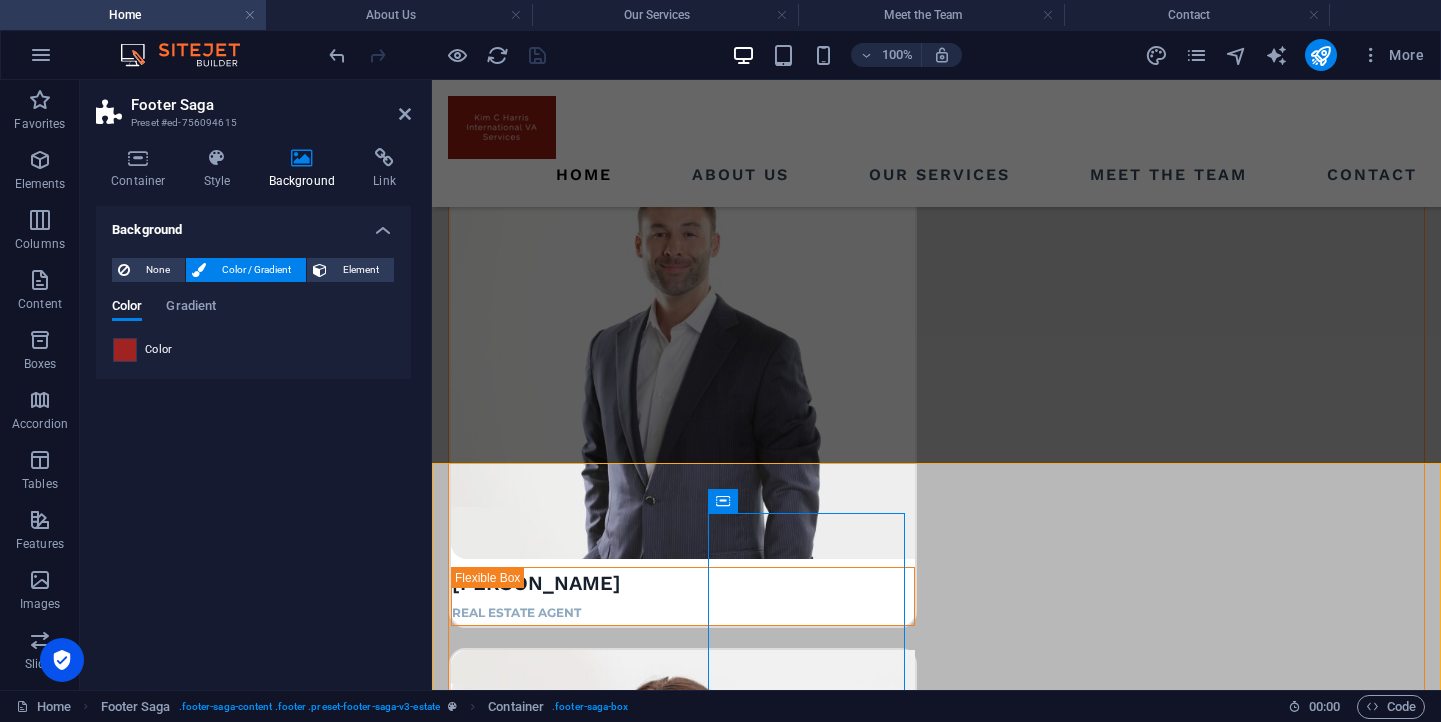 click at bounding box center [125, 350] 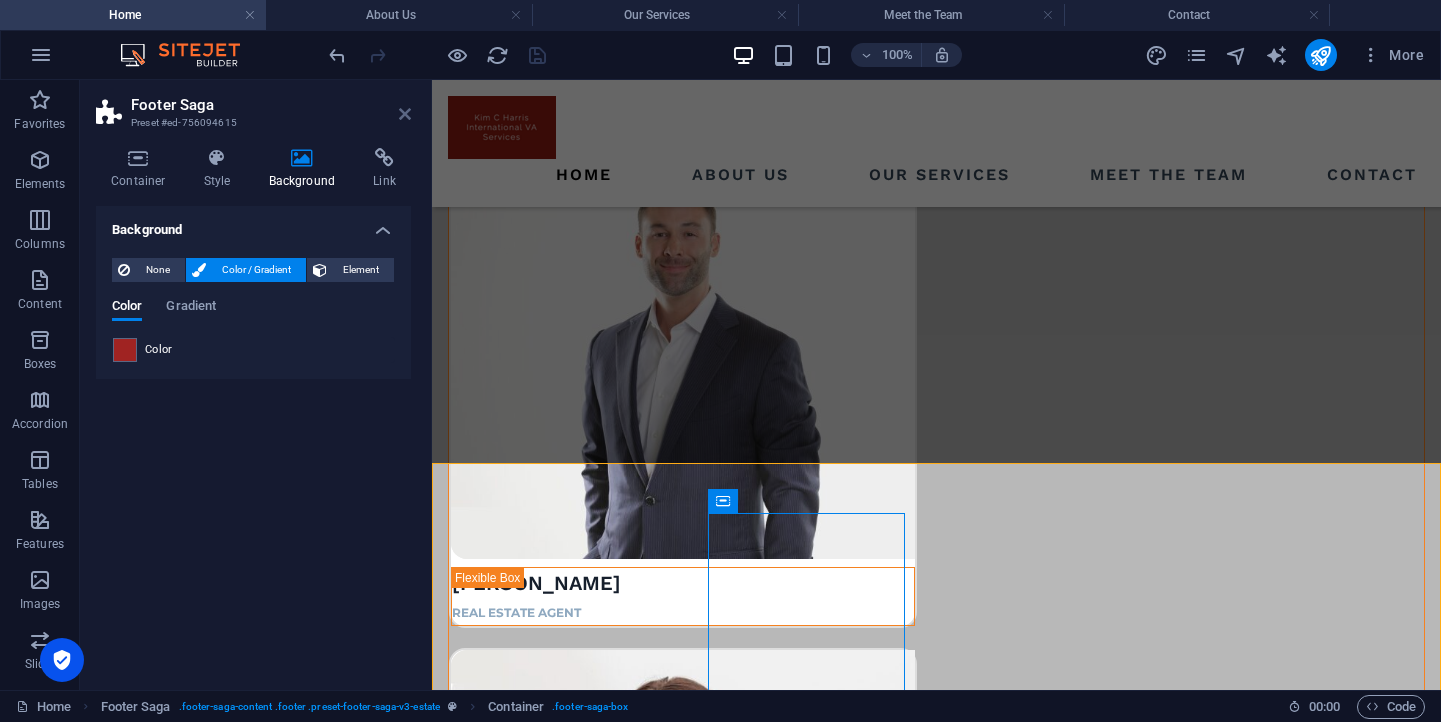 click at bounding box center (405, 114) 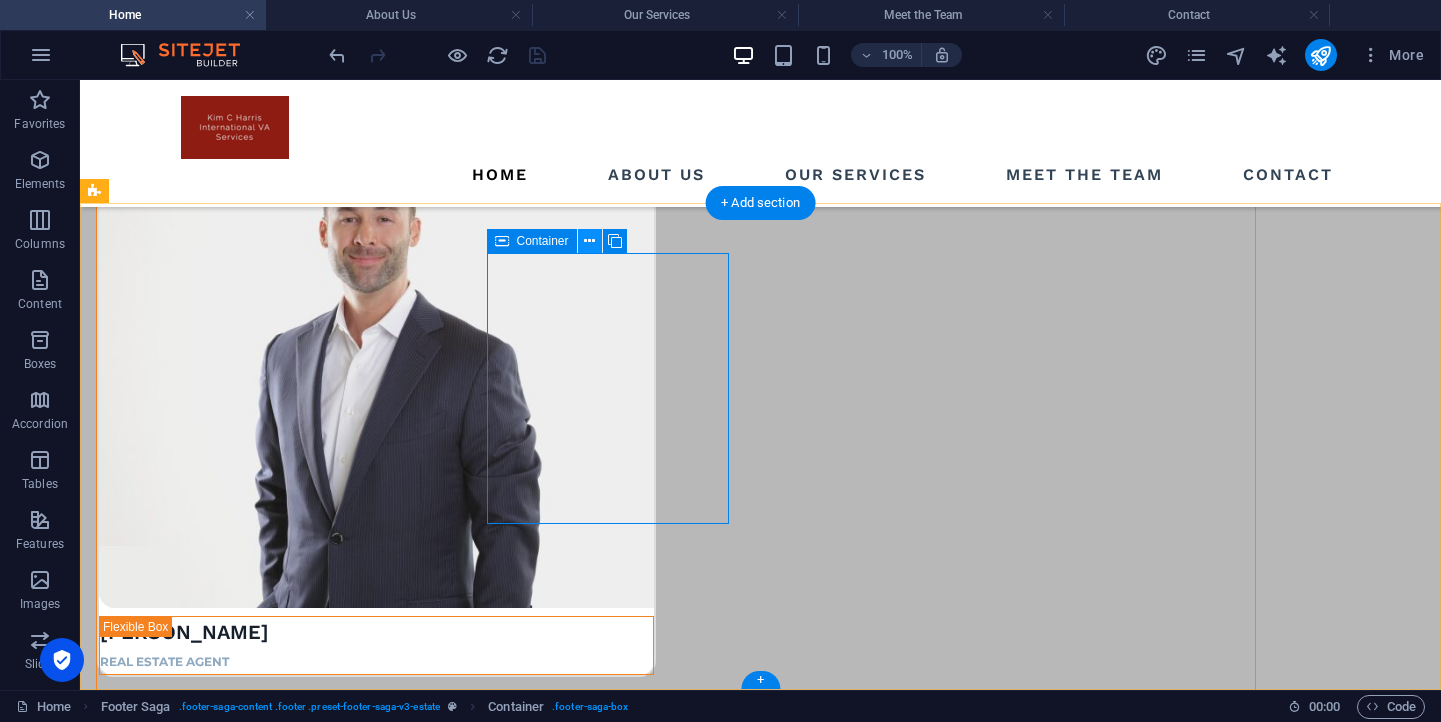 click at bounding box center [589, 241] 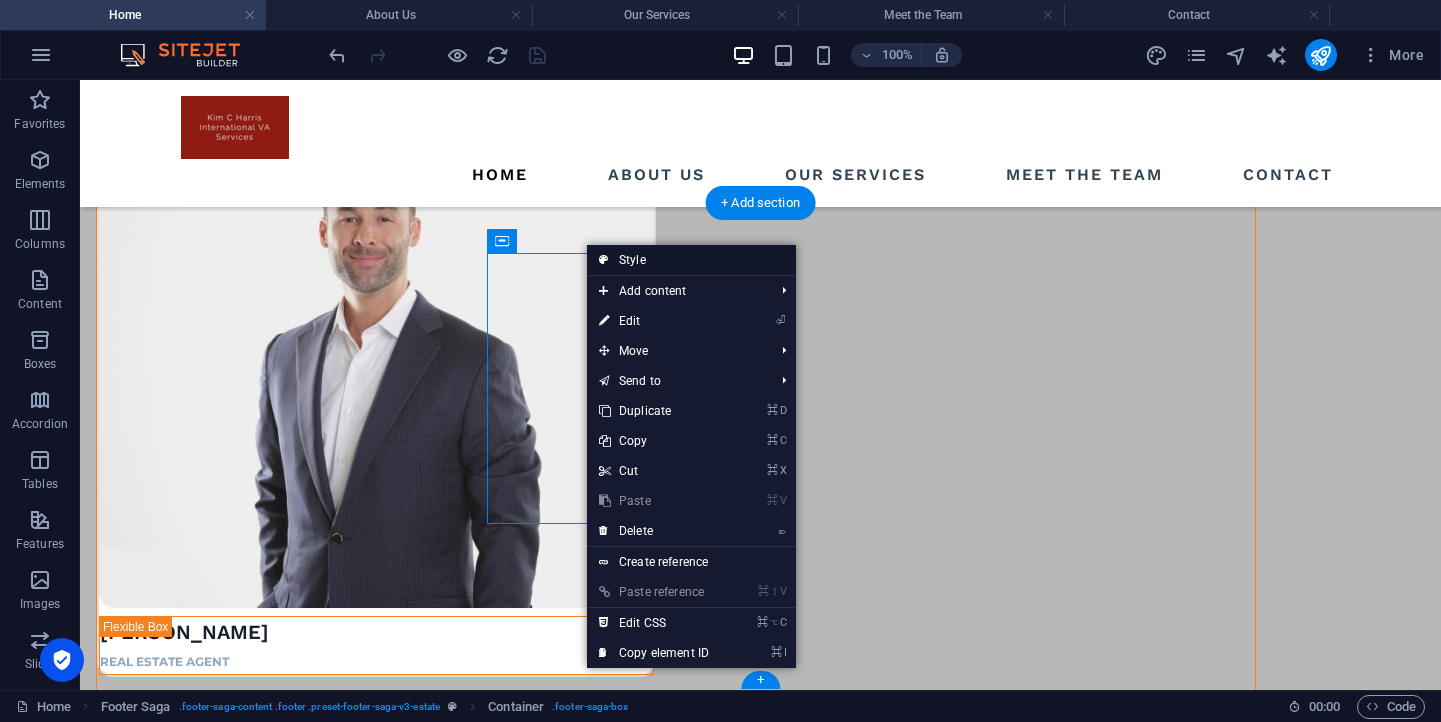 click on "Style" at bounding box center [691, 260] 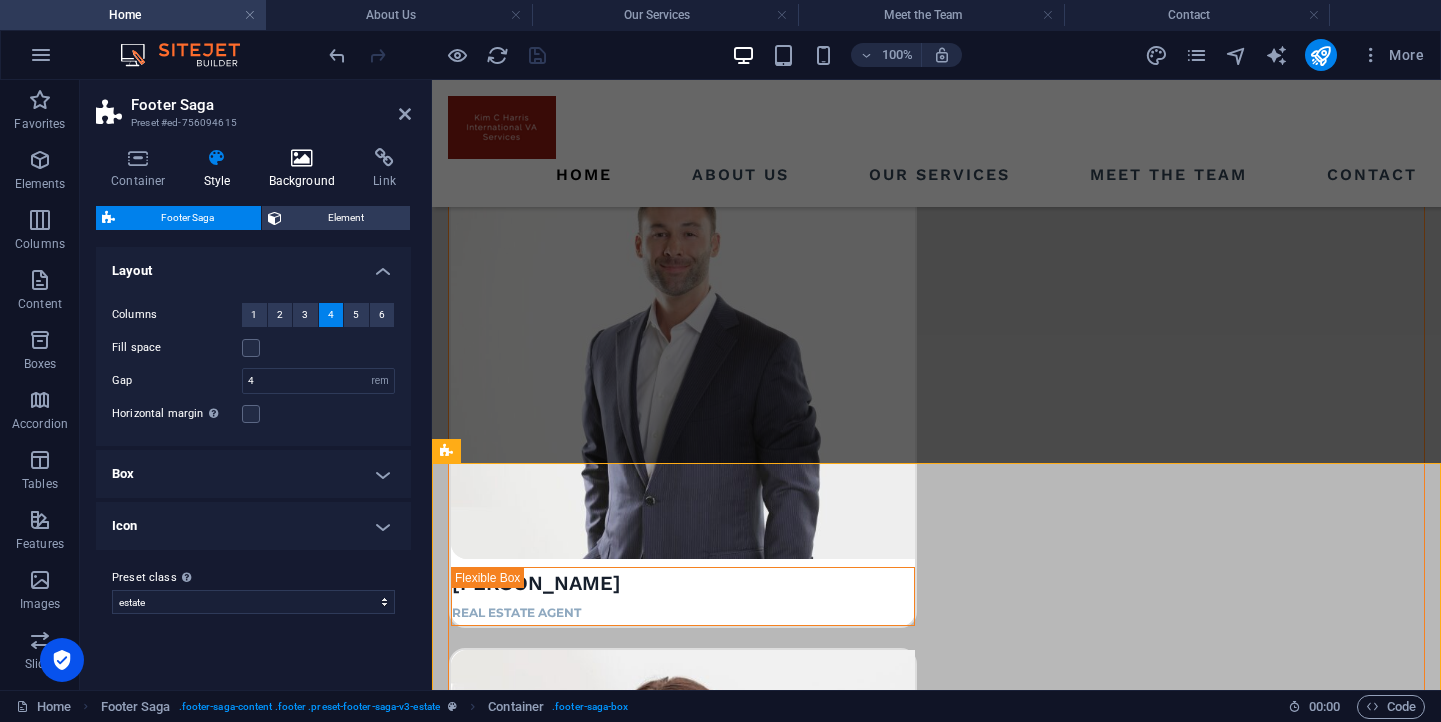 click at bounding box center [302, 158] 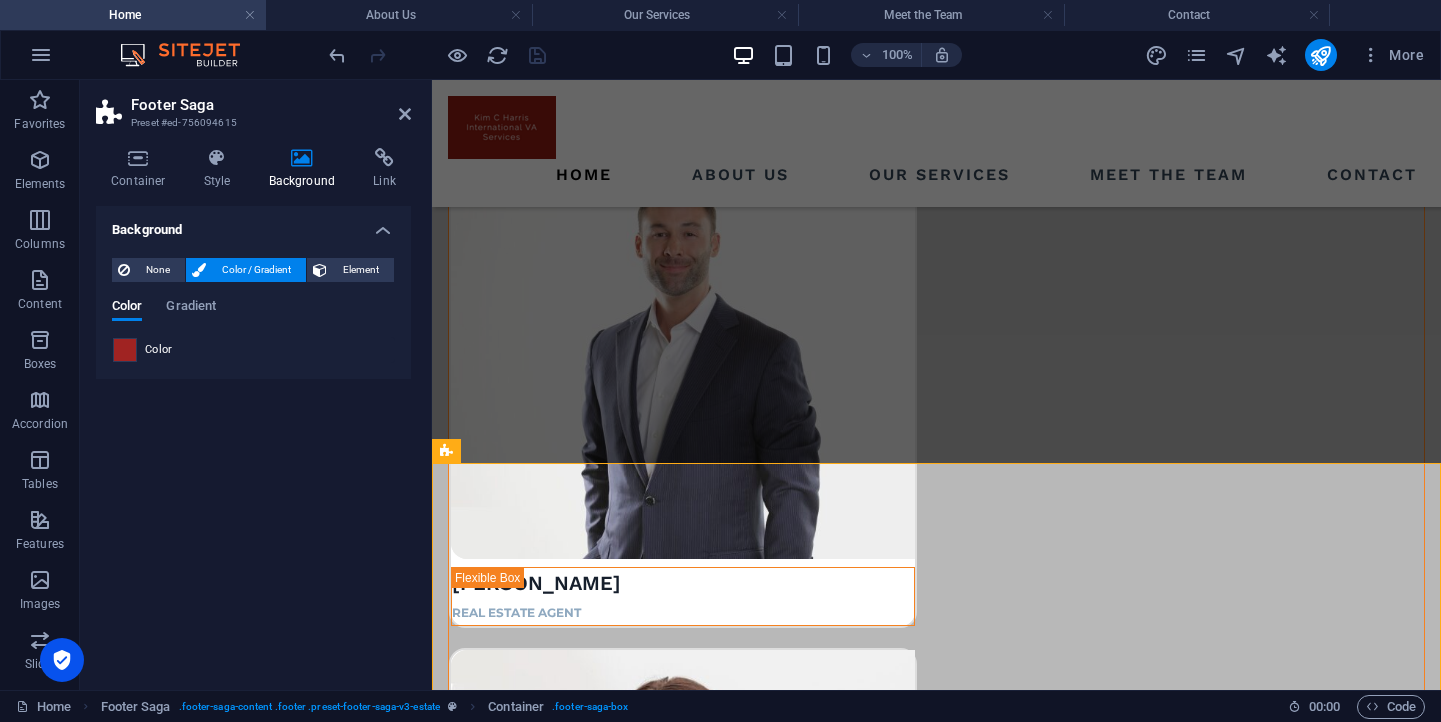 click at bounding box center (125, 350) 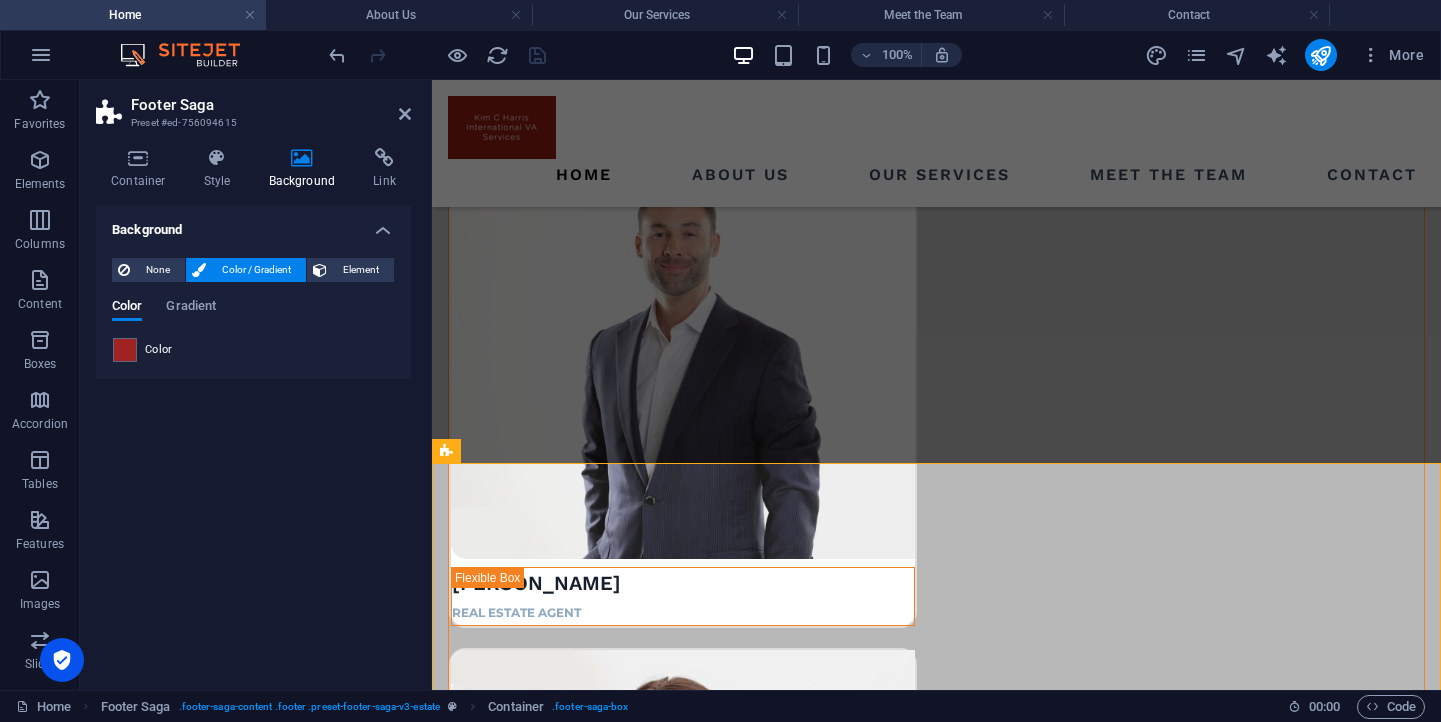 click on "Color" at bounding box center (159, 350) 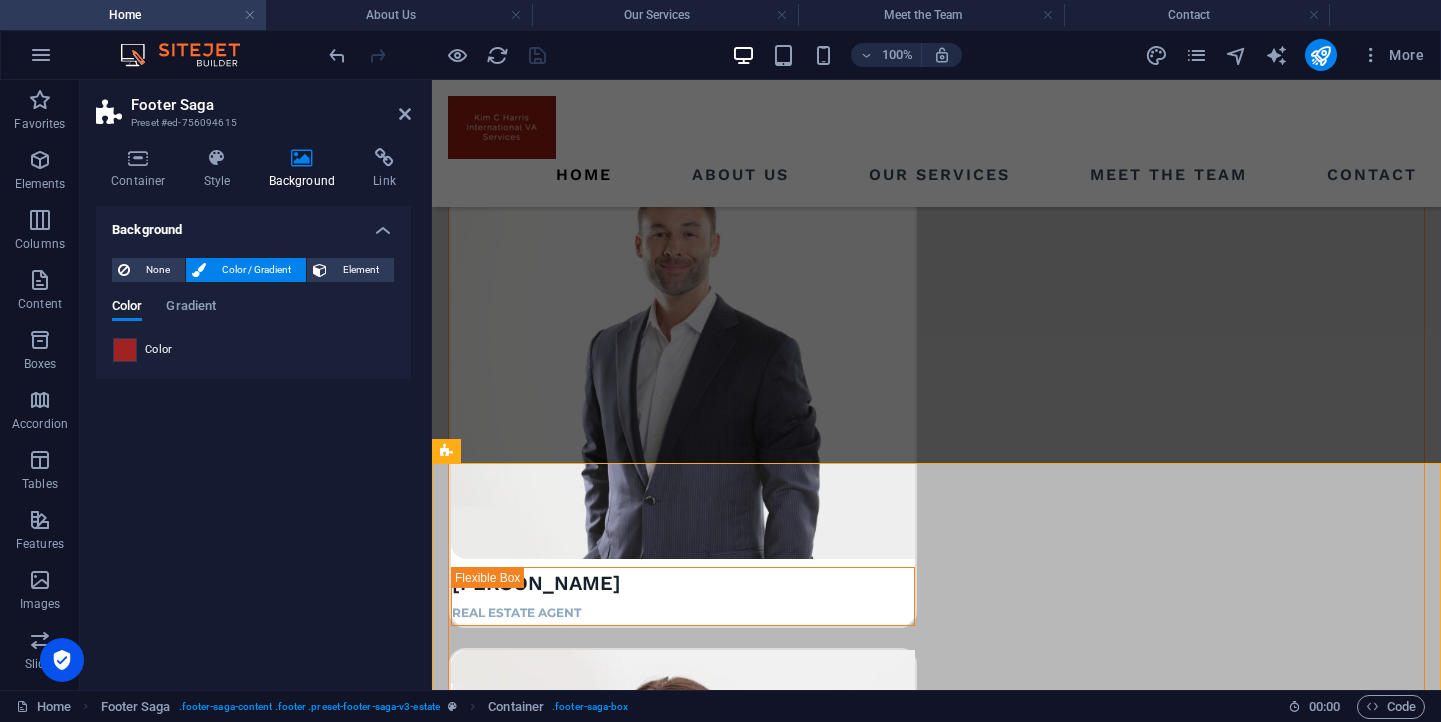click at bounding box center [125, 350] 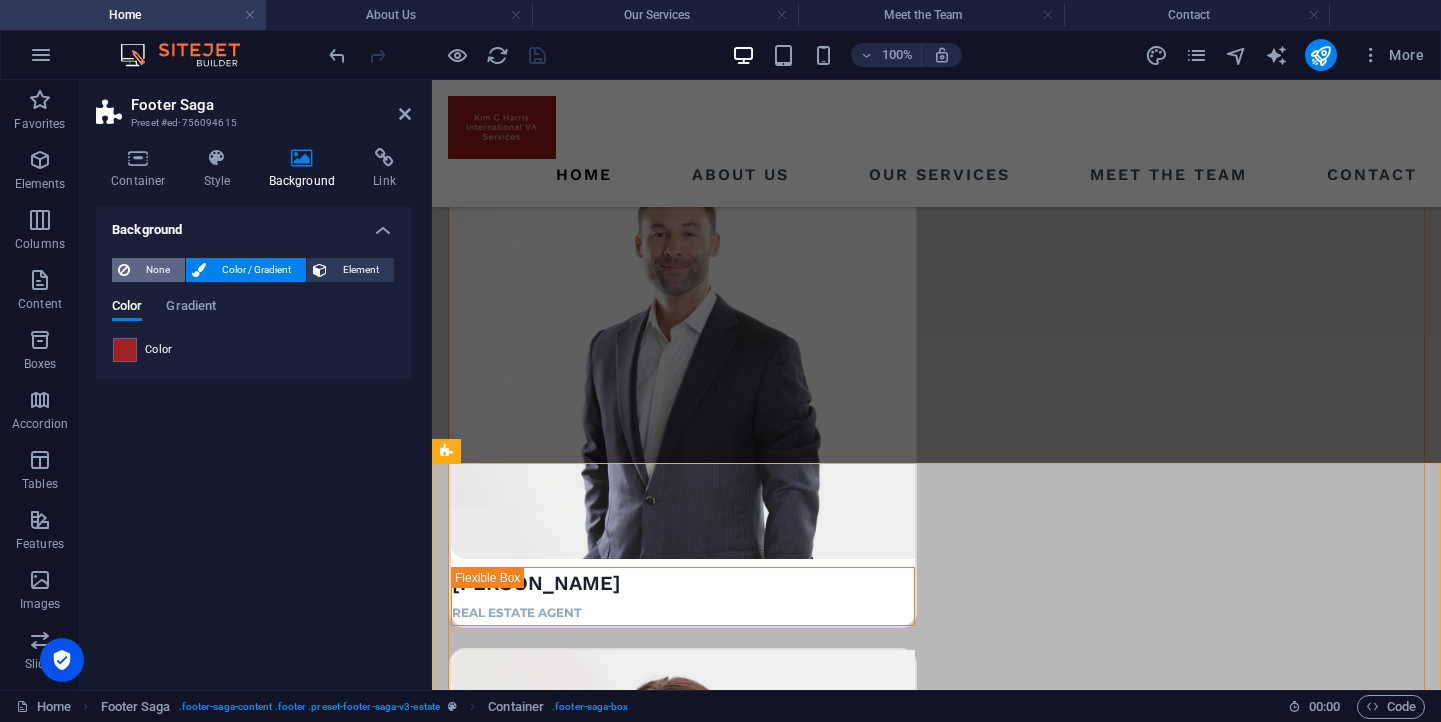 click on "None" at bounding box center (157, 270) 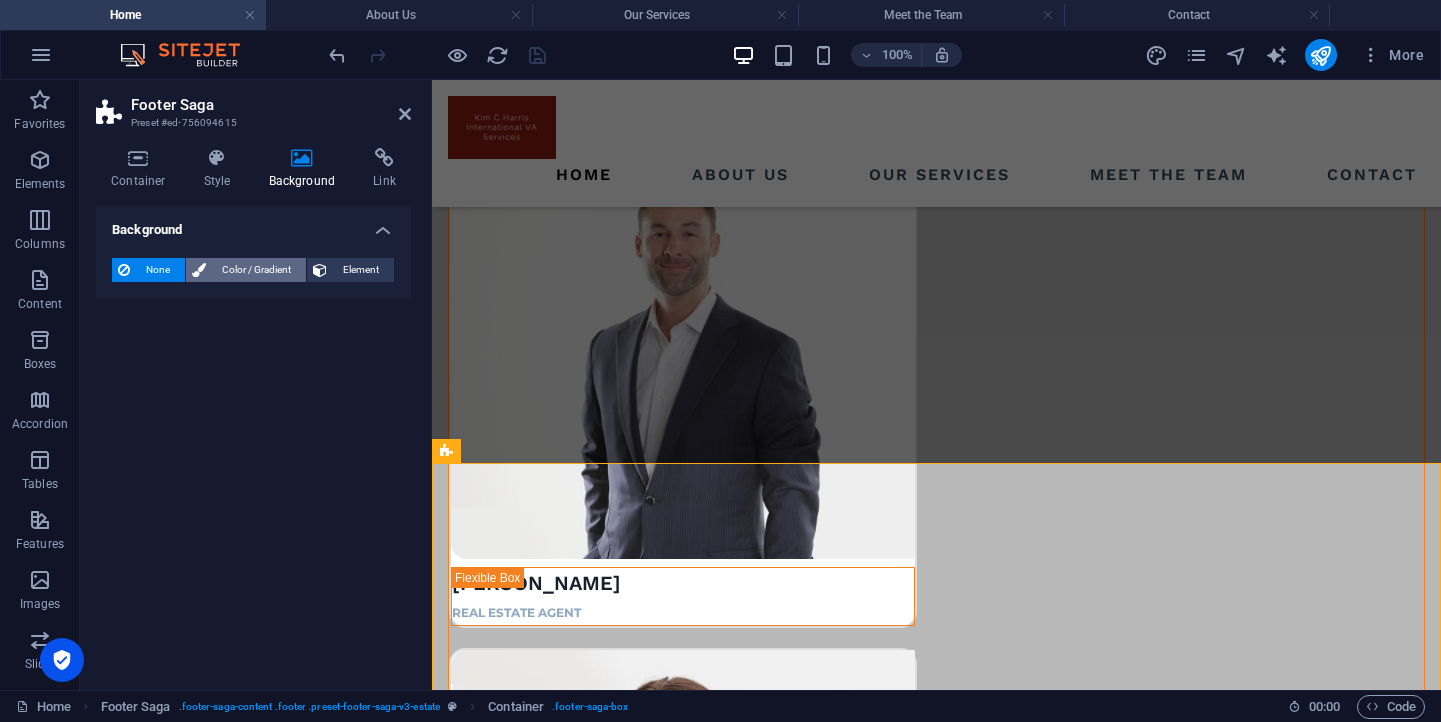click on "Color / Gradient" at bounding box center (256, 270) 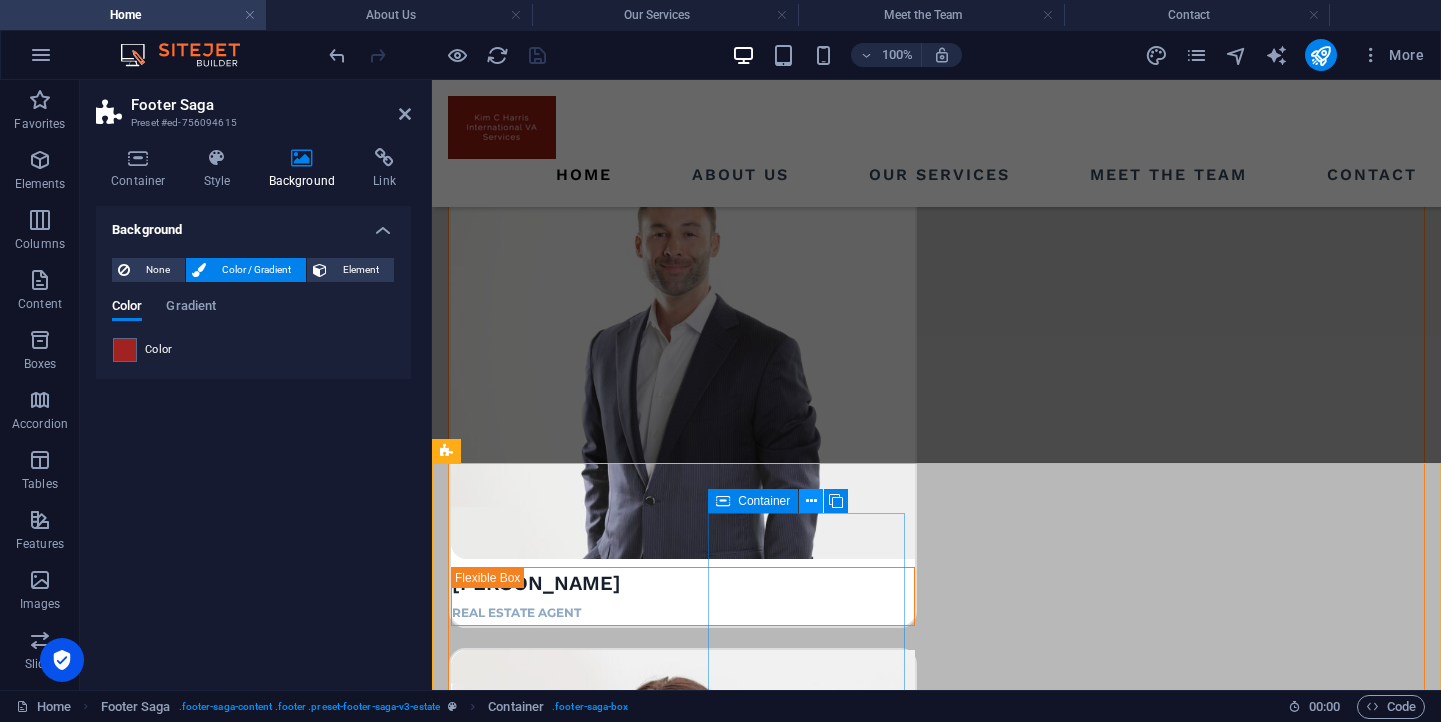click at bounding box center (811, 501) 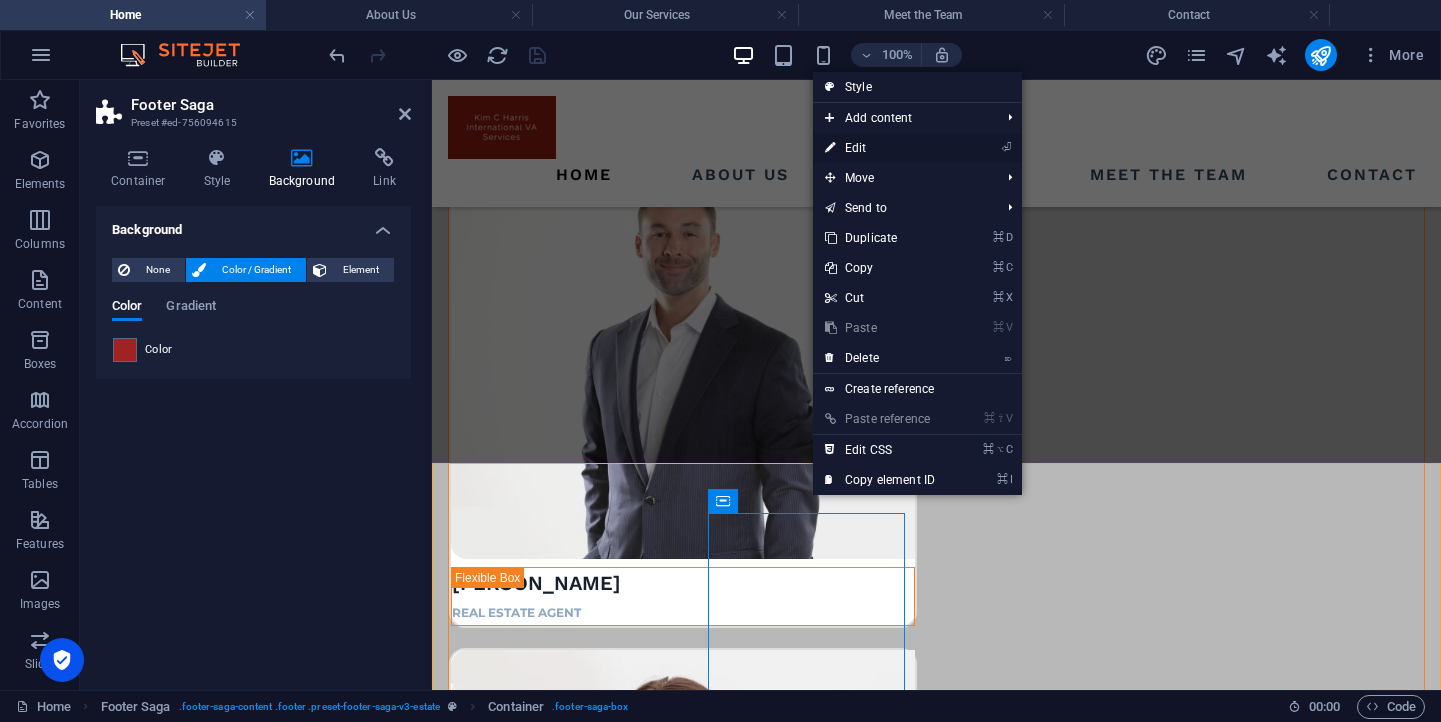 click on "⏎  Edit" at bounding box center [880, 148] 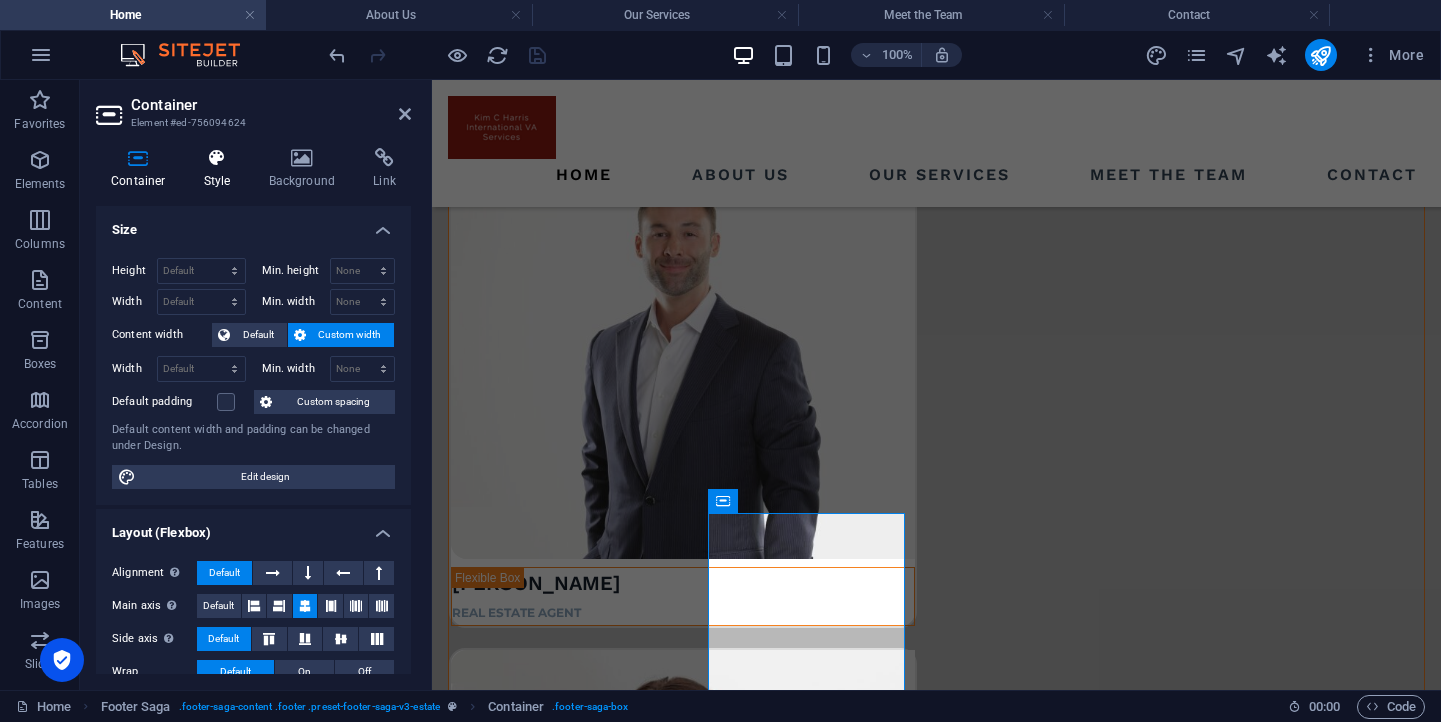 click on "Style" at bounding box center [221, 169] 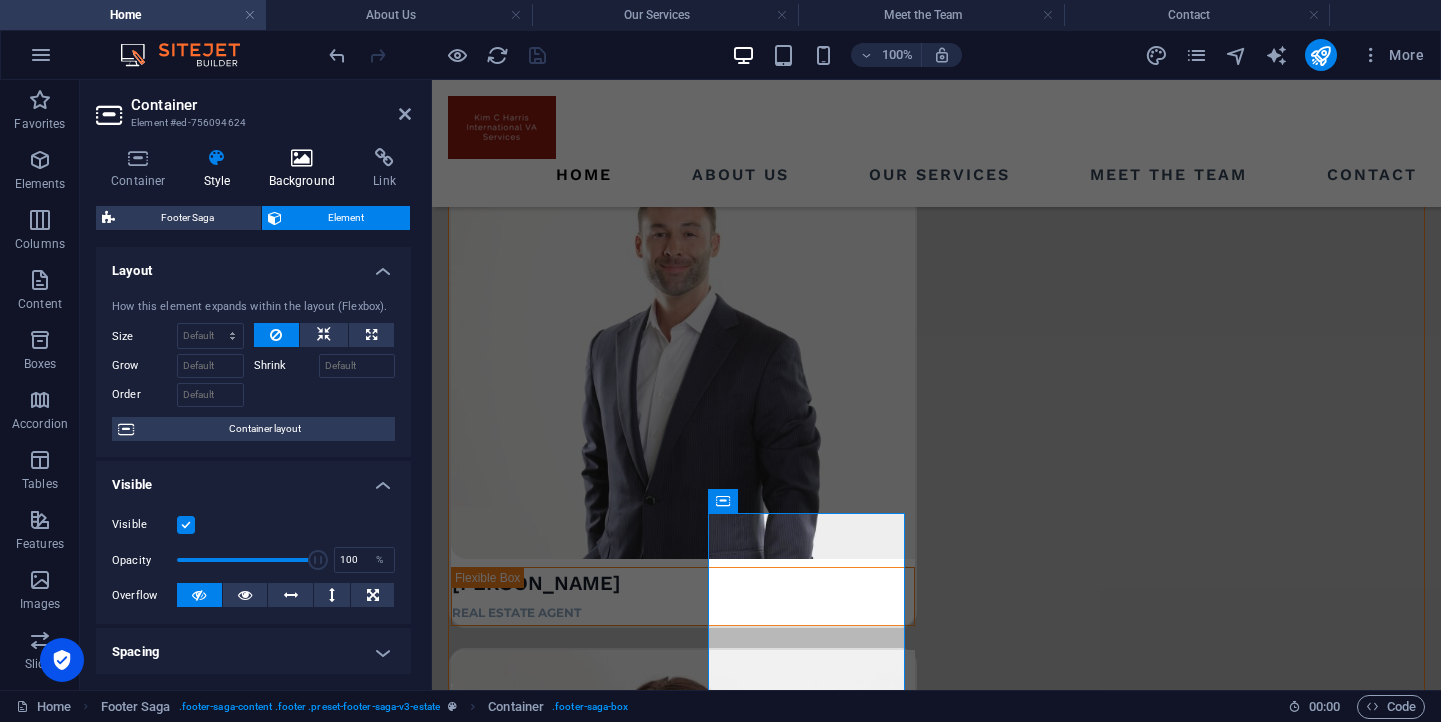 scroll, scrollTop: -1, scrollLeft: 0, axis: vertical 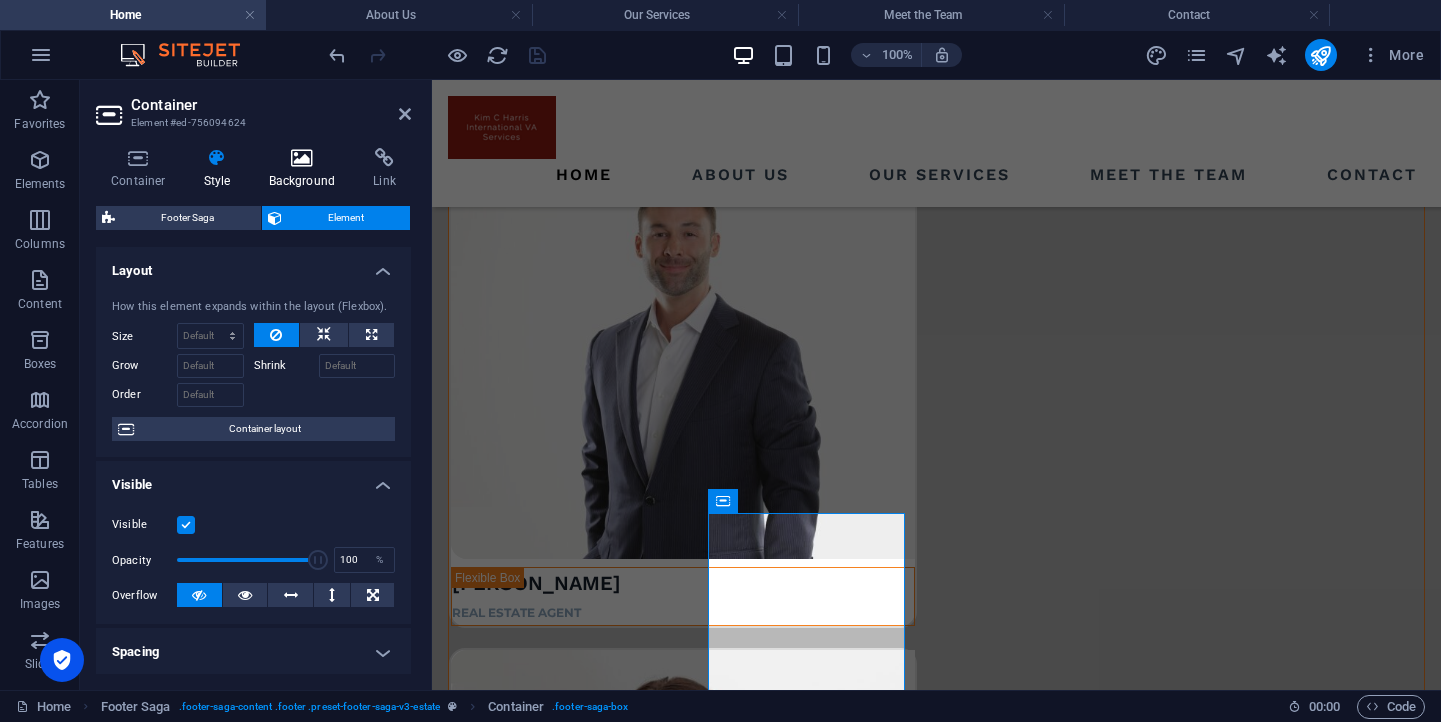 click at bounding box center [302, 158] 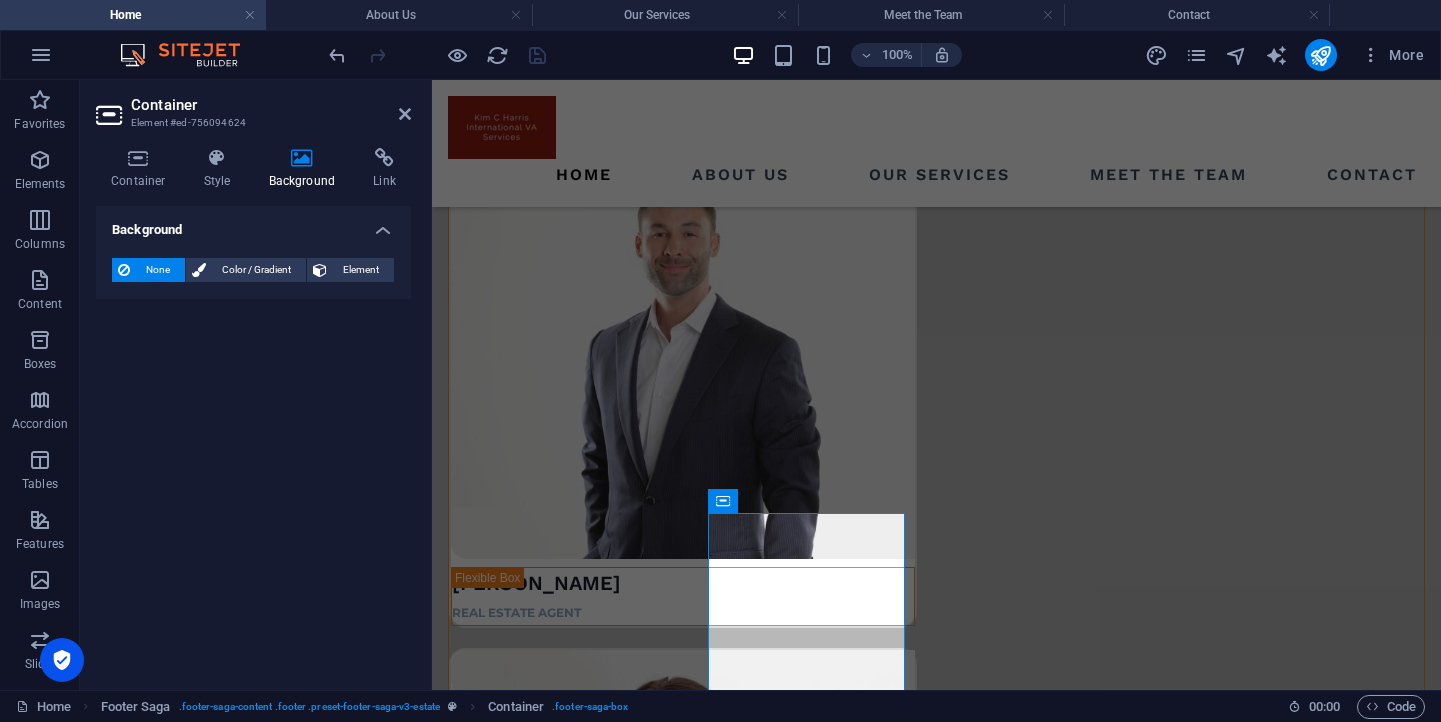 scroll, scrollTop: 0, scrollLeft: 0, axis: both 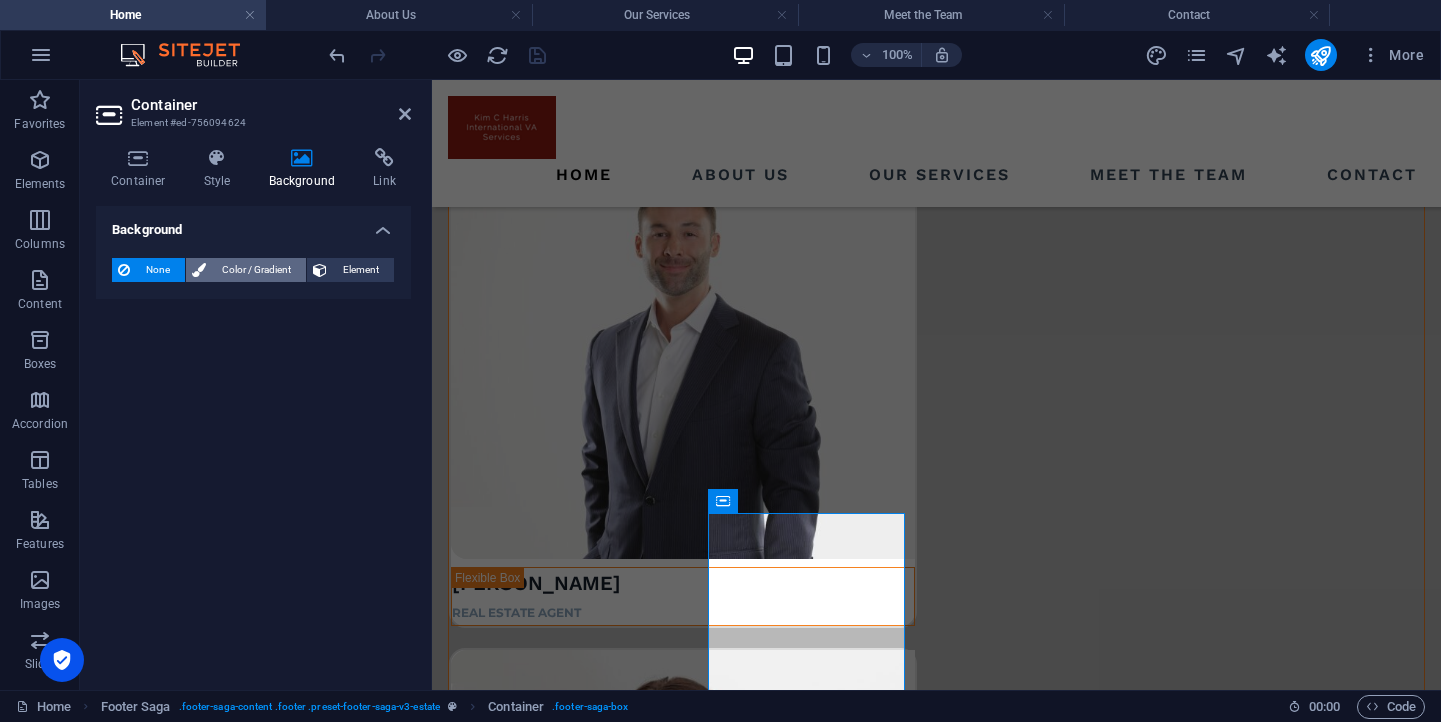 click on "Color / Gradient" at bounding box center (256, 270) 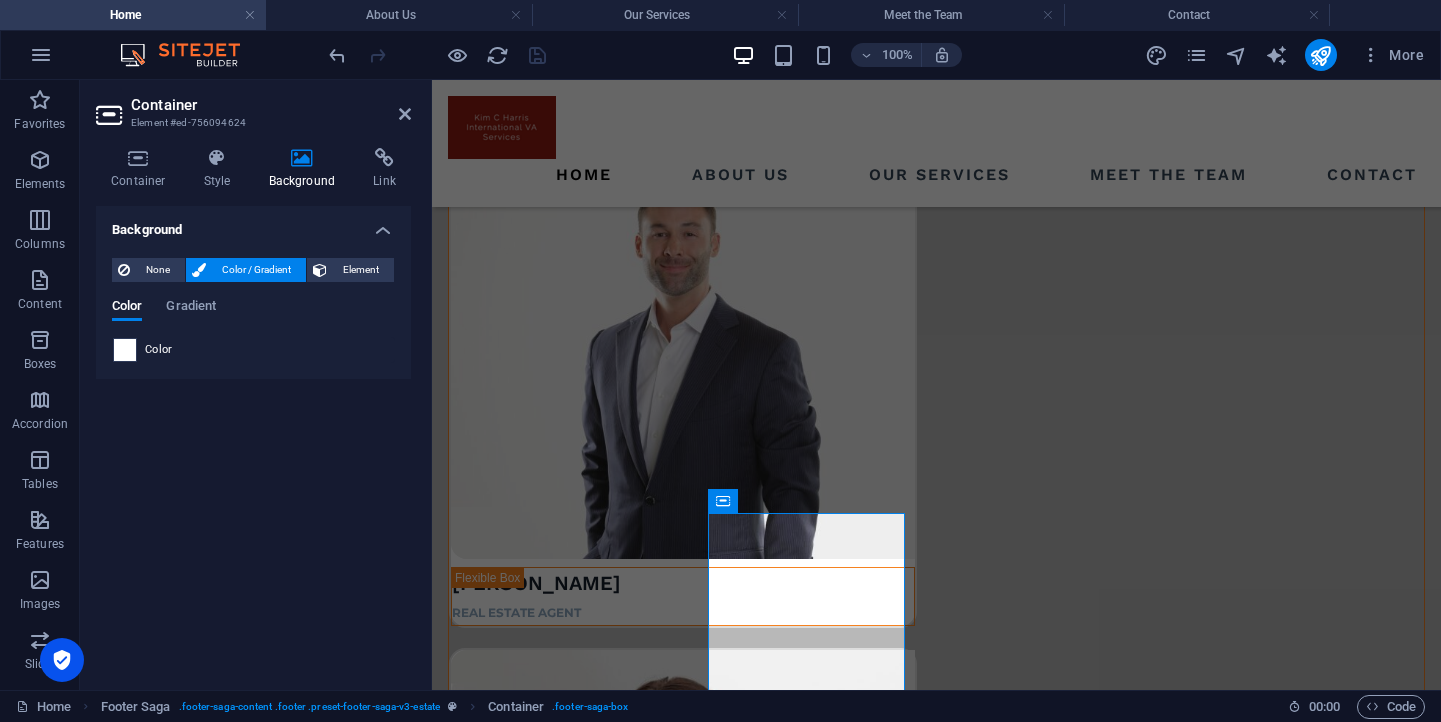 click at bounding box center [125, 350] 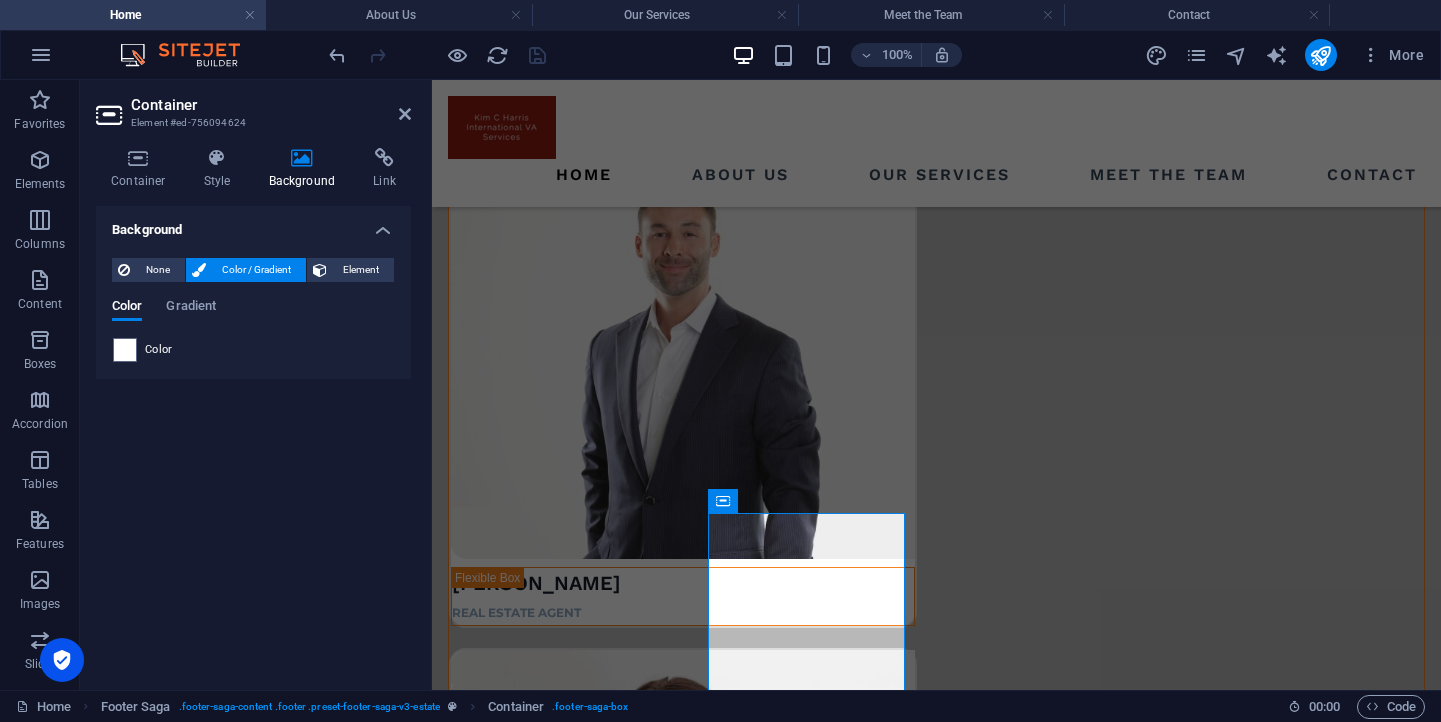 click on "Color" at bounding box center (159, 350) 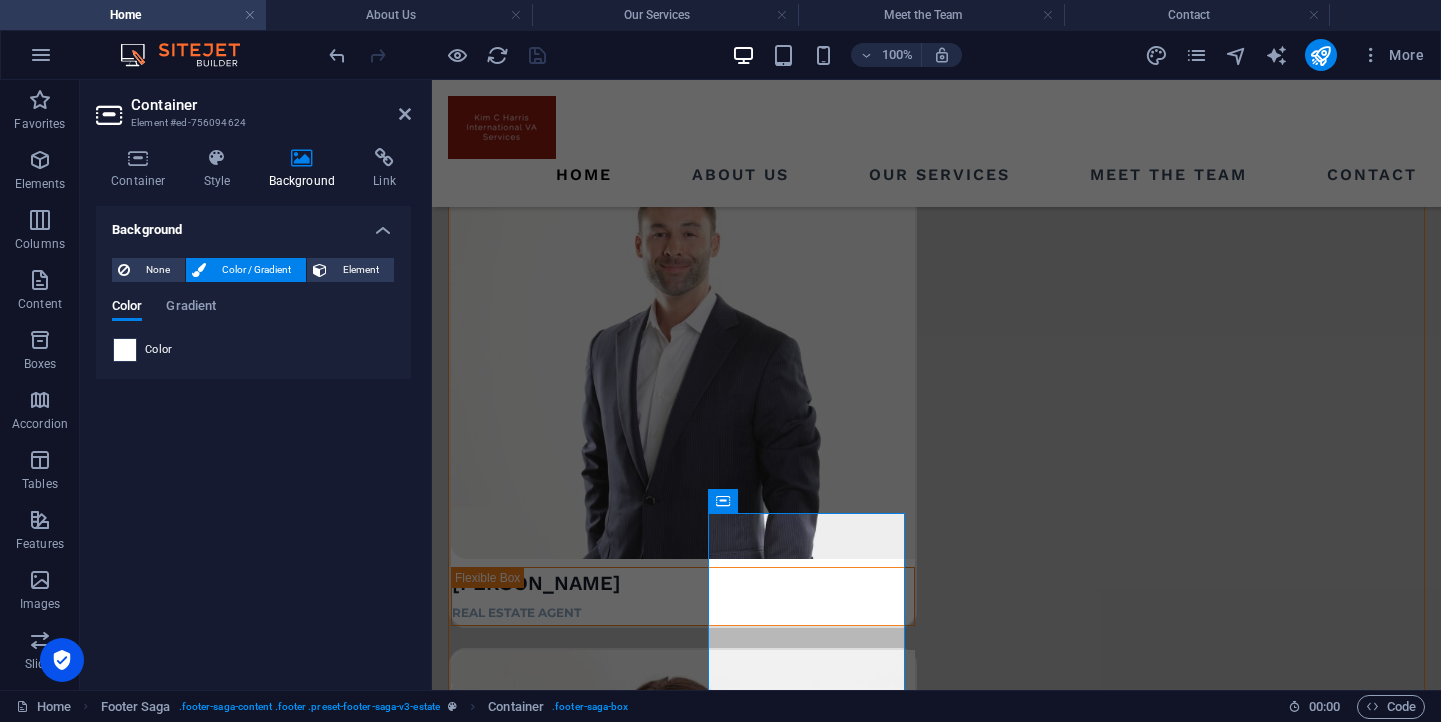 click at bounding box center (125, 350) 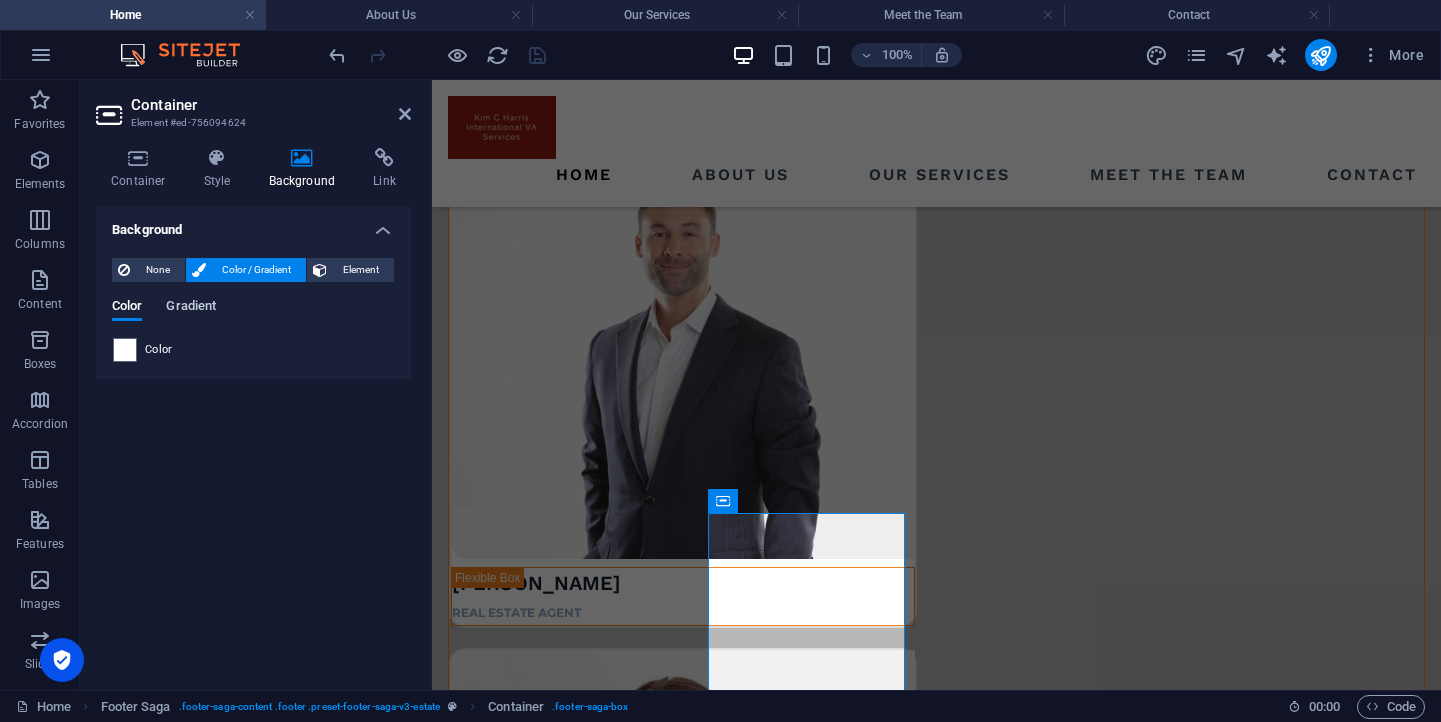 click on "Gradient" at bounding box center [191, 308] 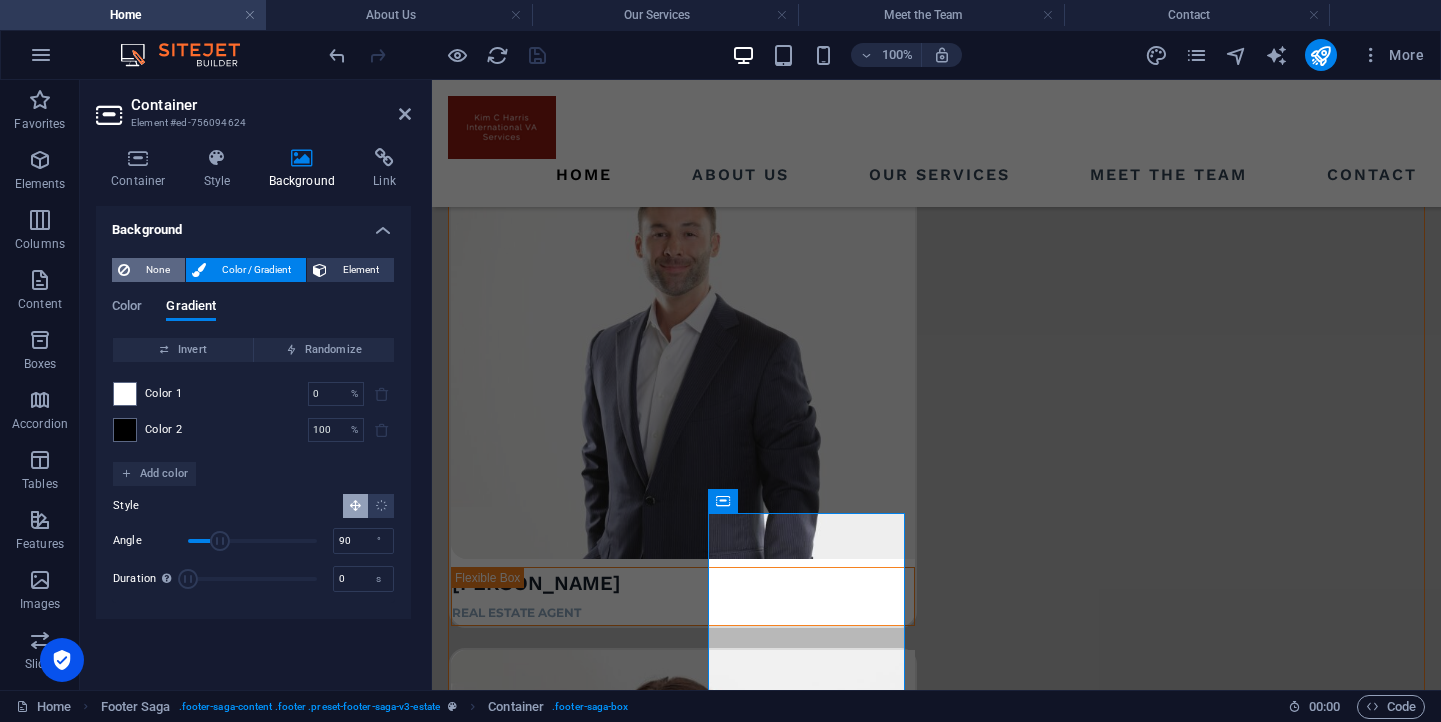 click on "None" at bounding box center (157, 270) 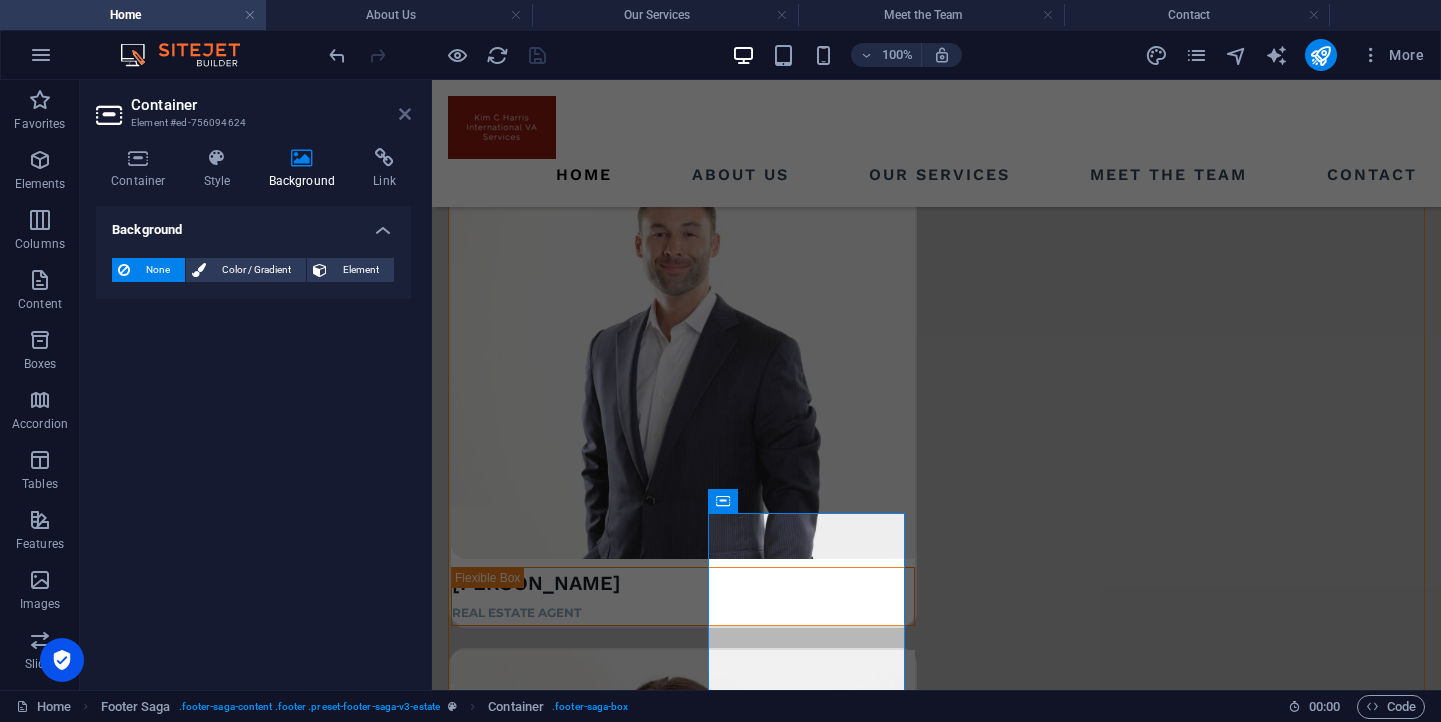click at bounding box center (405, 114) 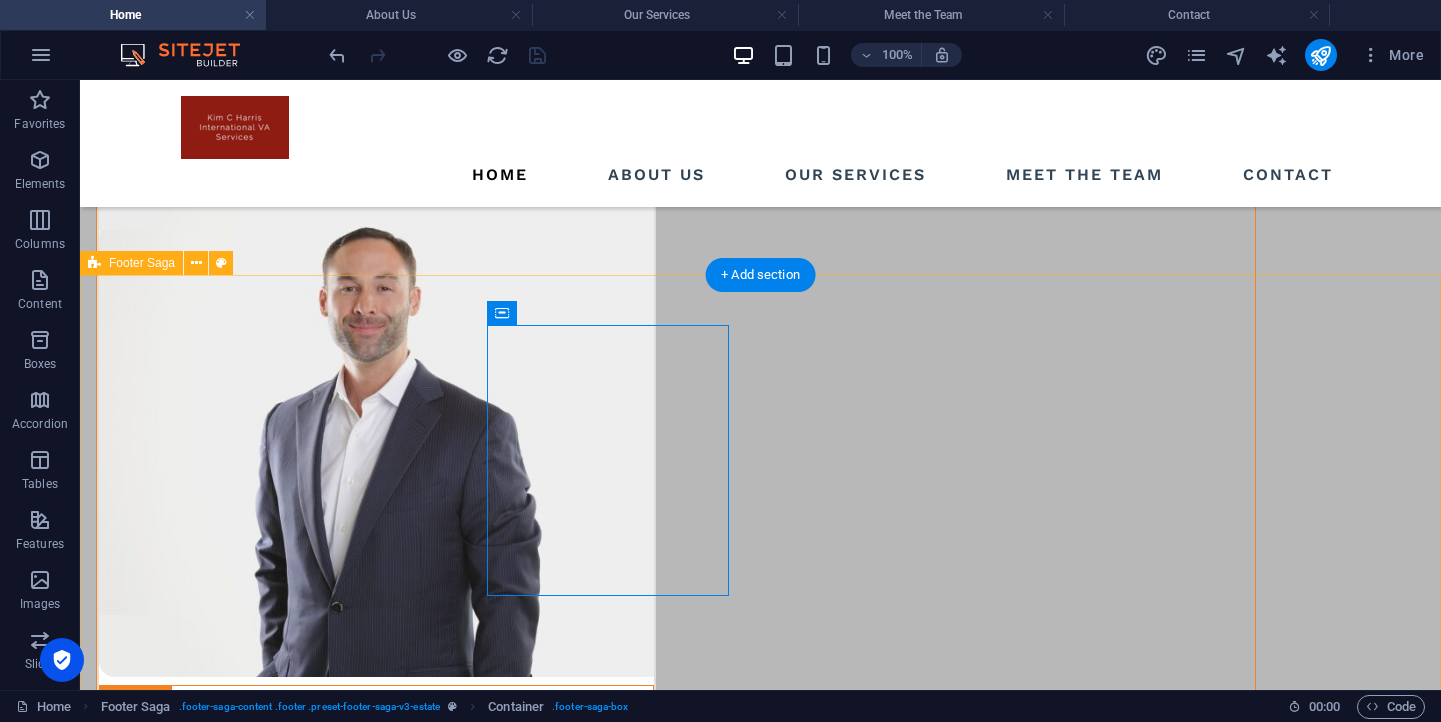 scroll, scrollTop: 5108, scrollLeft: 0, axis: vertical 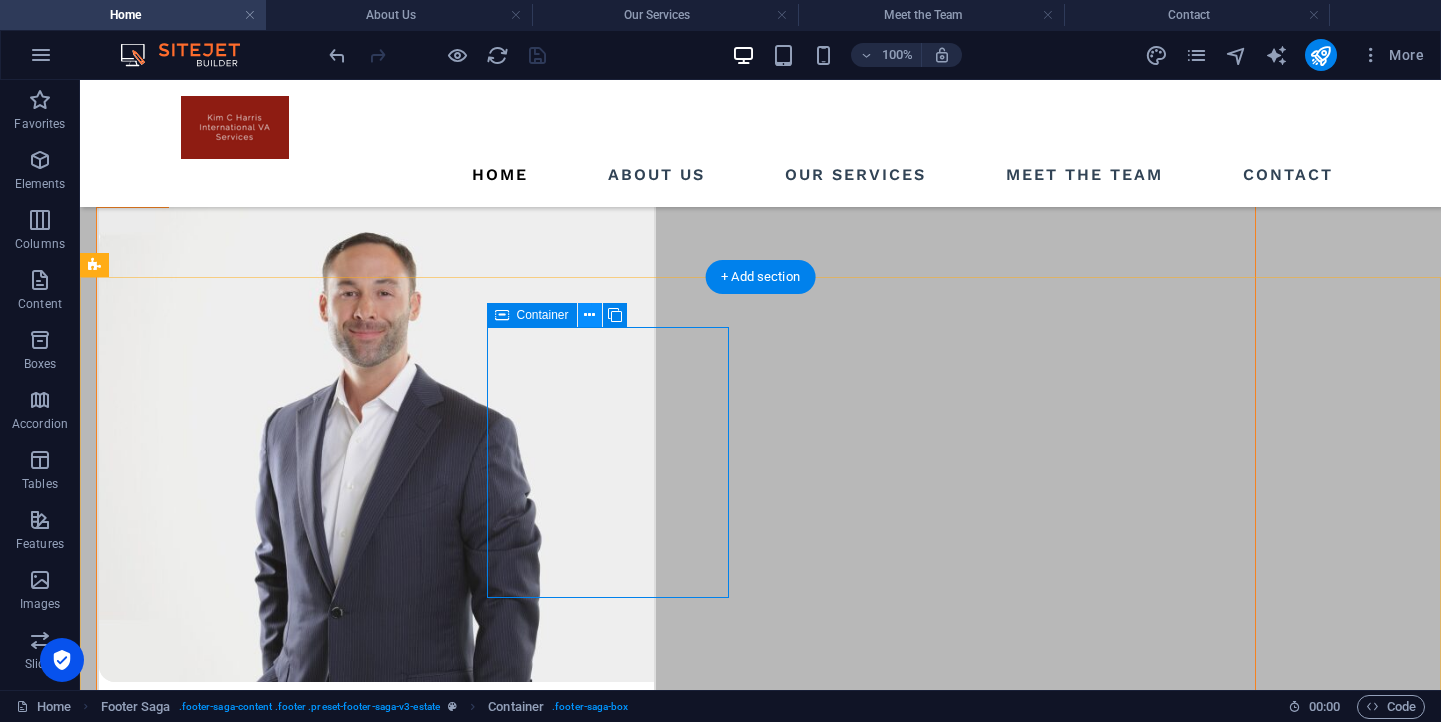 click at bounding box center [589, 315] 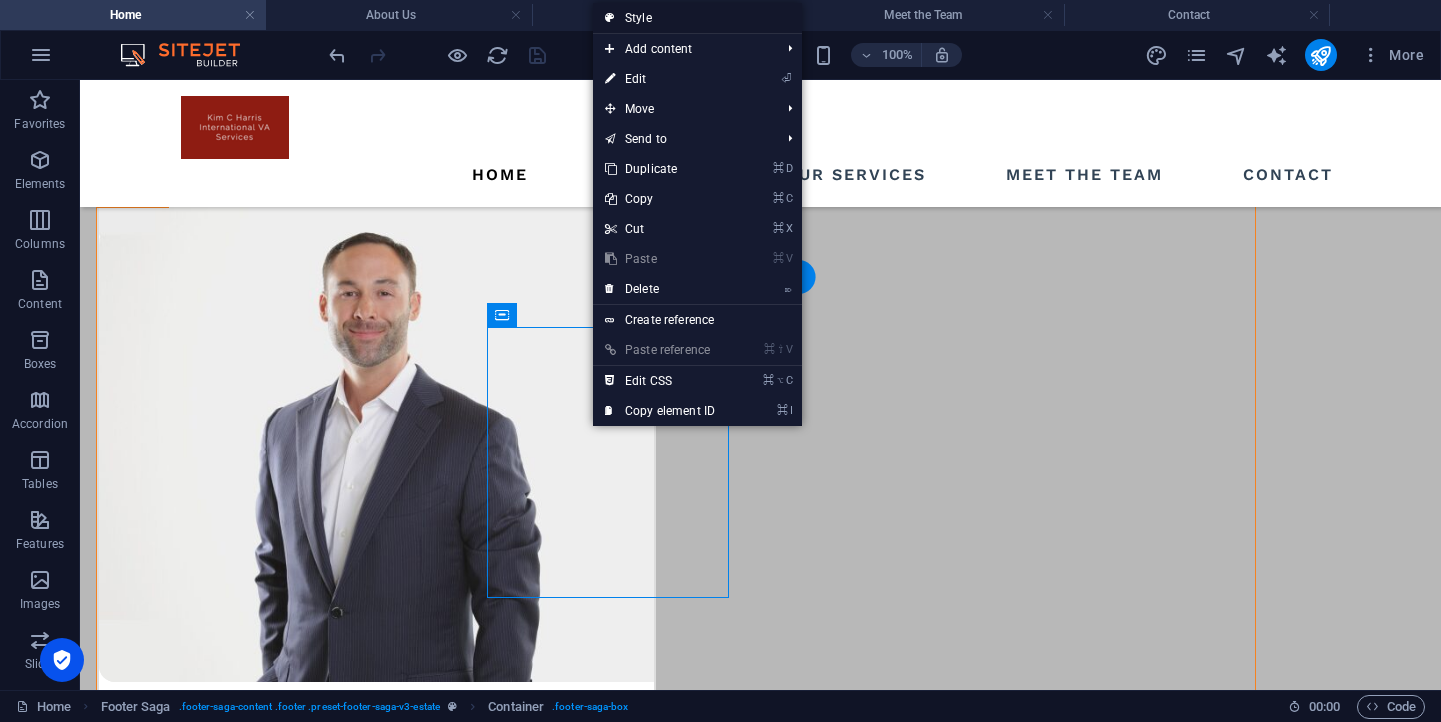 click on "Style" at bounding box center [697, 18] 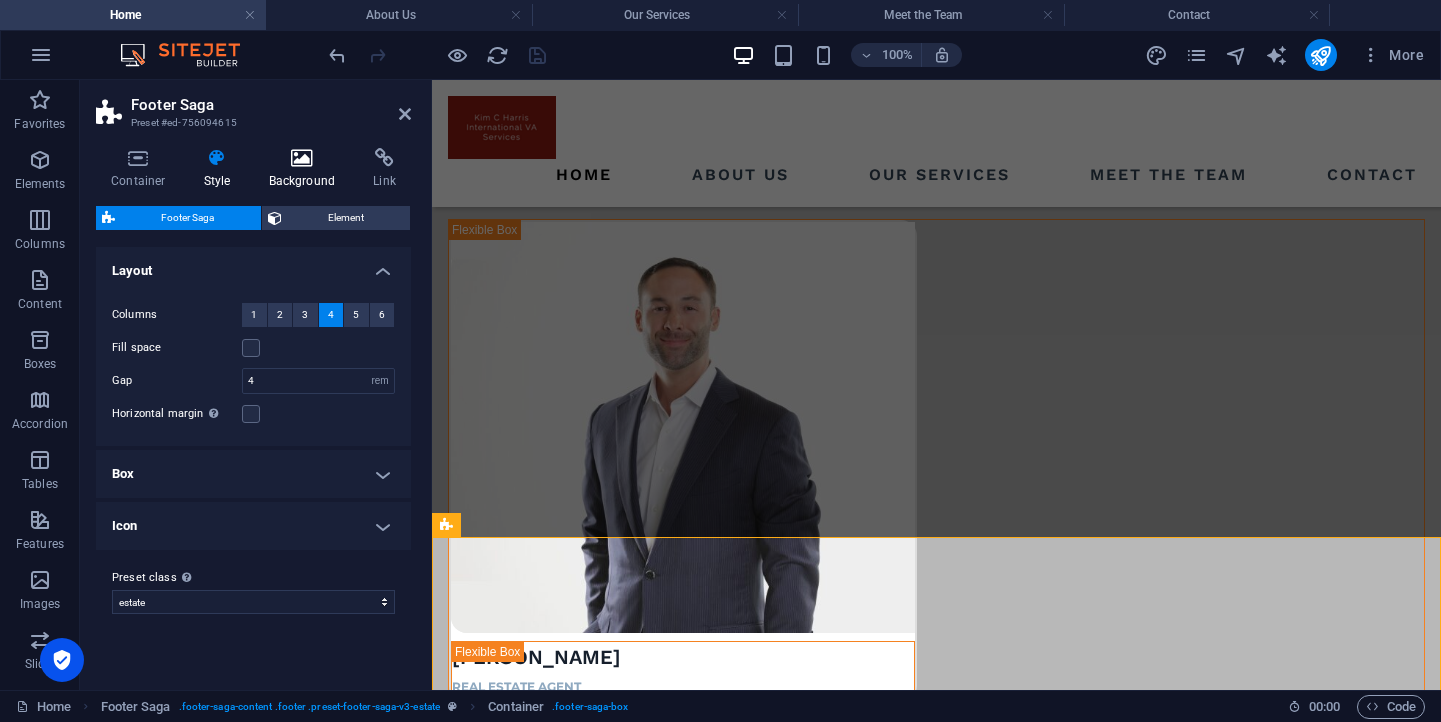 click on "Background" at bounding box center (306, 169) 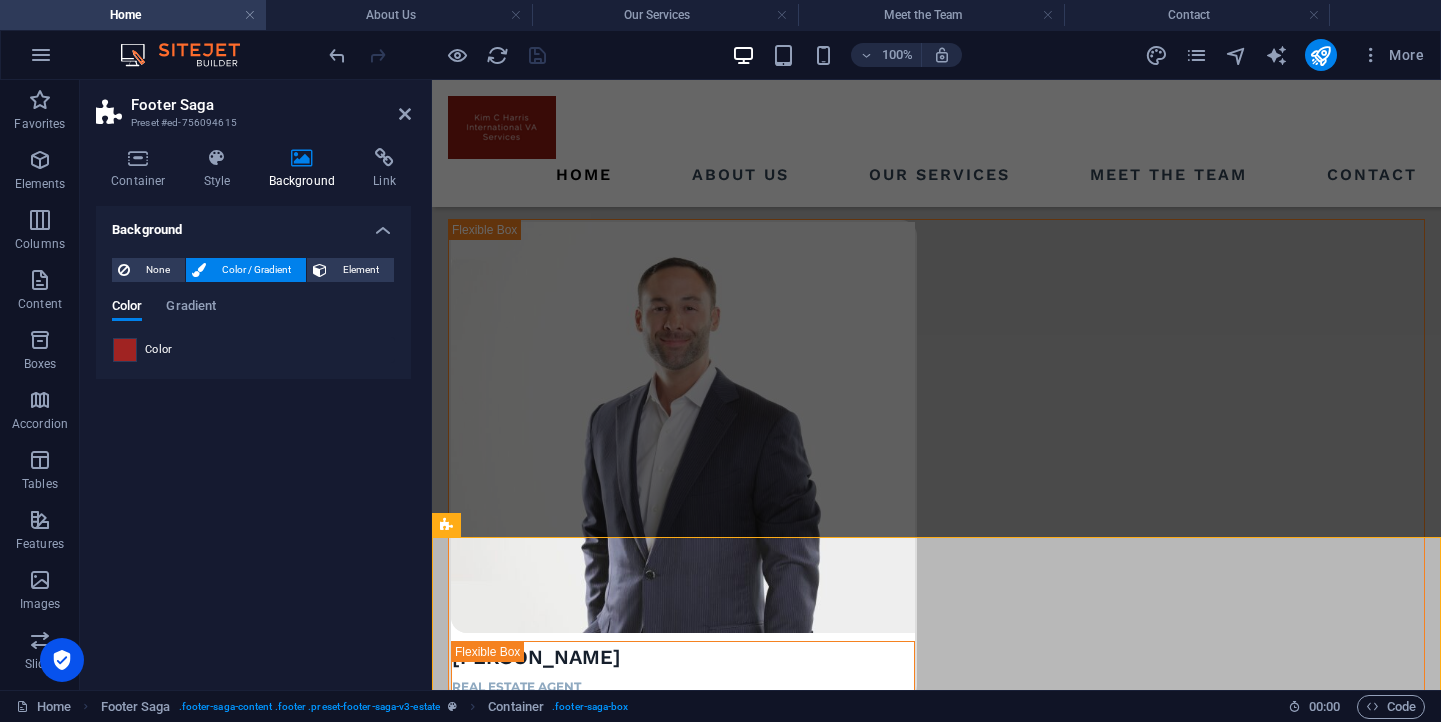 click at bounding box center [125, 350] 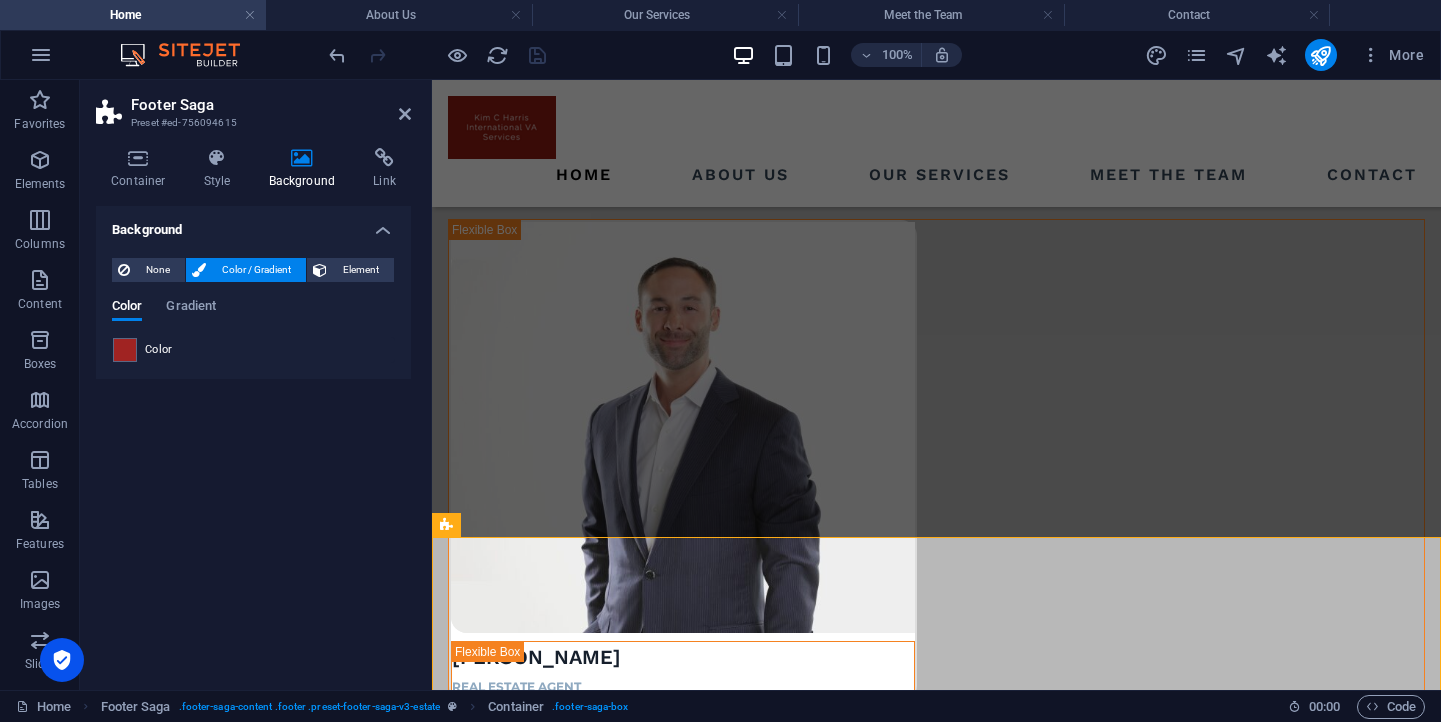 click on "Color" at bounding box center [159, 350] 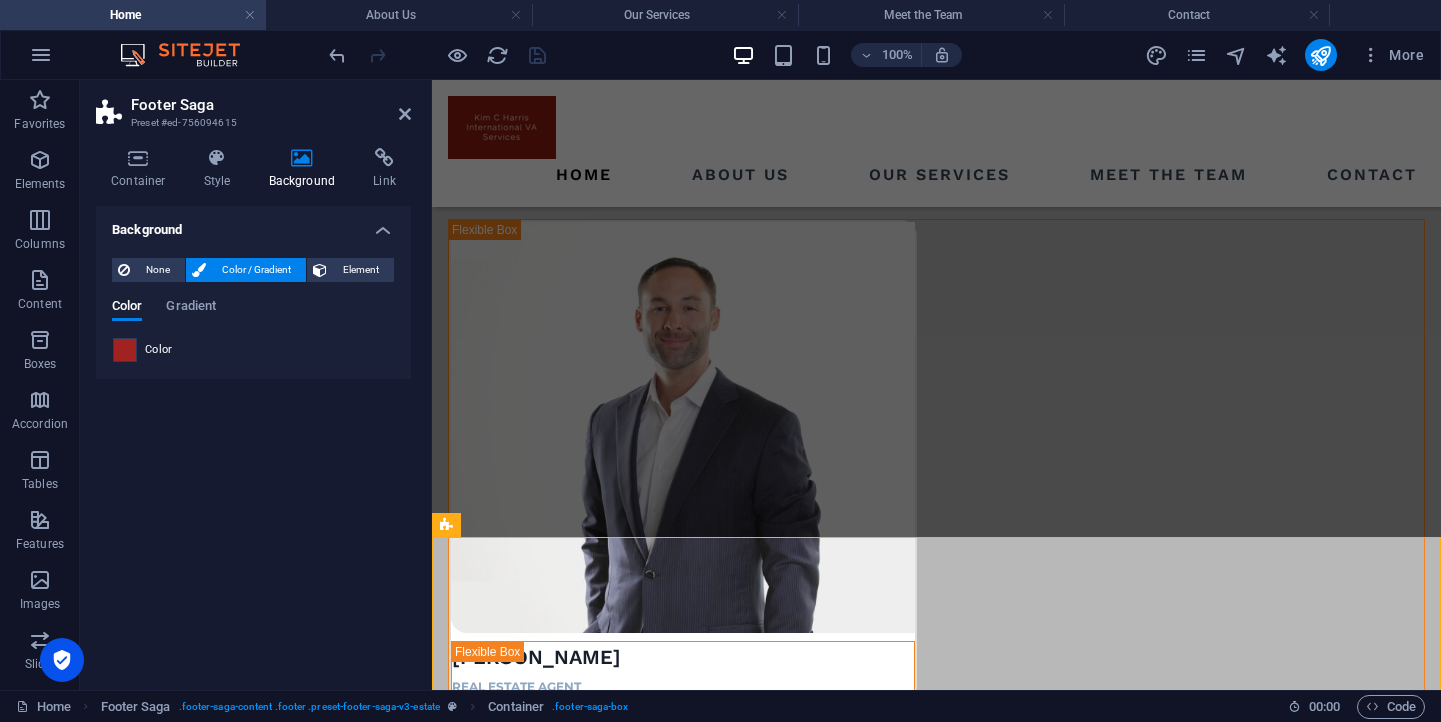 click at bounding box center [125, 350] 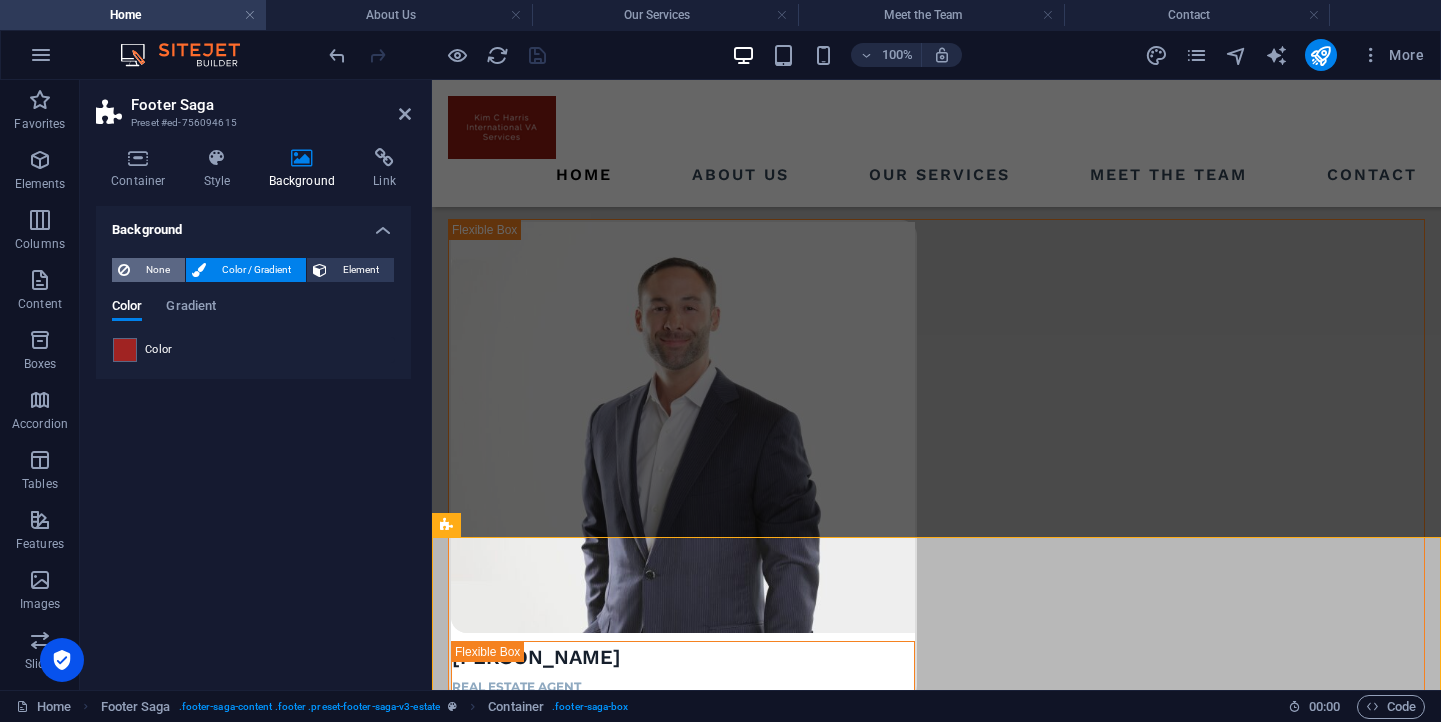 click on "None" at bounding box center (157, 270) 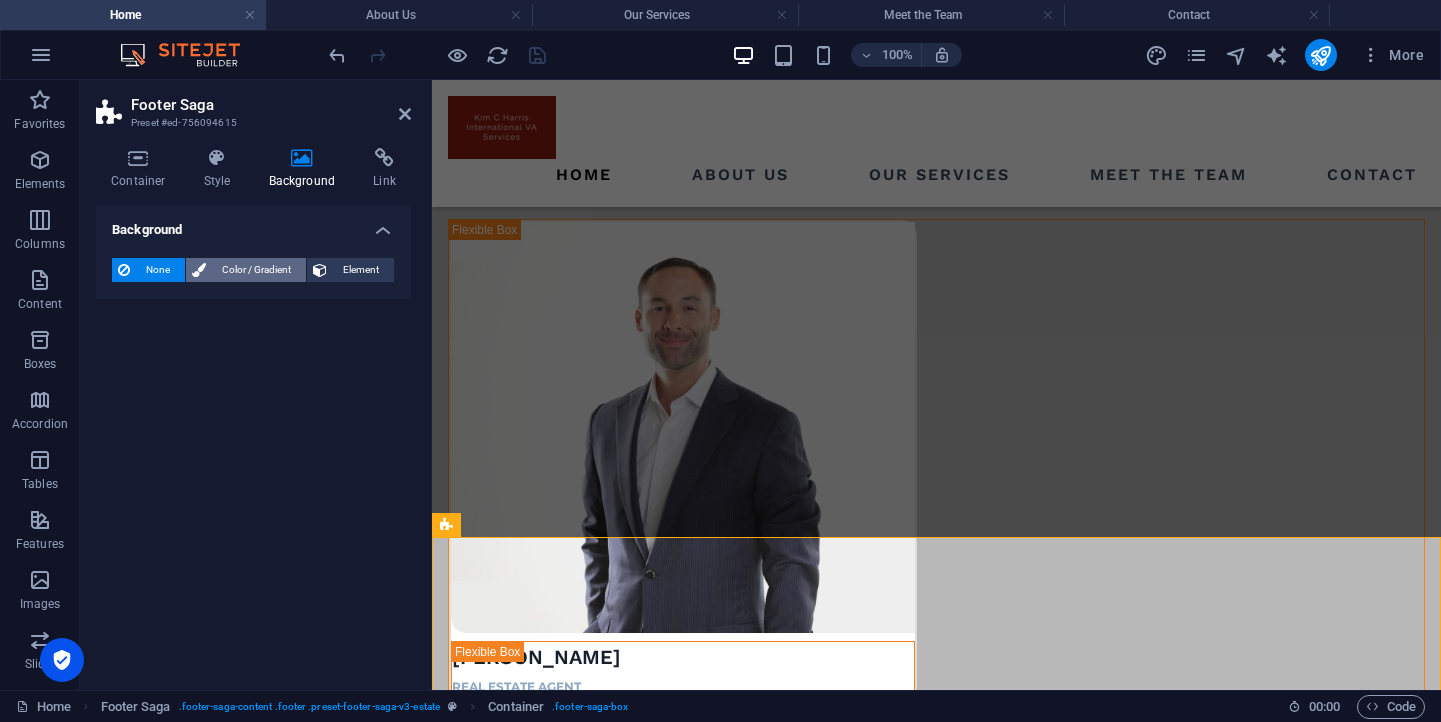 click on "Color / Gradient" at bounding box center (256, 270) 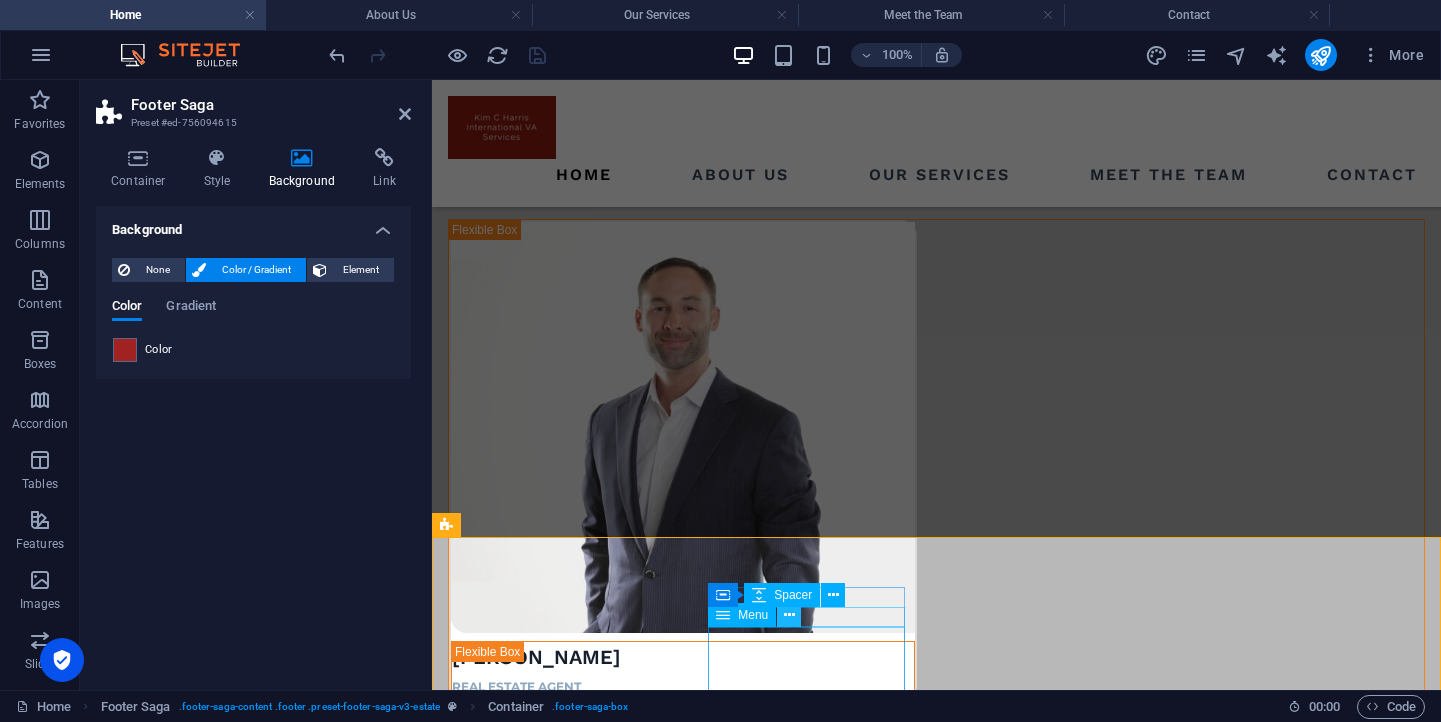 click at bounding box center [789, 615] 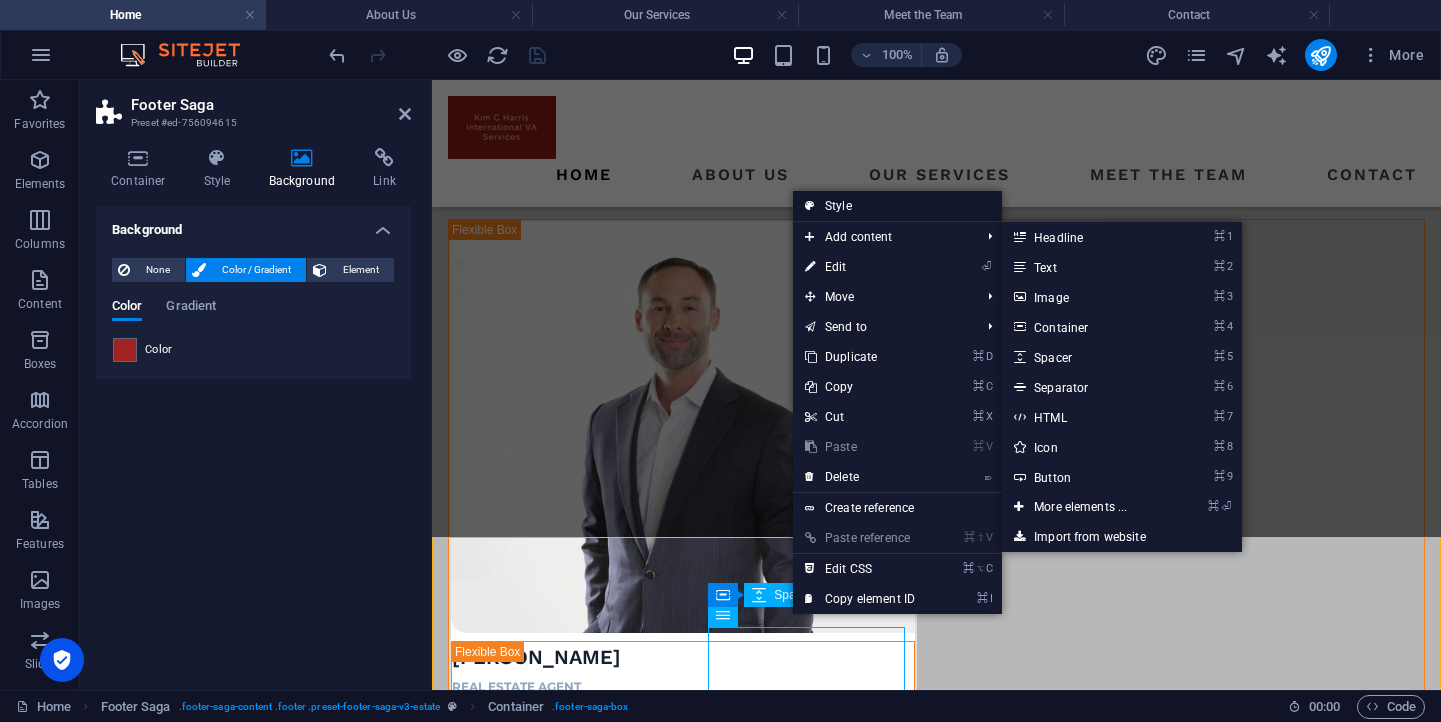 click on "Style" at bounding box center (897, 206) 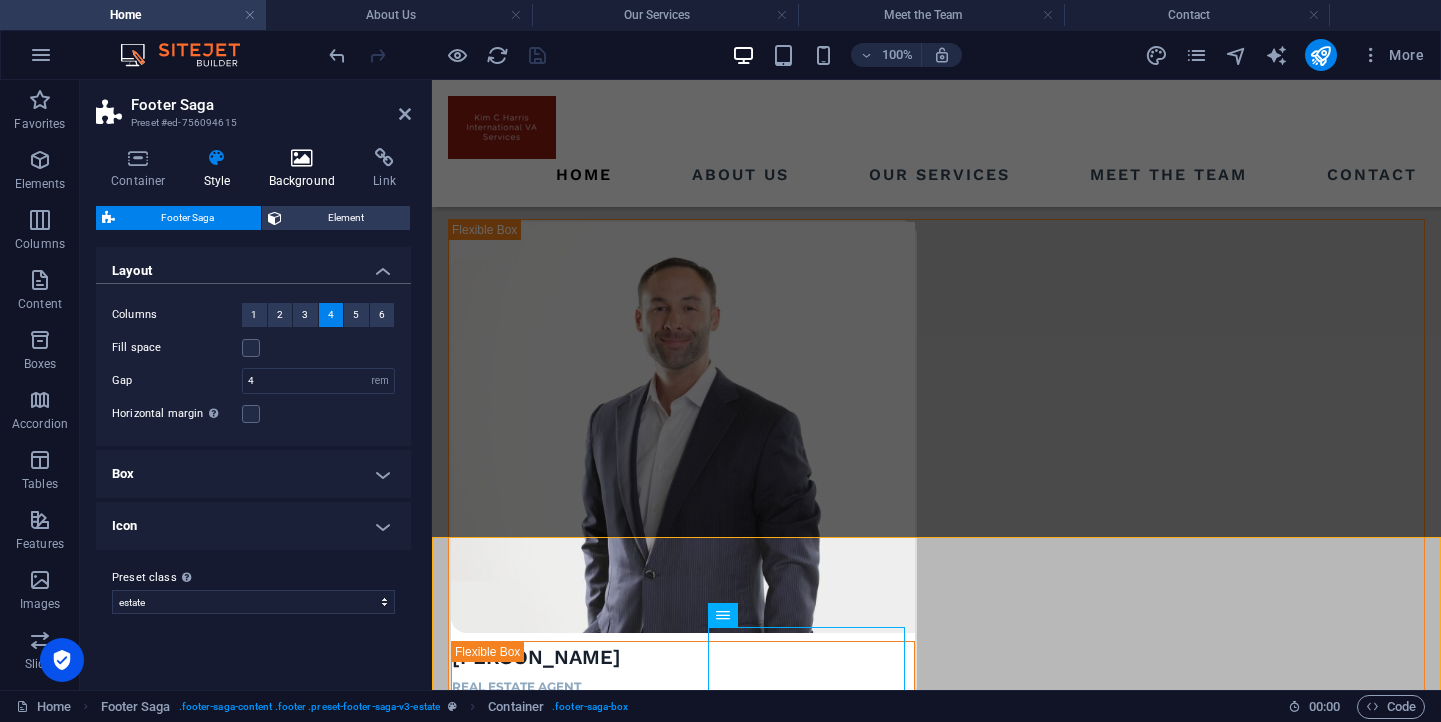 click at bounding box center (302, 158) 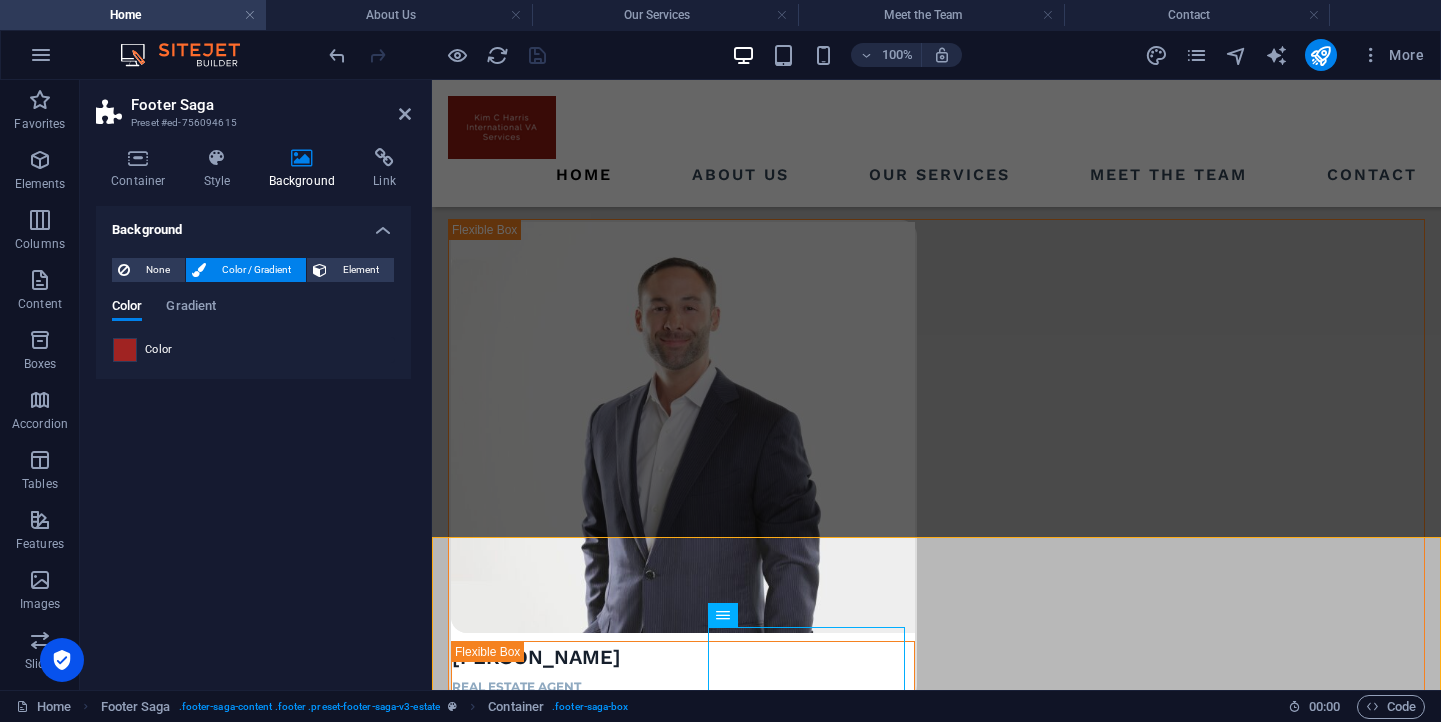 click at bounding box center (125, 350) 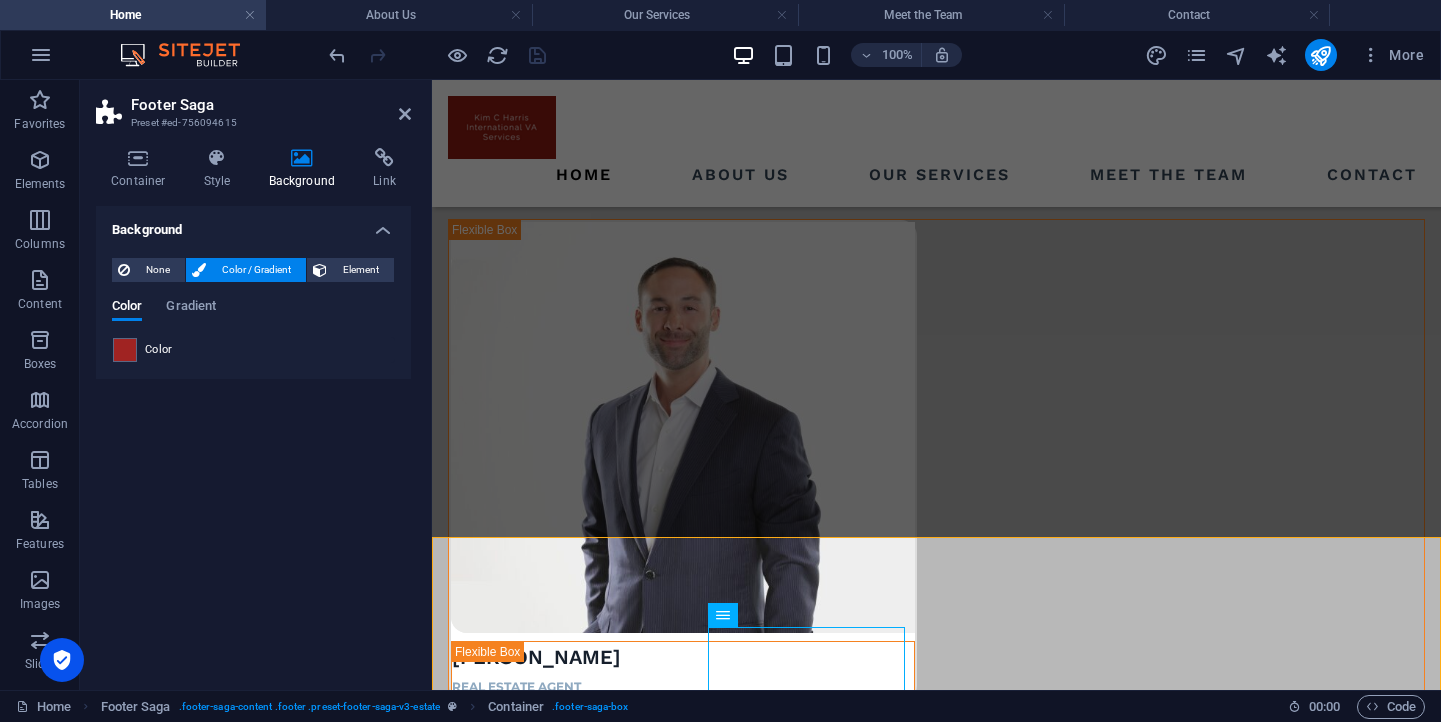 click on "Color" at bounding box center (159, 350) 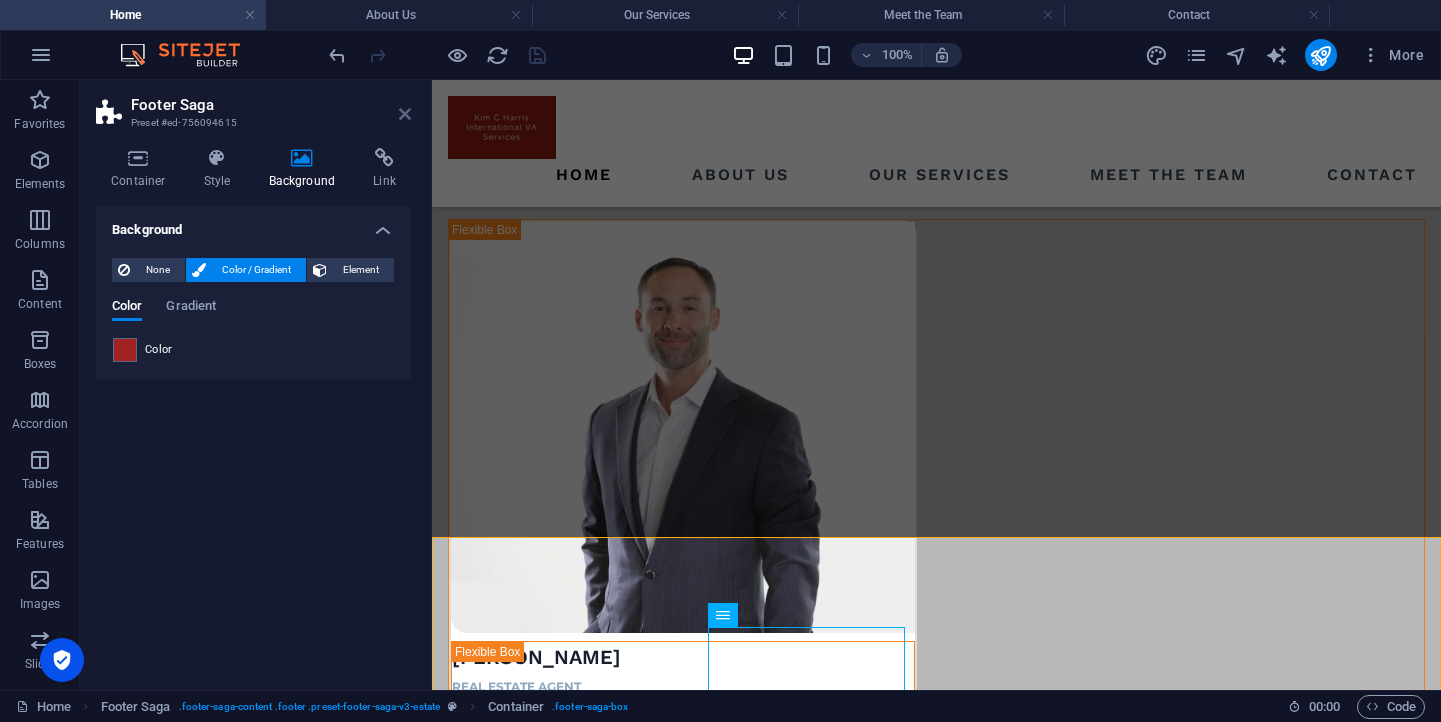 click at bounding box center (405, 114) 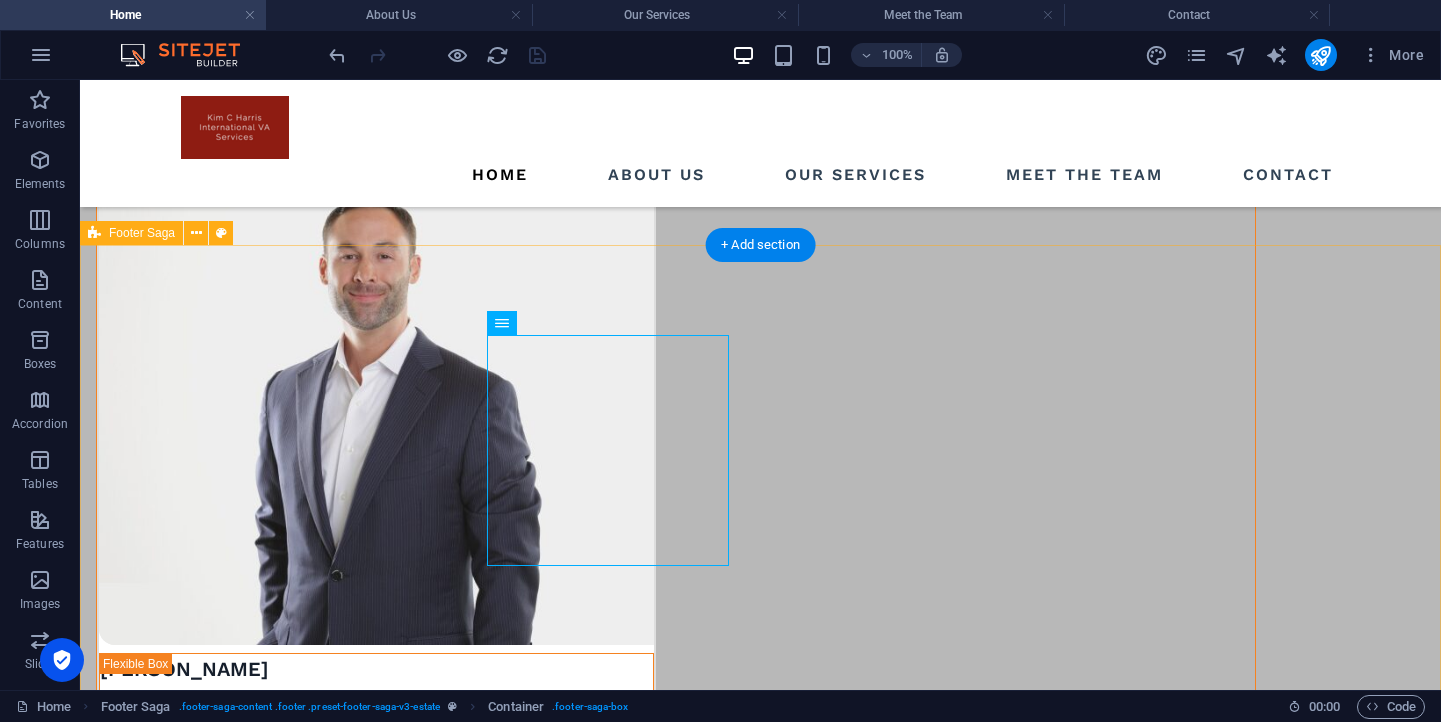 scroll, scrollTop: 5140, scrollLeft: 0, axis: vertical 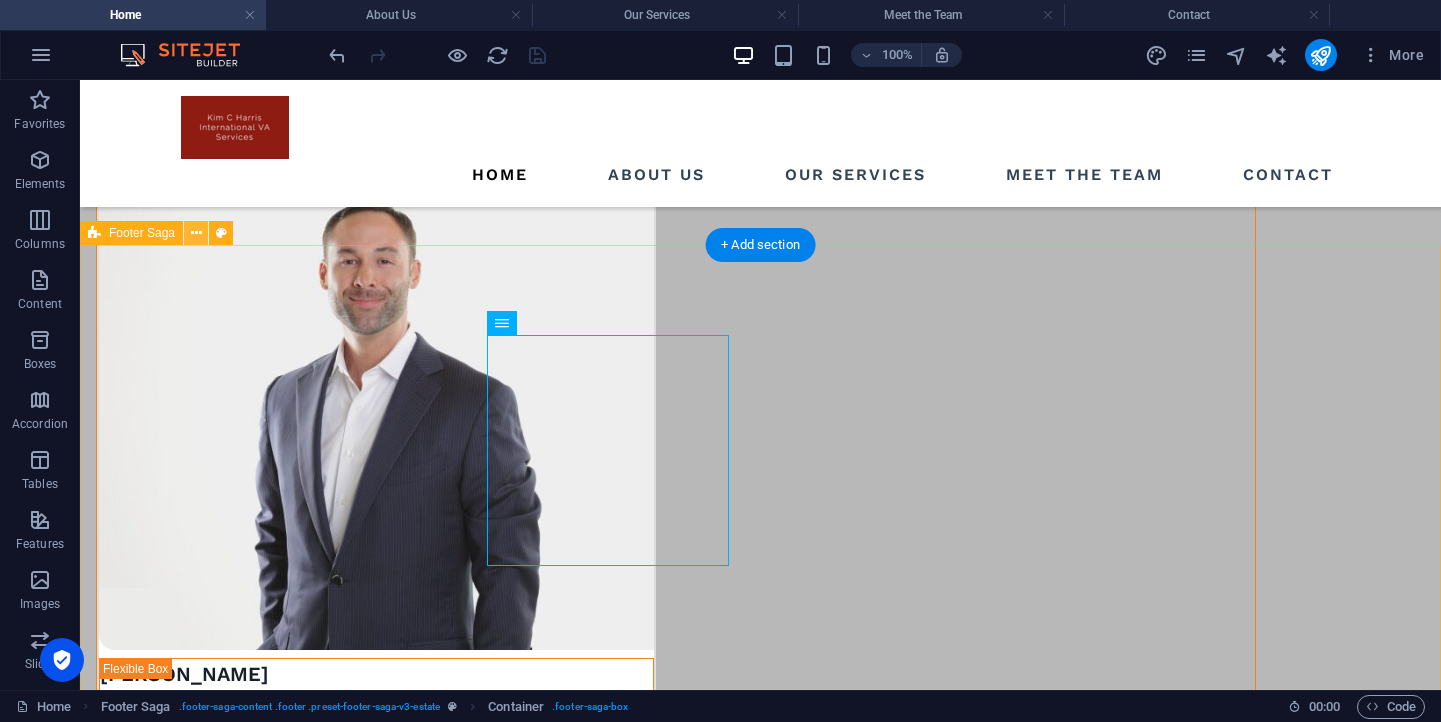 click at bounding box center [196, 233] 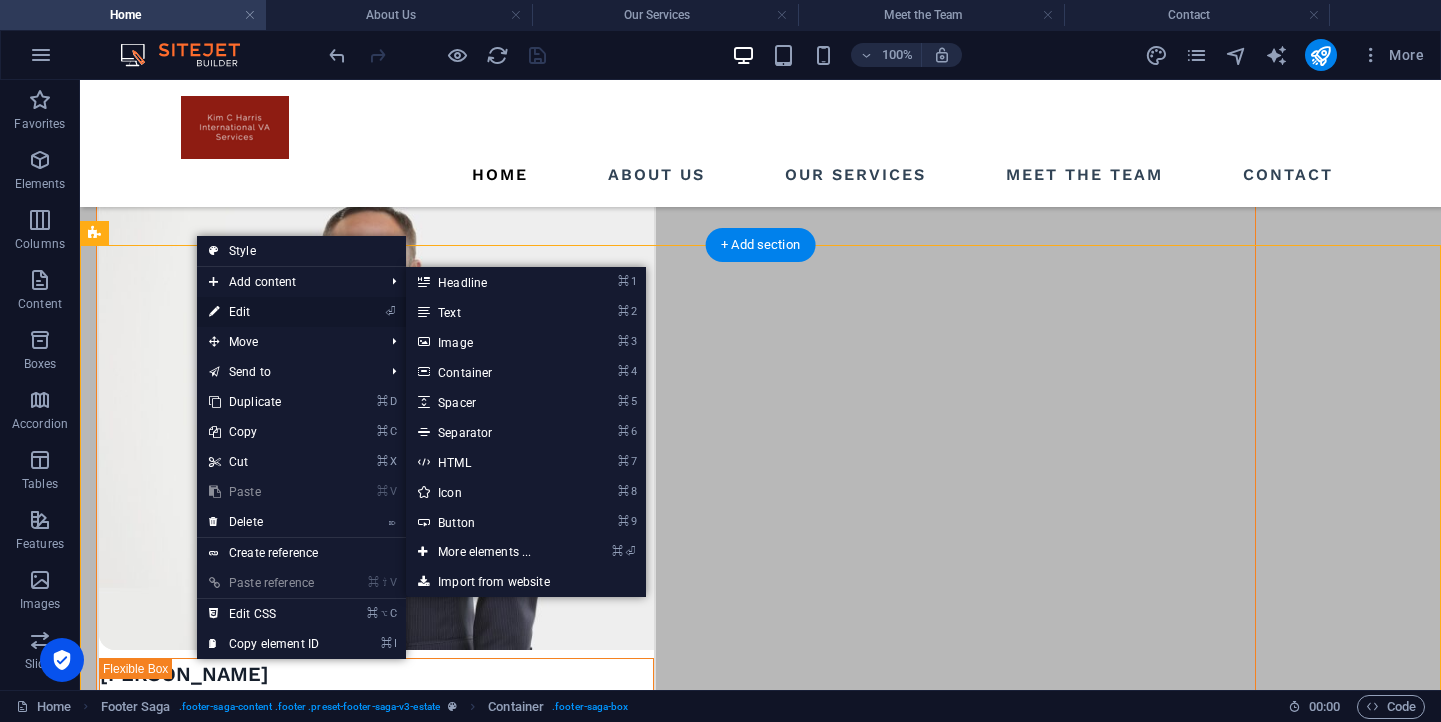 click on "⏎  Edit" at bounding box center (264, 312) 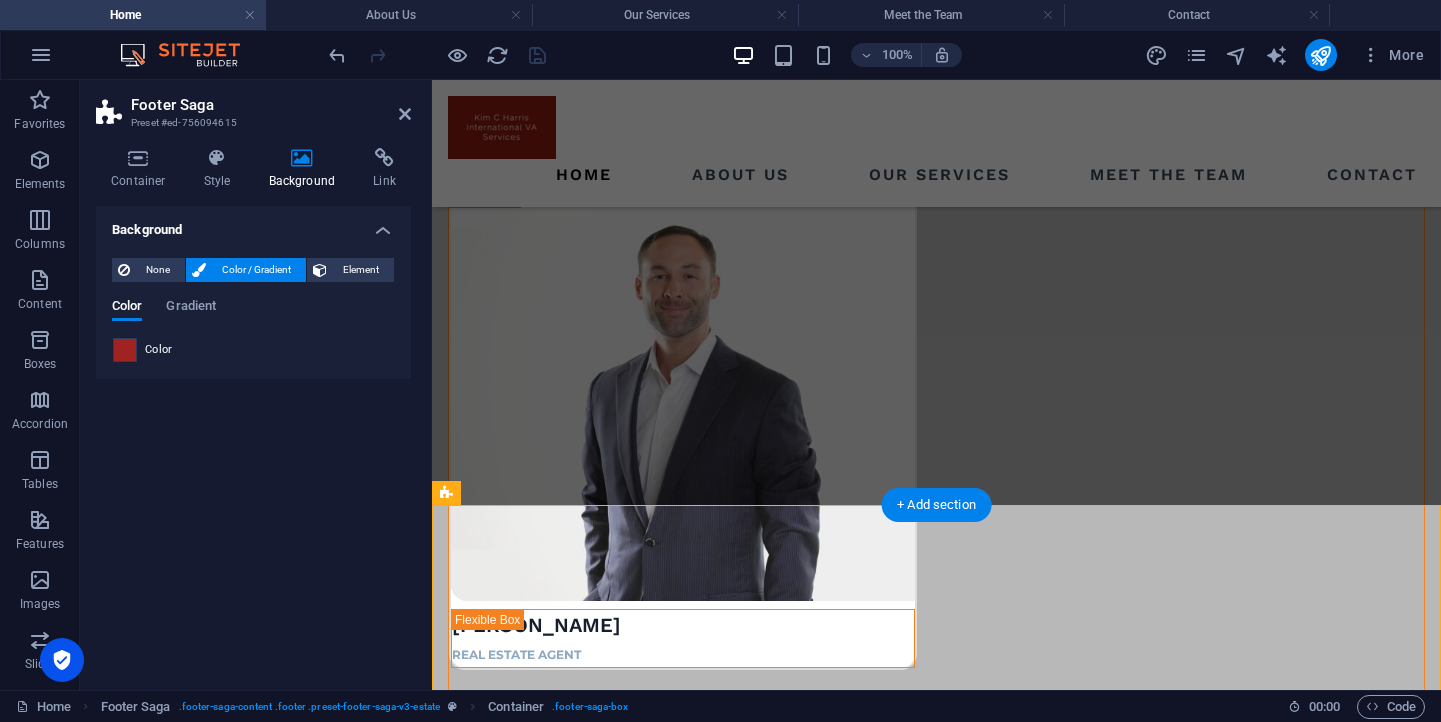 click at bounding box center (125, 350) 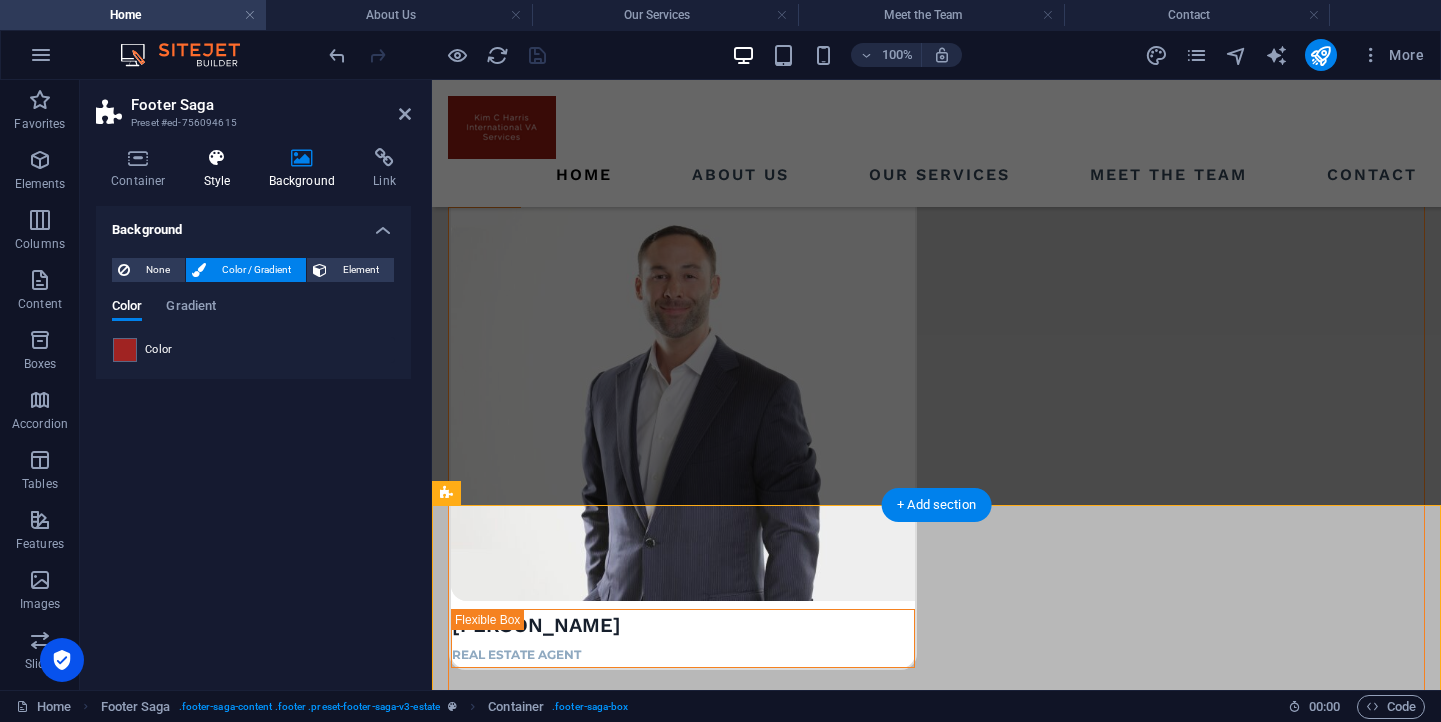 click on "Style" at bounding box center (221, 169) 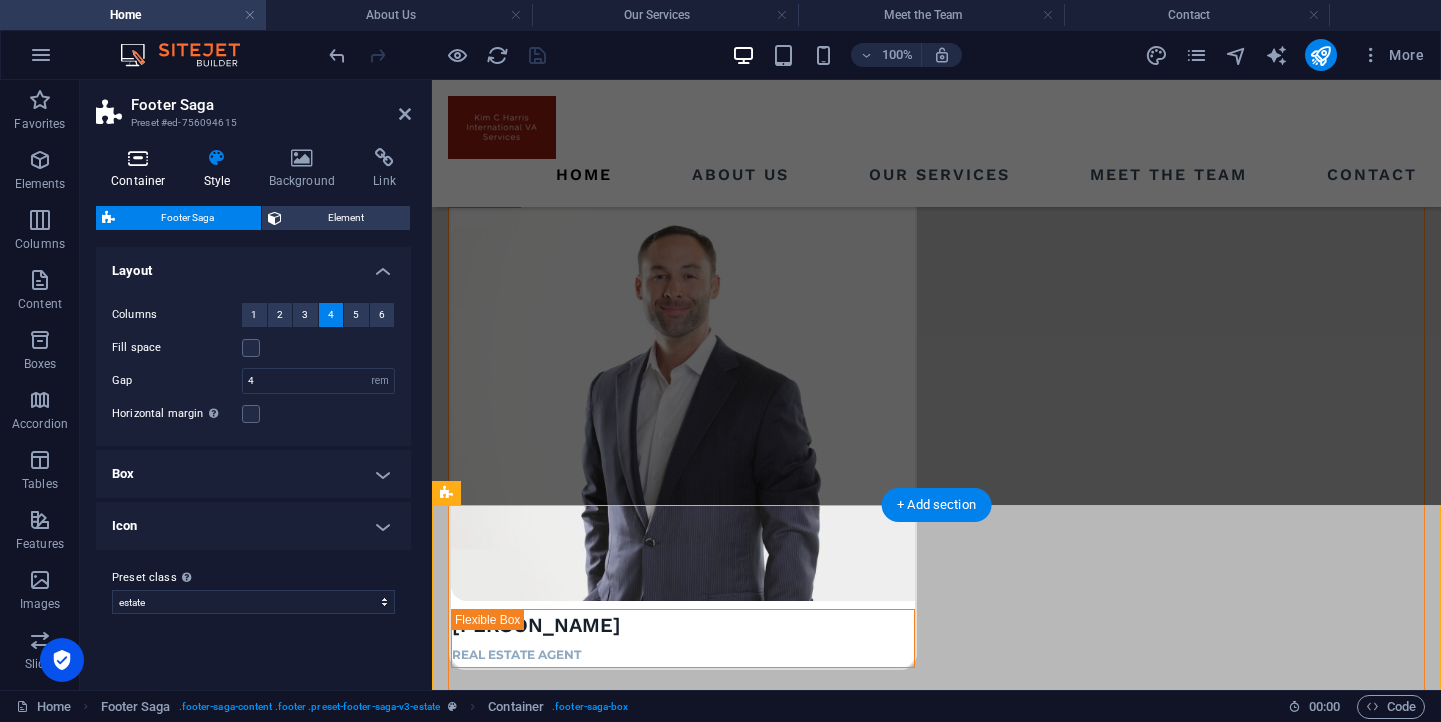 click at bounding box center [138, 158] 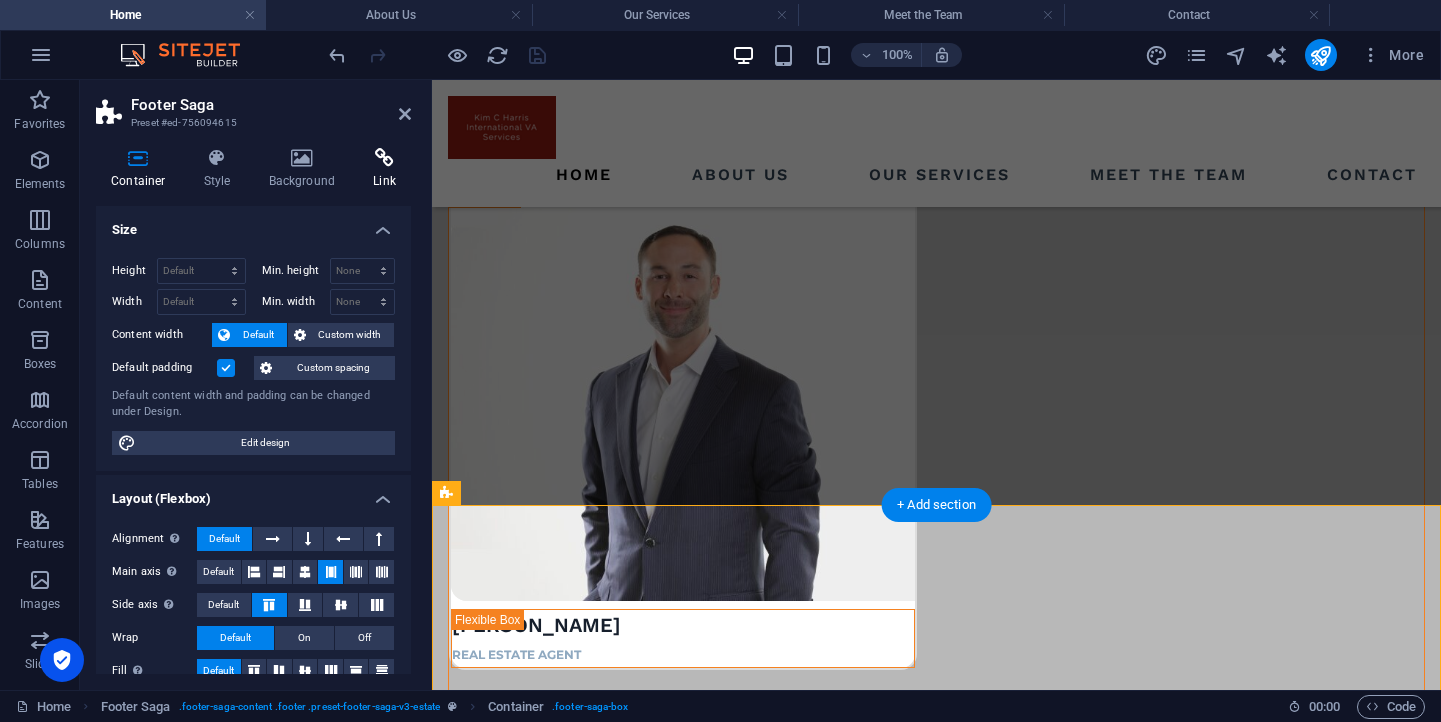 scroll, scrollTop: 0, scrollLeft: 0, axis: both 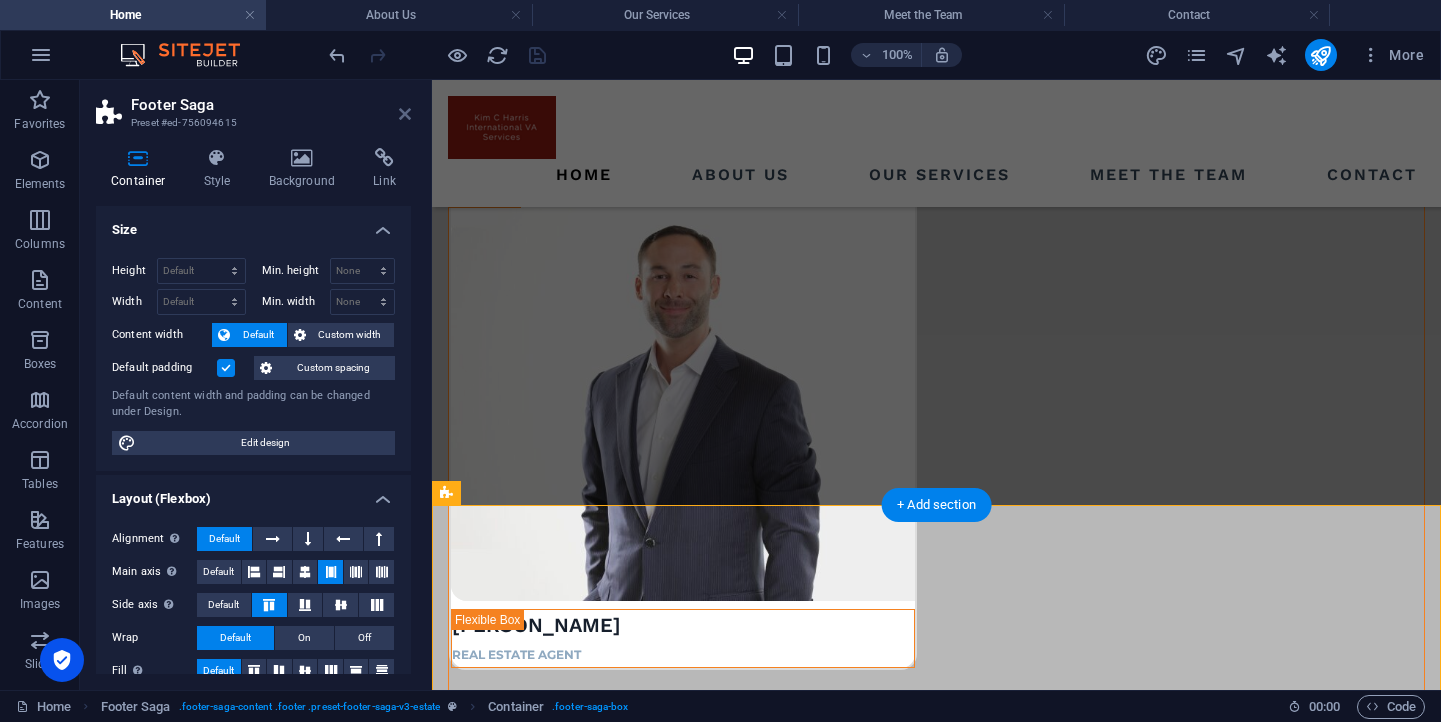 click at bounding box center (405, 114) 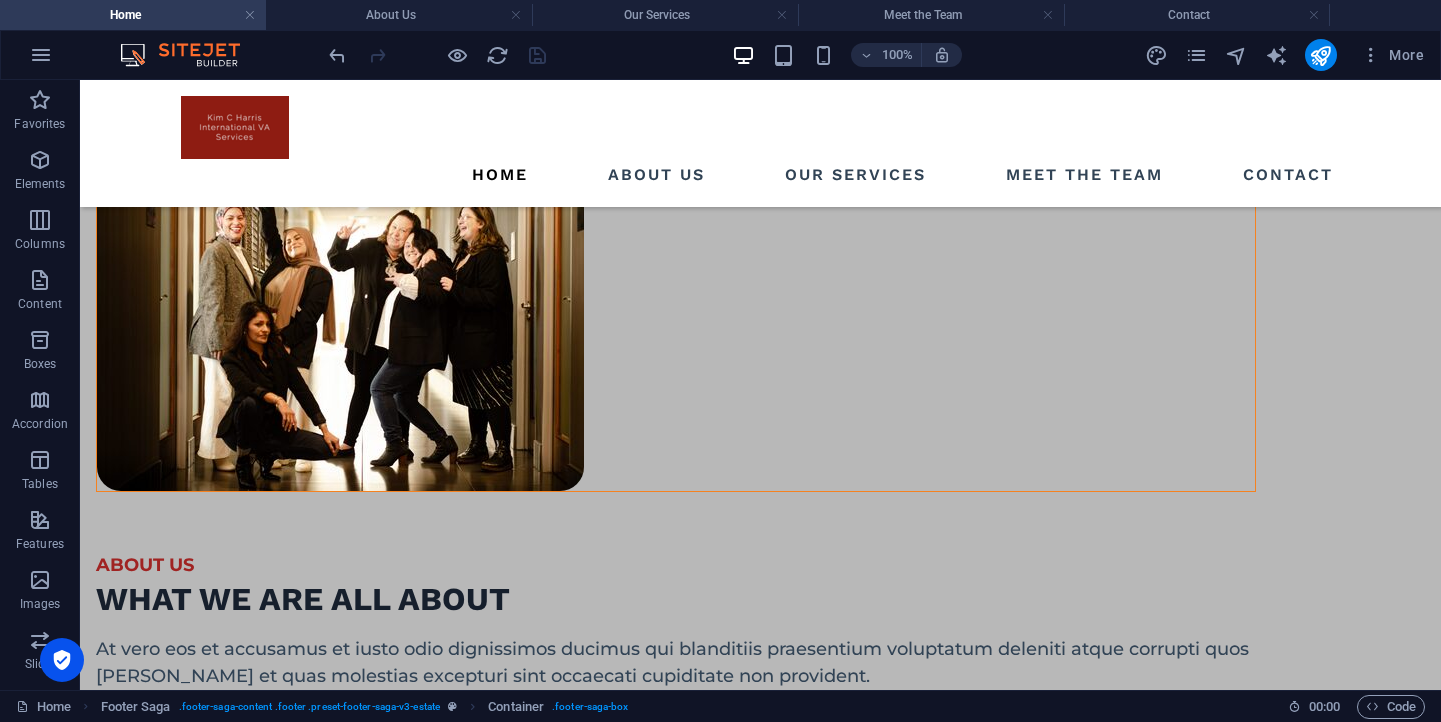 scroll, scrollTop: 1855, scrollLeft: 0, axis: vertical 